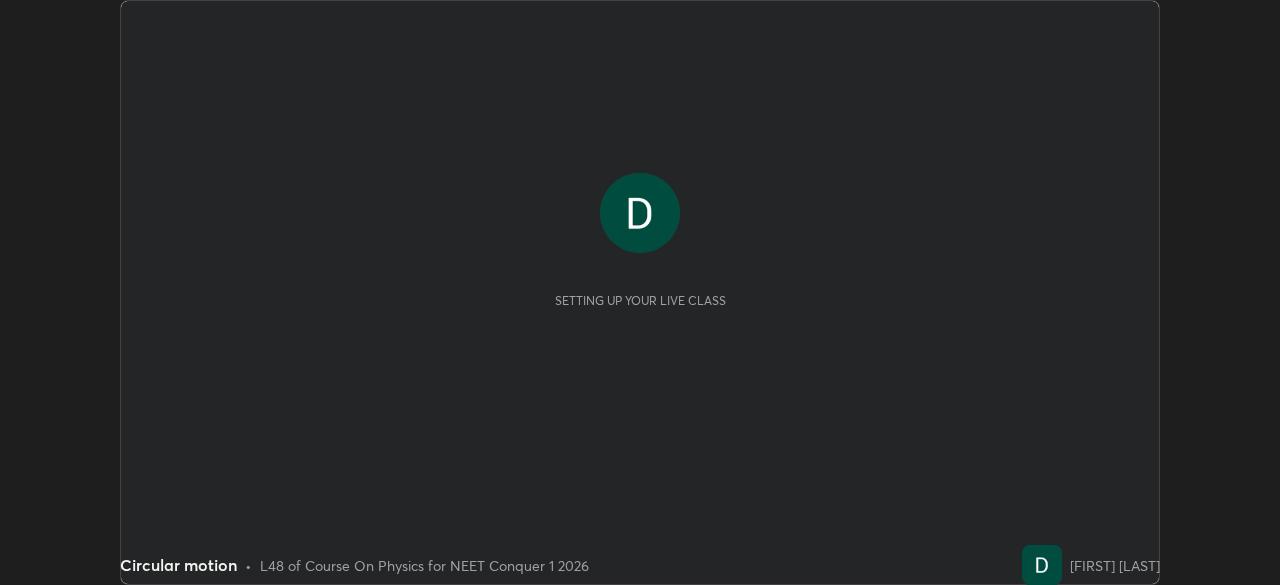 scroll, scrollTop: 0, scrollLeft: 0, axis: both 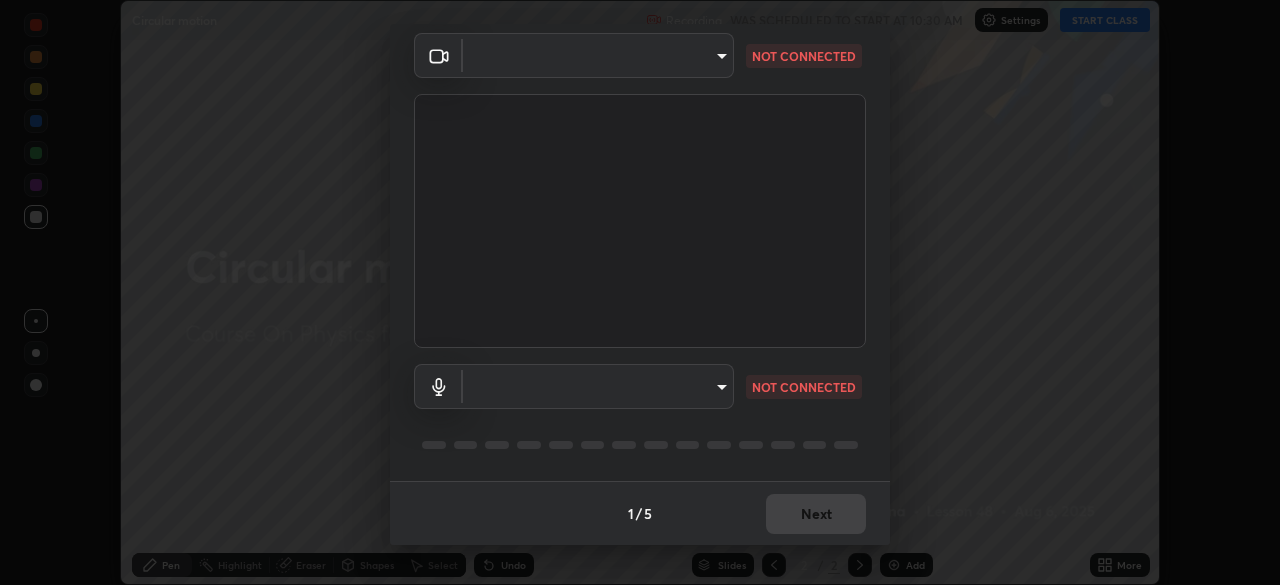 type on "bbfd6cf7026d504dd468edf870e60777175f15071da0e6f82e0d5b970fd68df4" 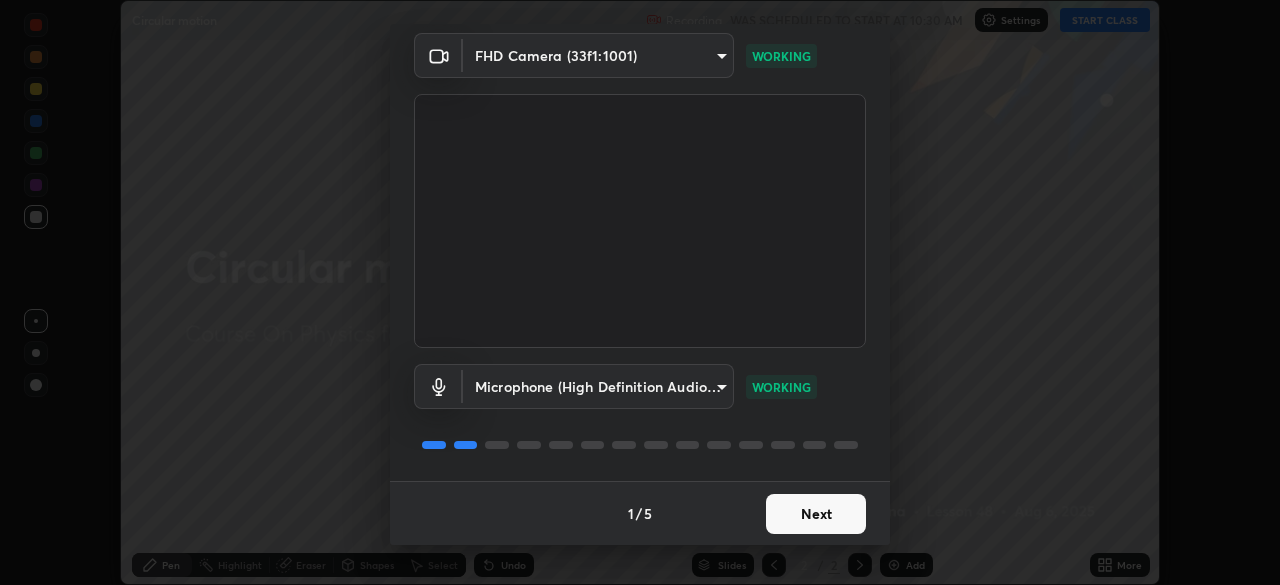click on "Next" at bounding box center [816, 514] 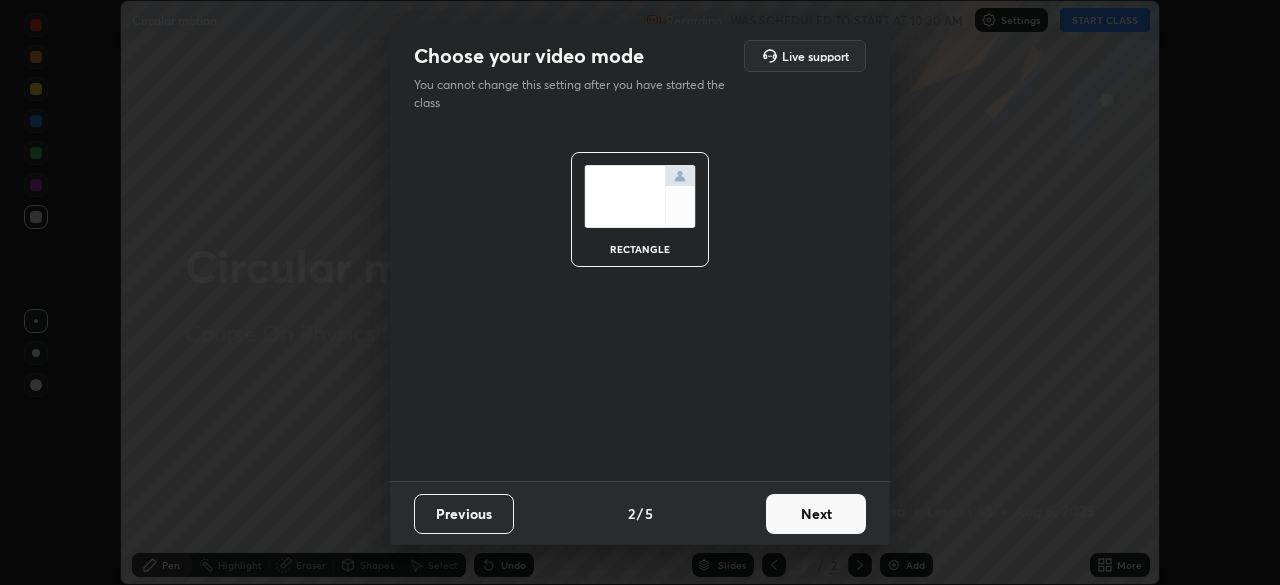 scroll, scrollTop: 0, scrollLeft: 0, axis: both 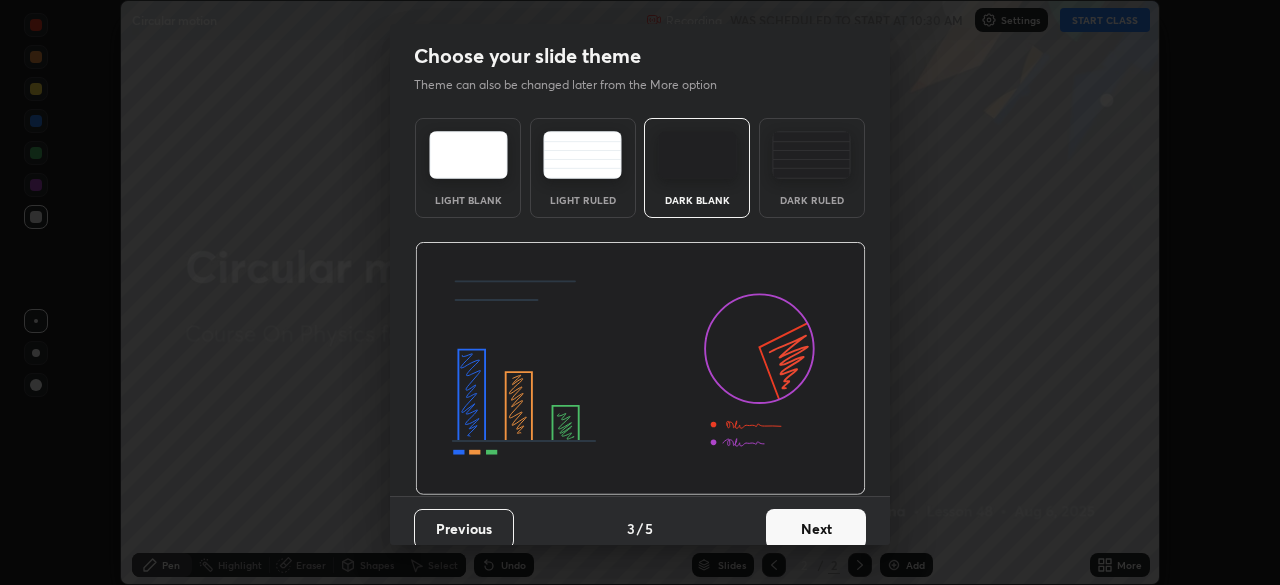 click on "Next" at bounding box center (816, 529) 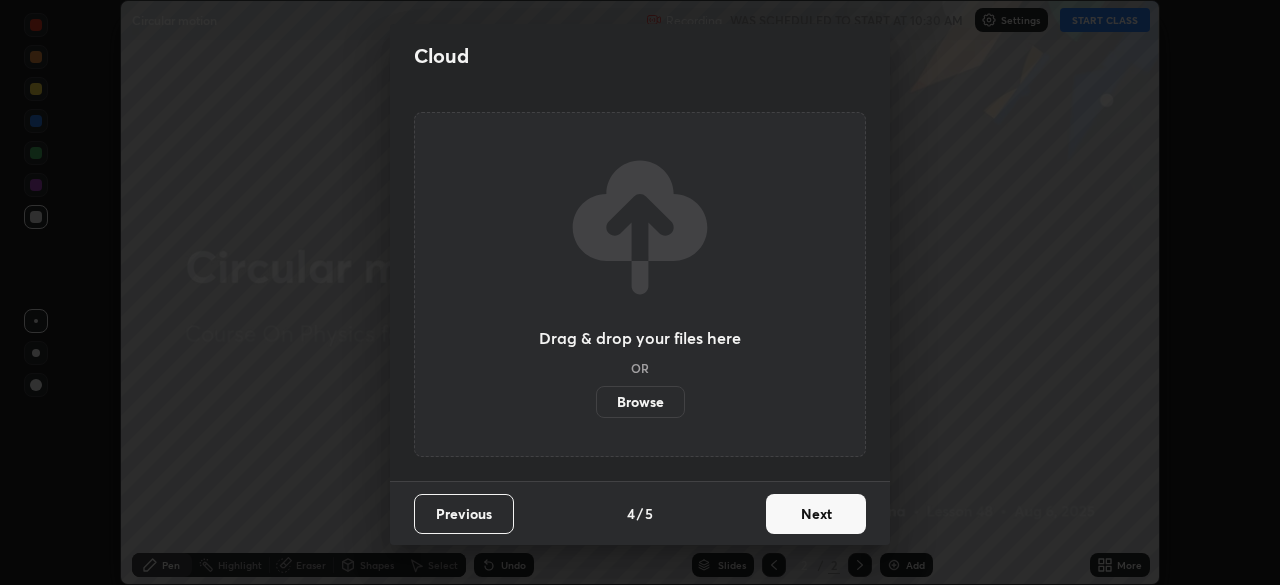 click on "Next" at bounding box center (816, 514) 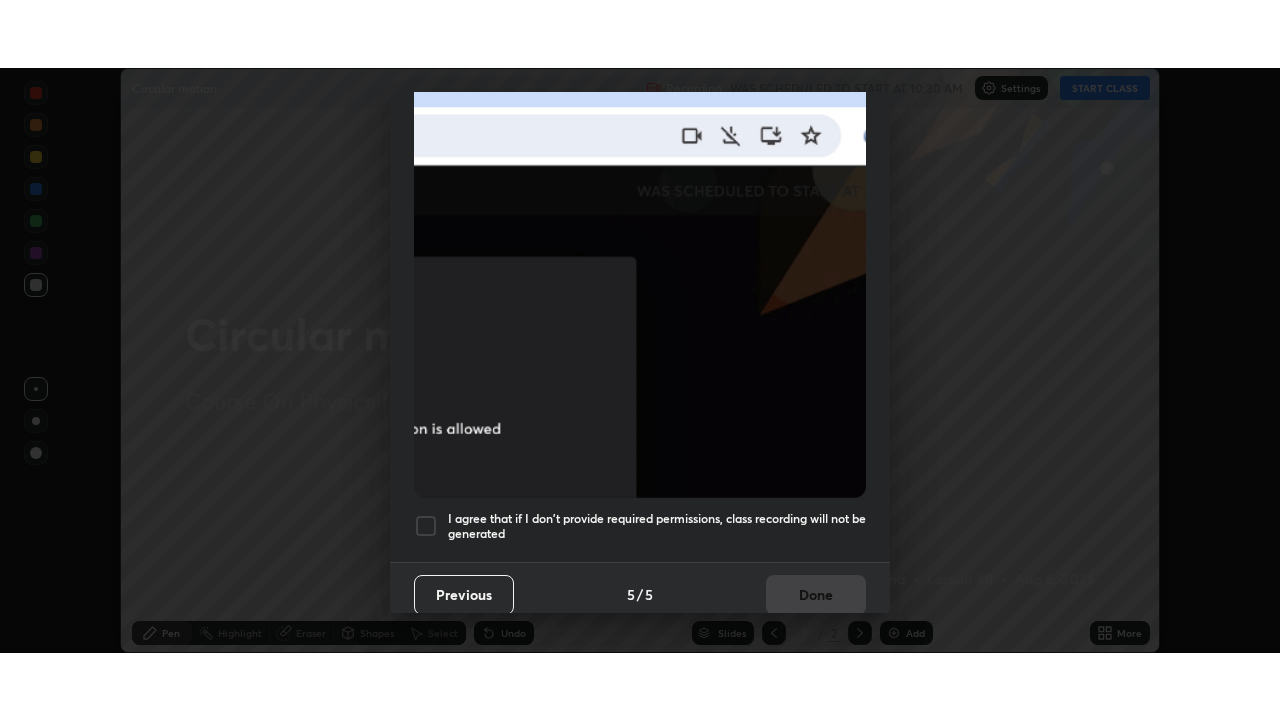 scroll, scrollTop: 479, scrollLeft: 0, axis: vertical 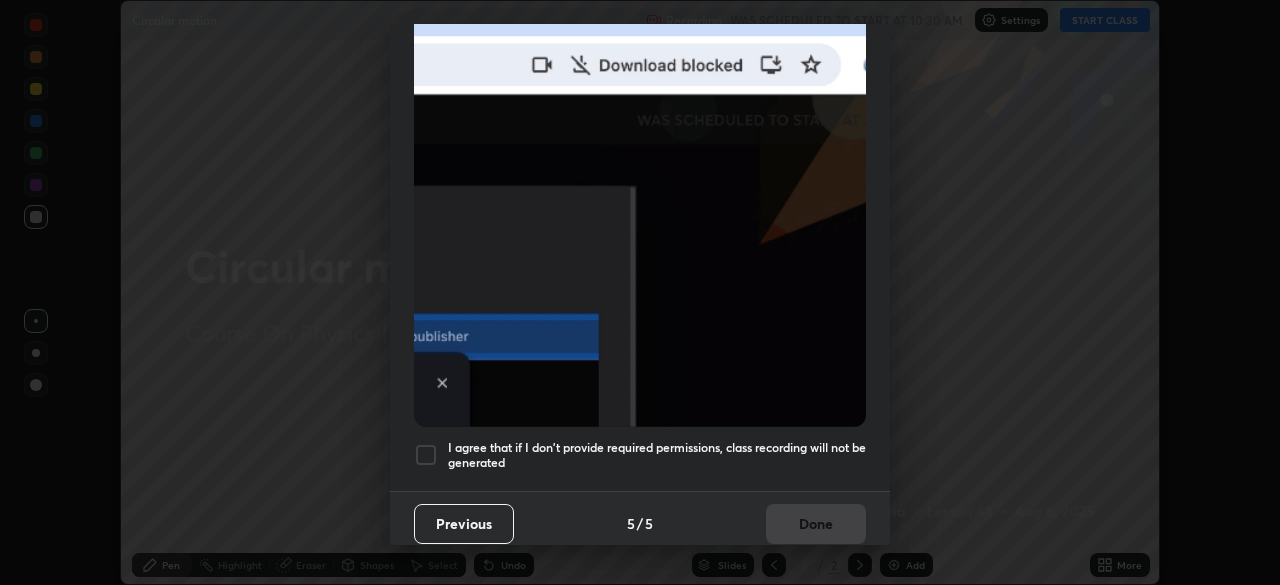 click on "I agree that if I don't provide required permissions, class recording will not be generated" at bounding box center [657, 455] 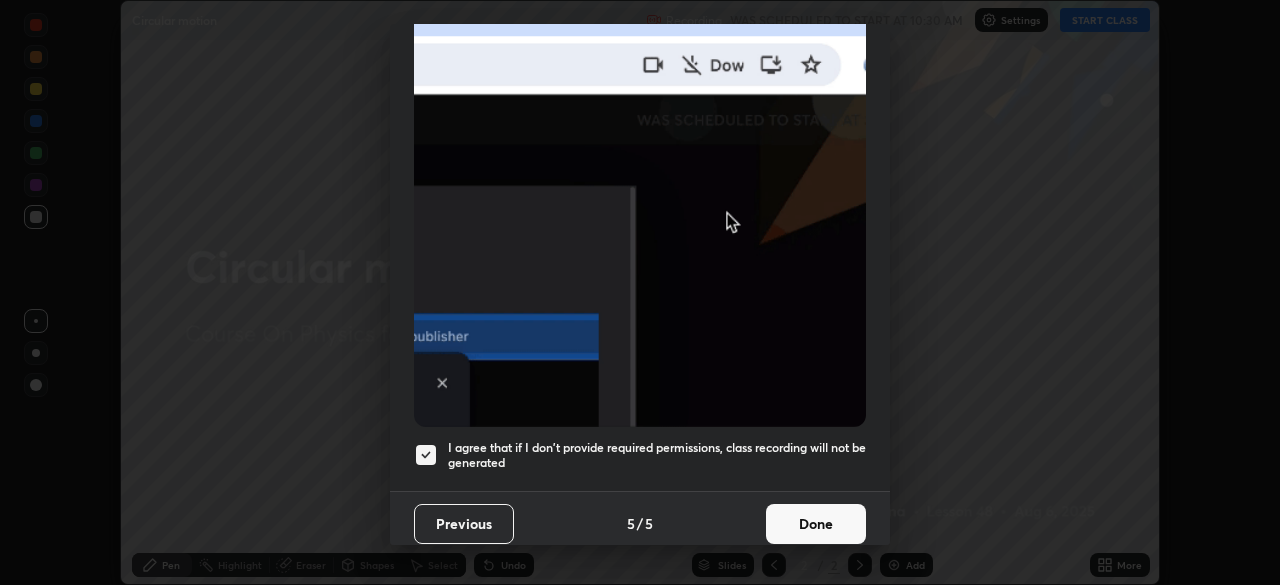 click on "Done" at bounding box center [816, 524] 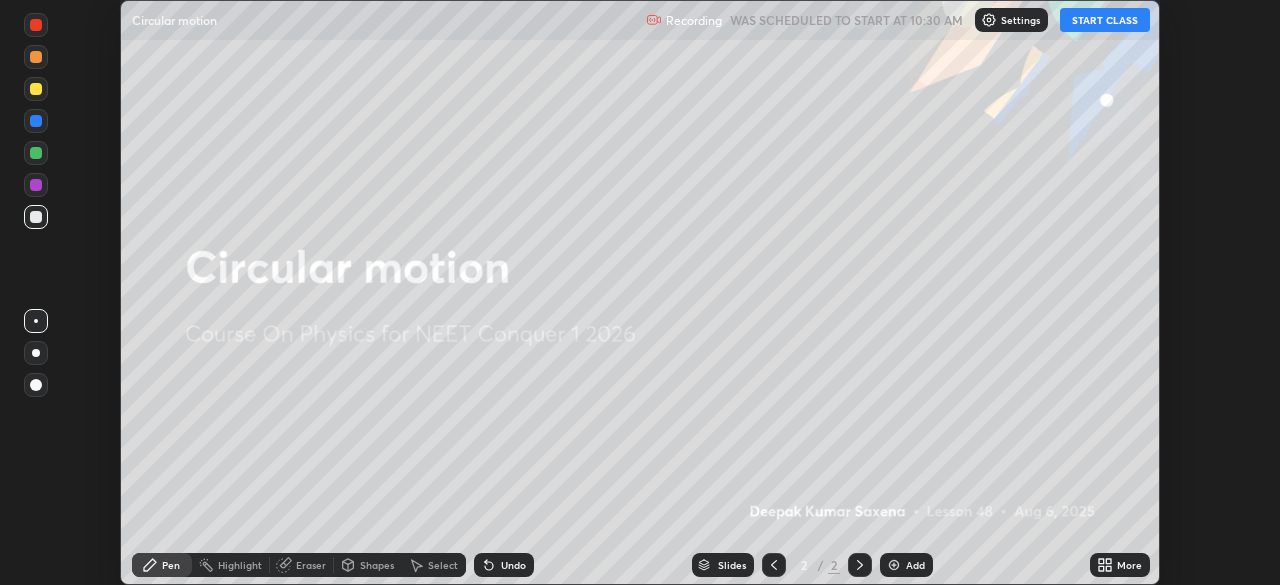 click 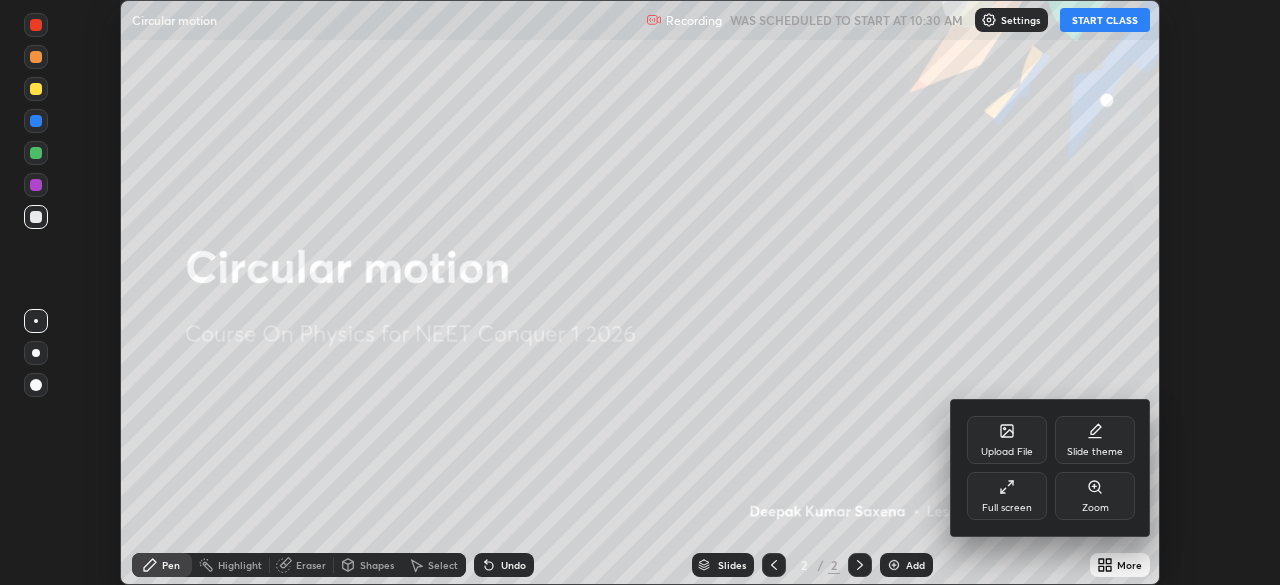 click on "Full screen" at bounding box center [1007, 508] 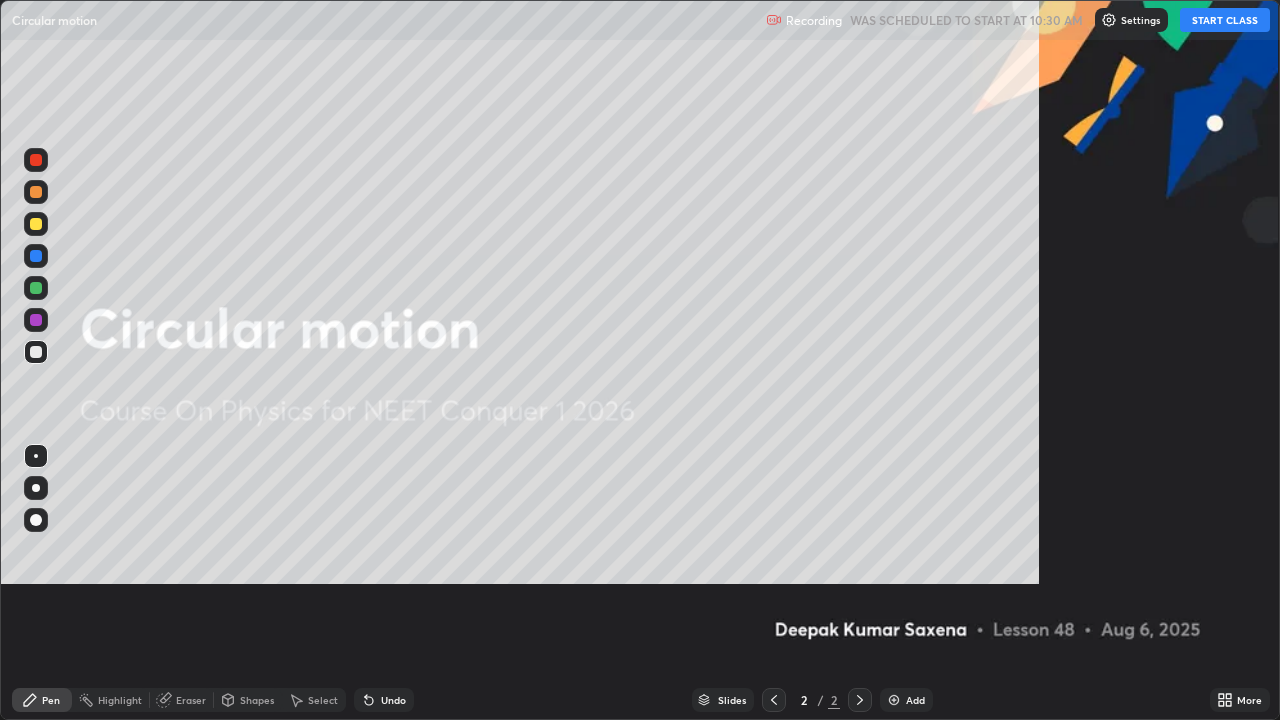scroll, scrollTop: 99280, scrollLeft: 98720, axis: both 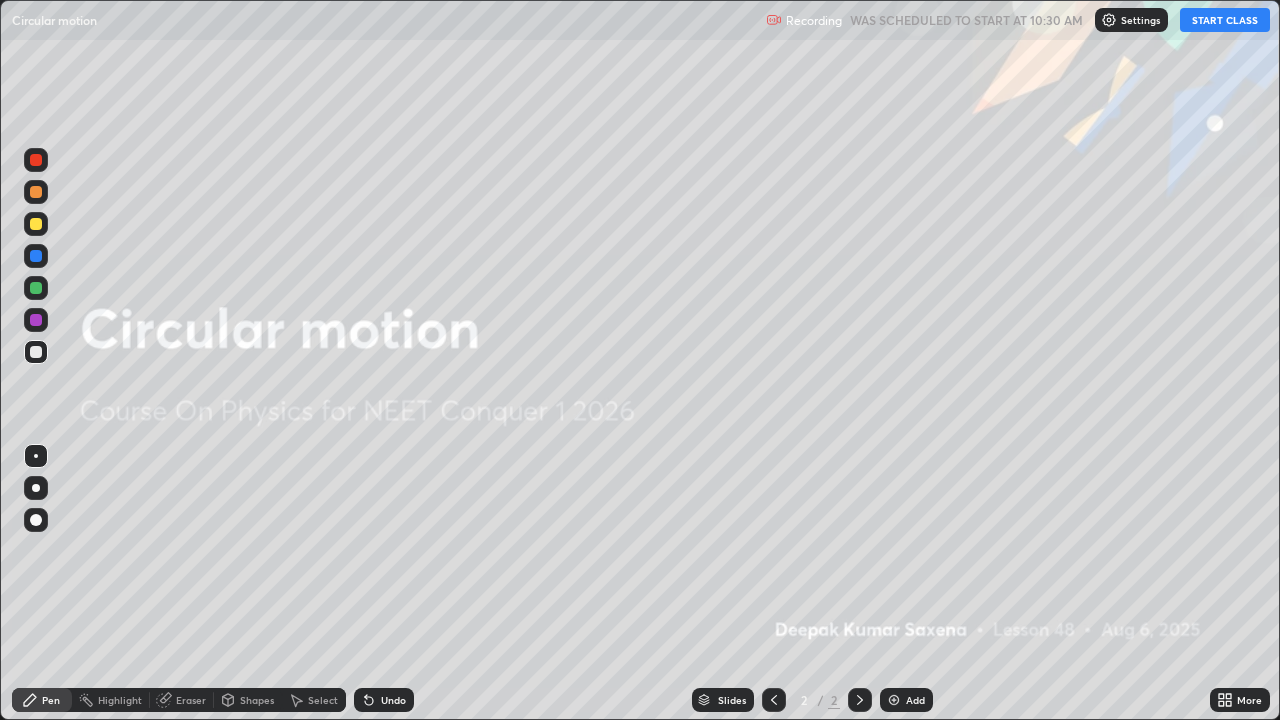 click on "START CLASS" at bounding box center (1225, 20) 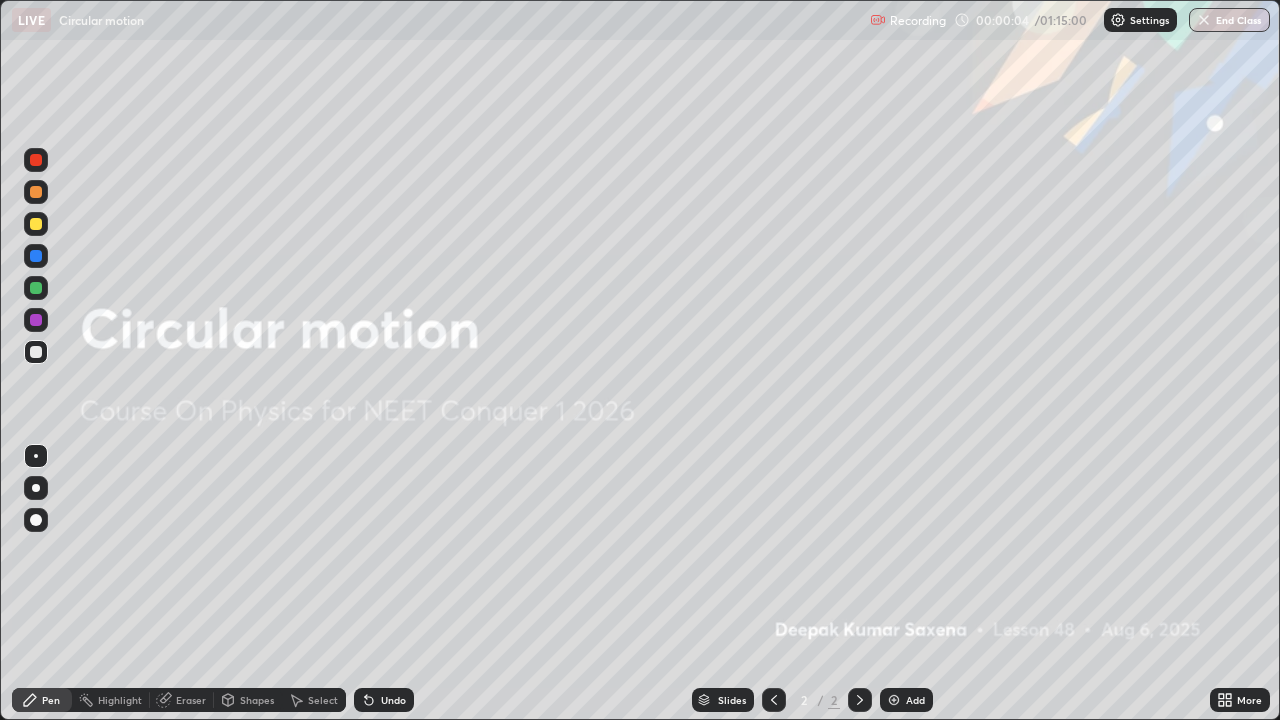 click on "Add" at bounding box center (915, 700) 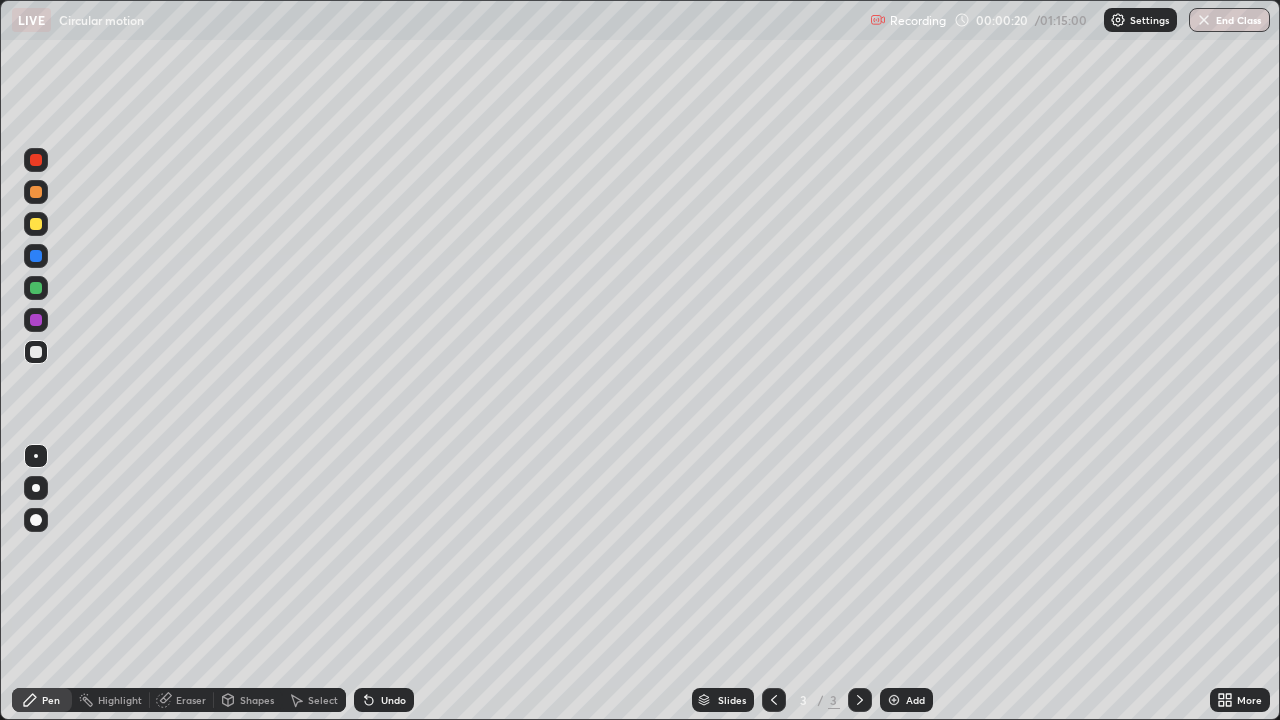 click at bounding box center (36, 224) 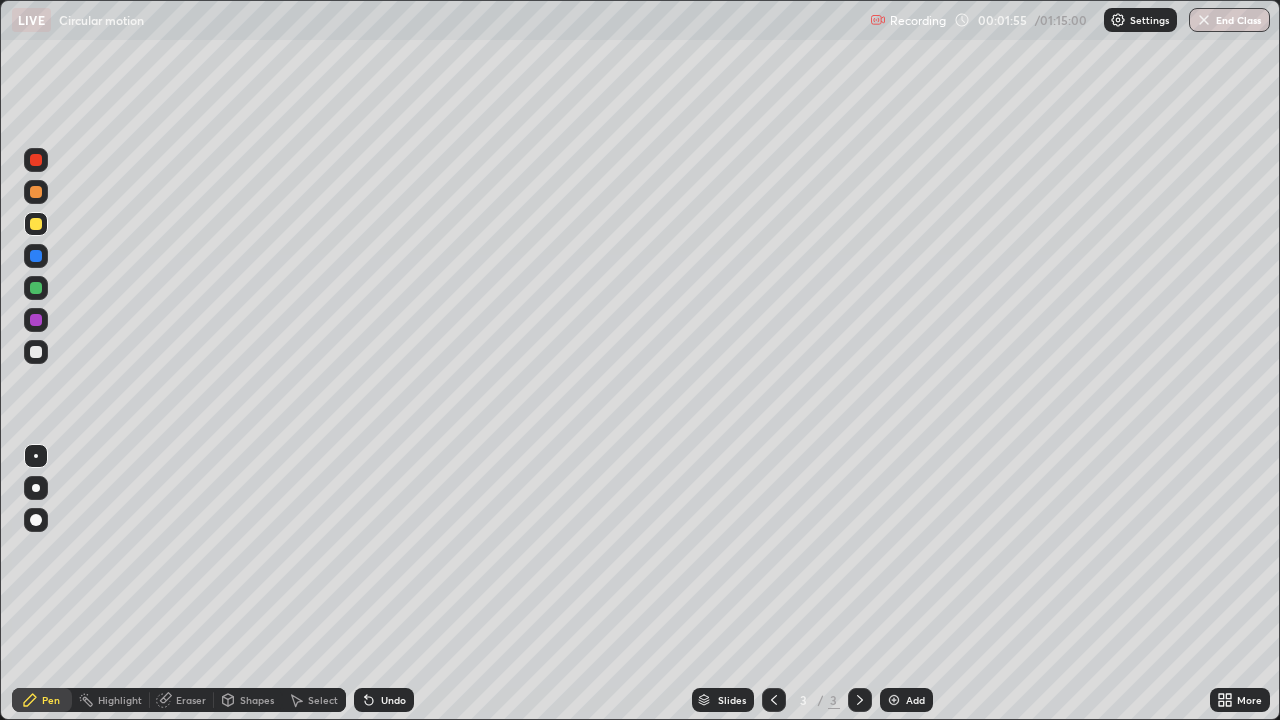 click on "Add" at bounding box center [915, 700] 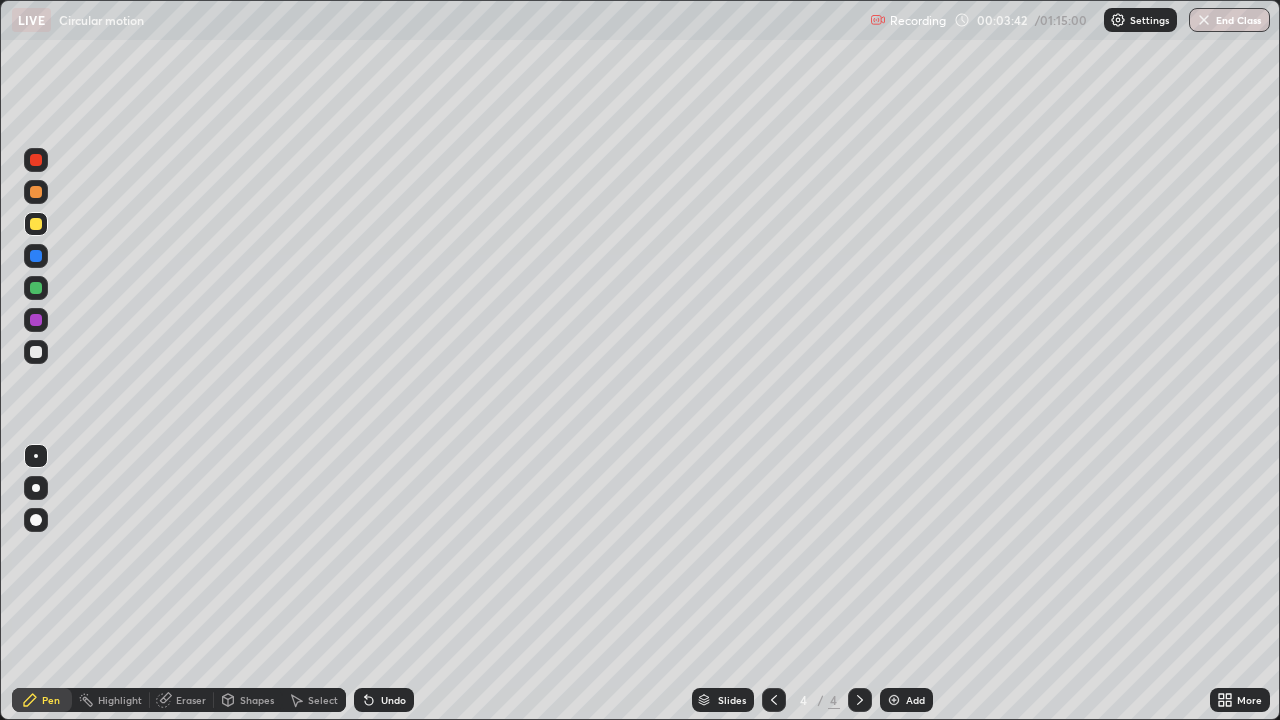 click on "Add" at bounding box center (906, 700) 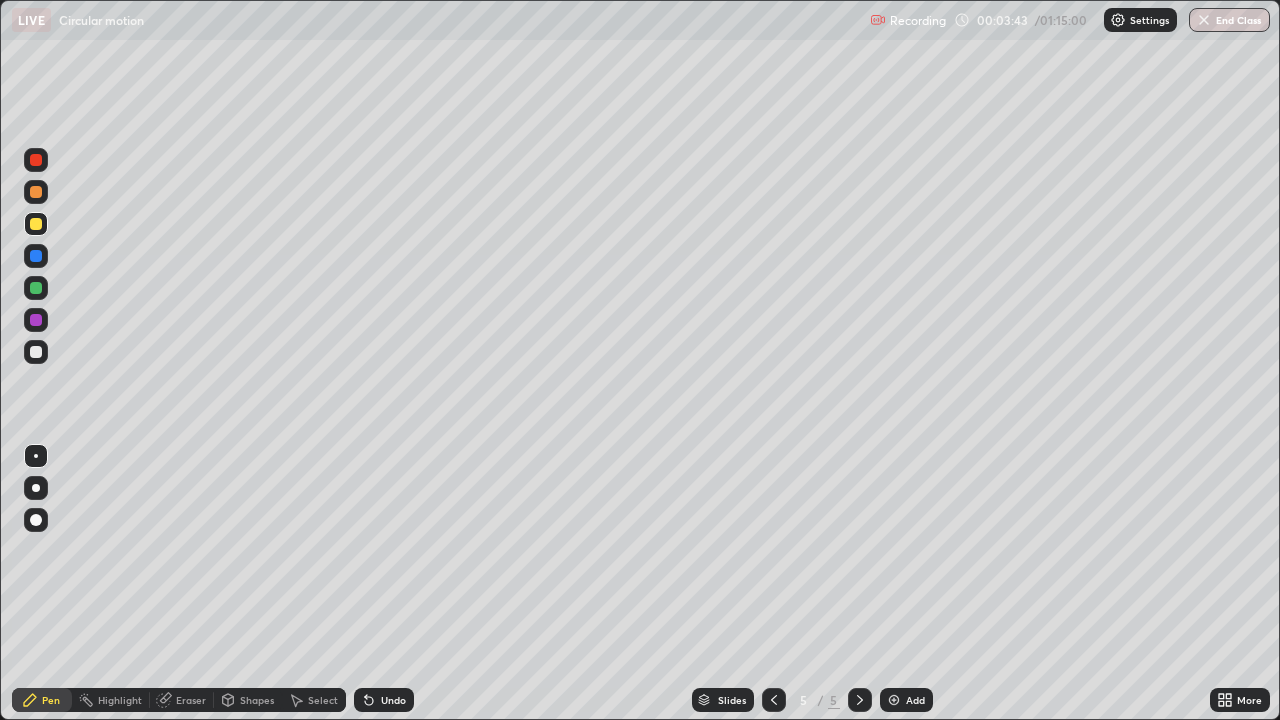 click on "Shapes" at bounding box center (257, 700) 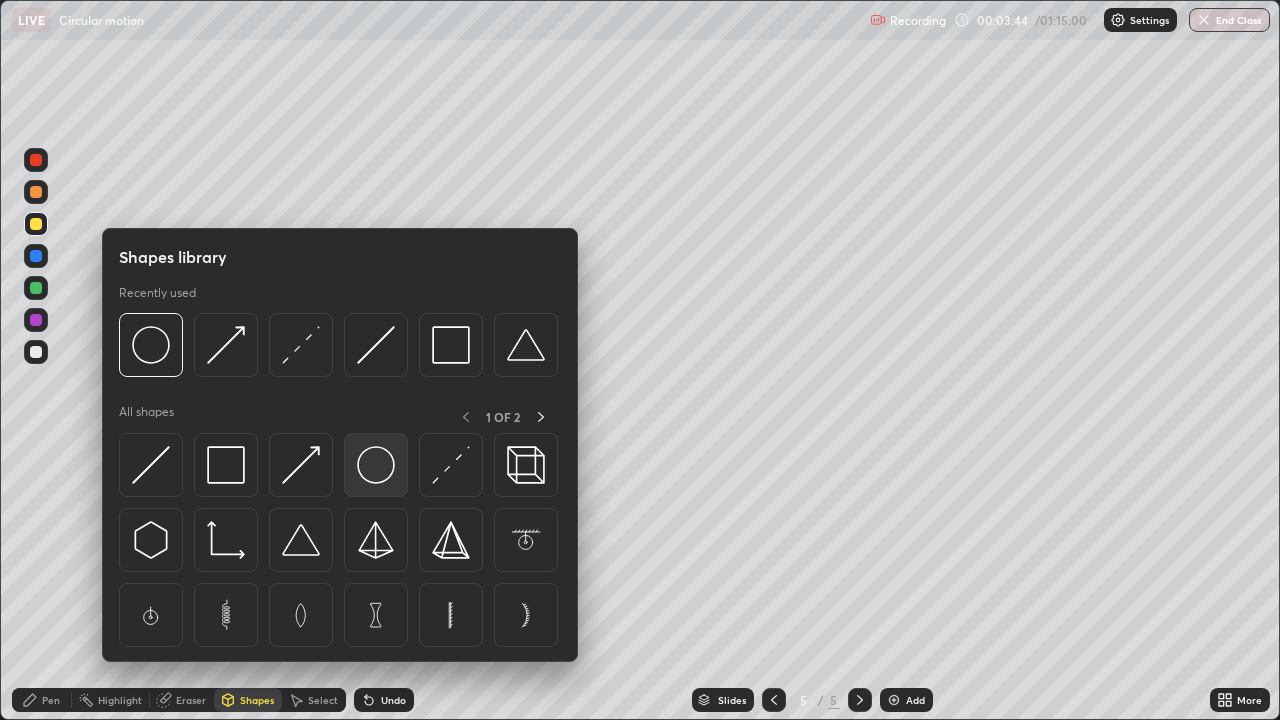 click at bounding box center [376, 465] 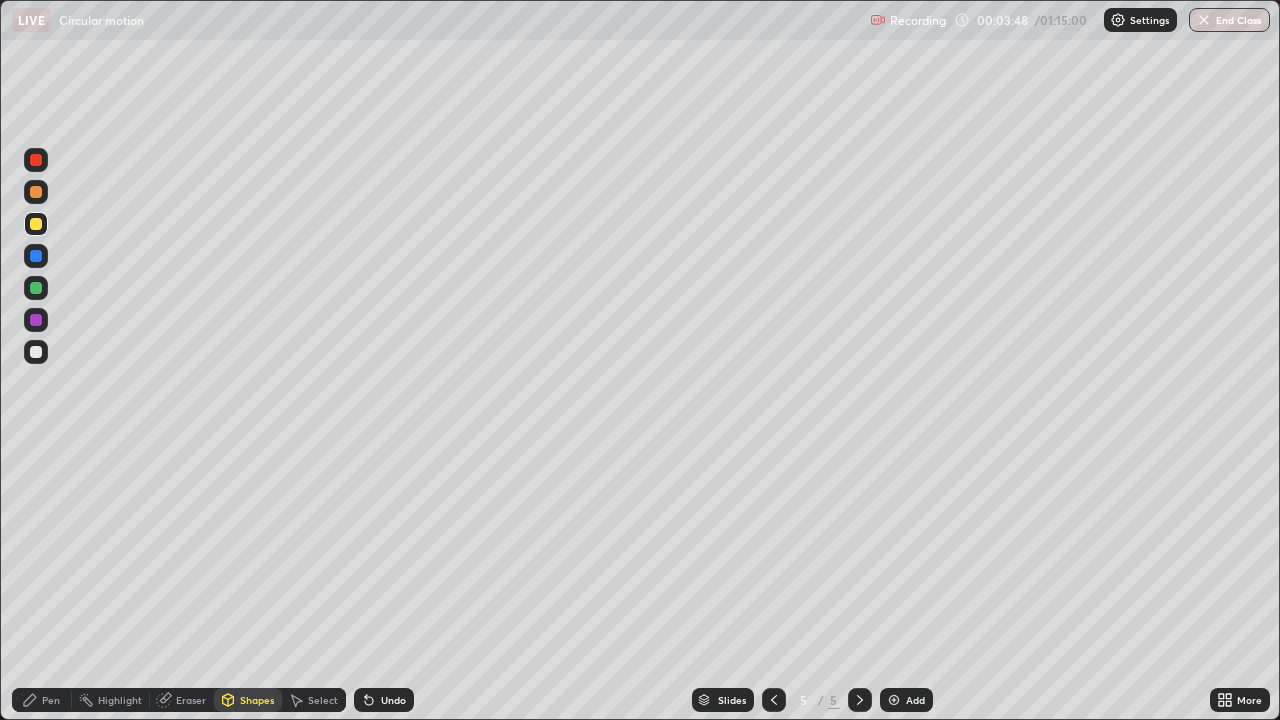 click on "Pen" at bounding box center (42, 700) 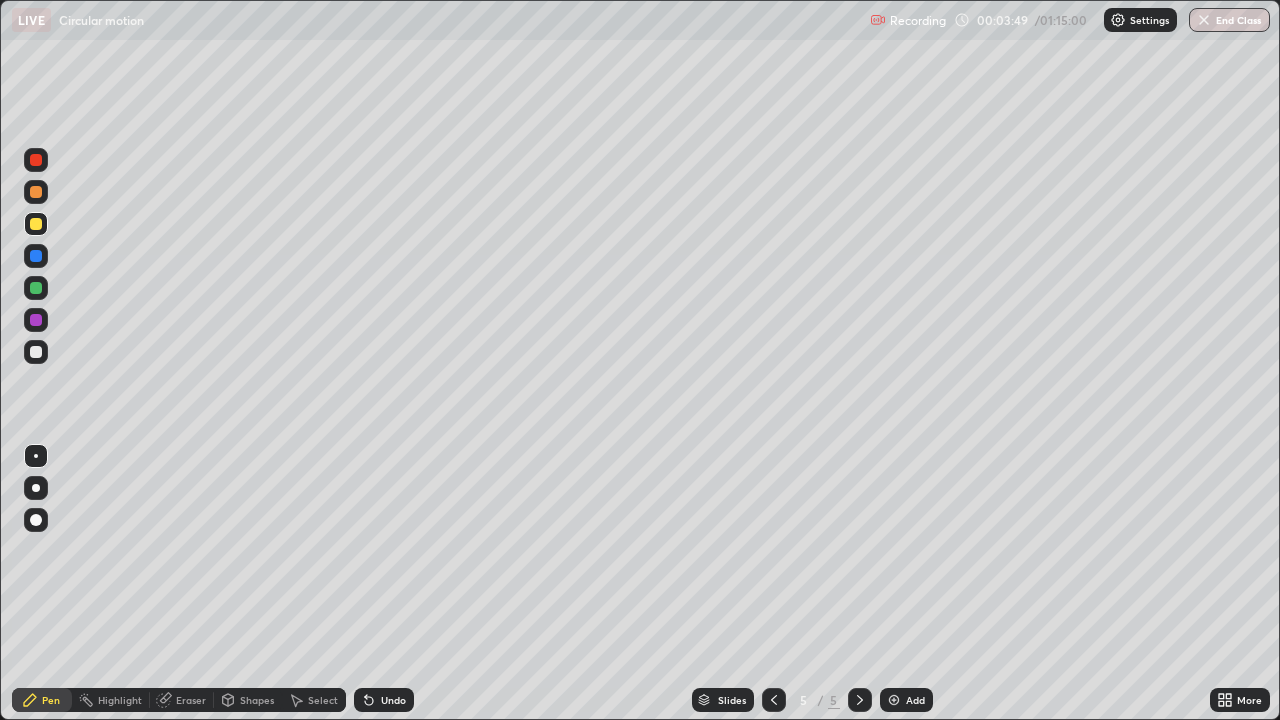 click on "Shapes" at bounding box center [257, 700] 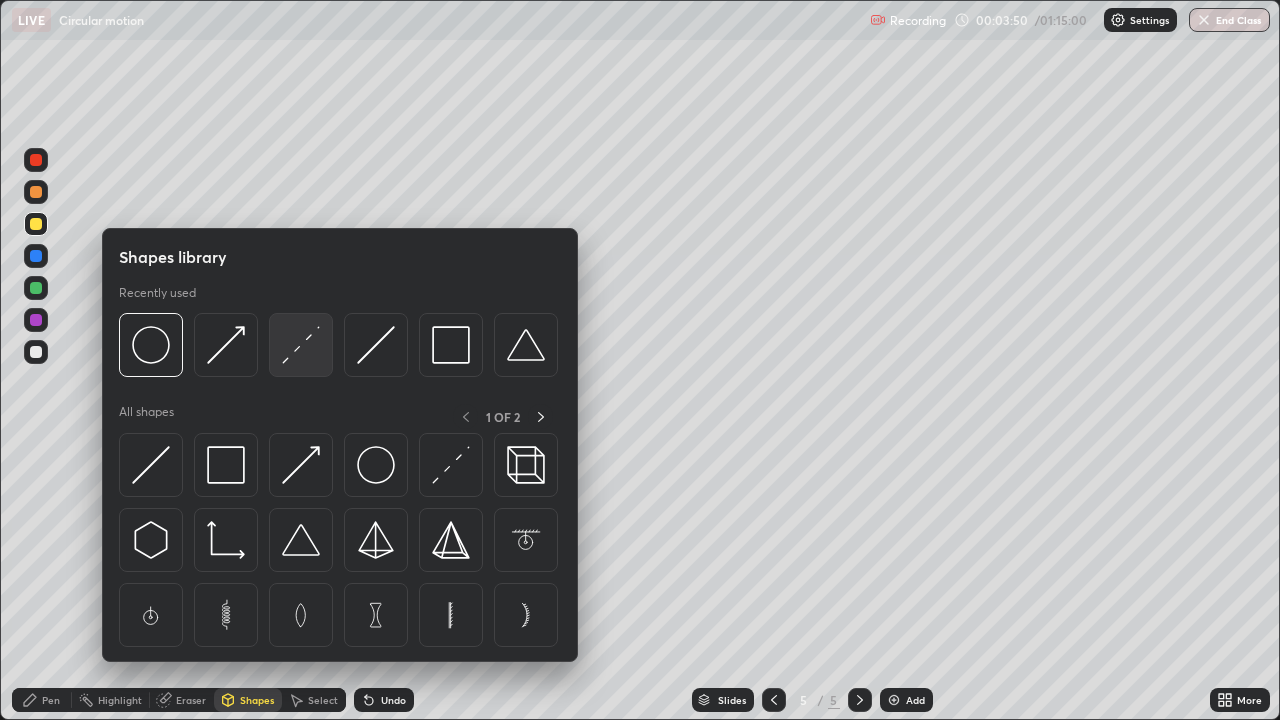 click at bounding box center (301, 345) 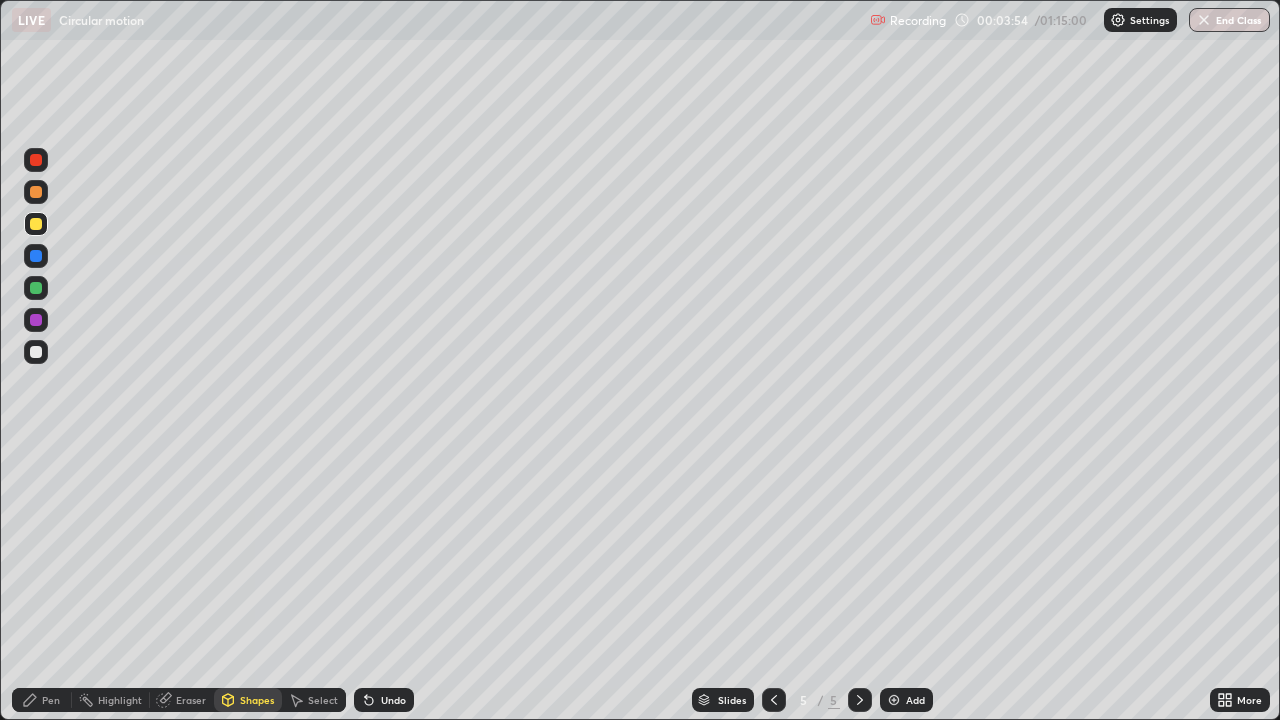 click 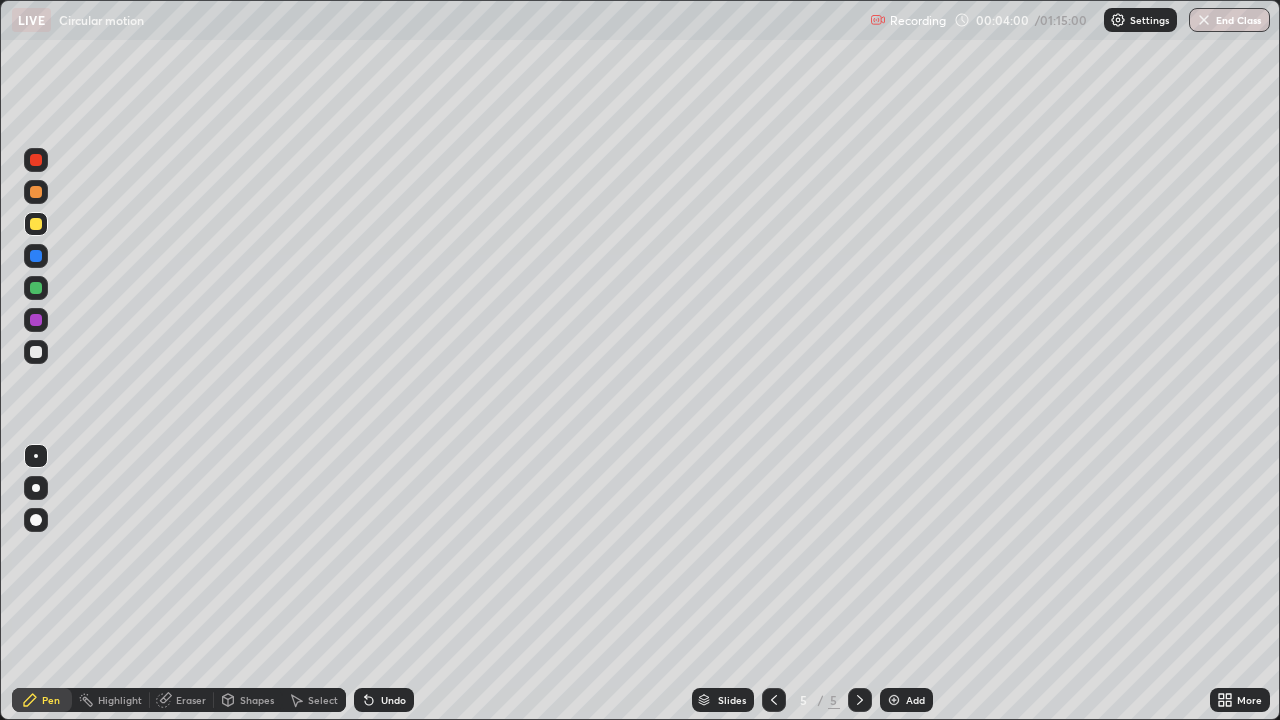 click at bounding box center [36, 352] 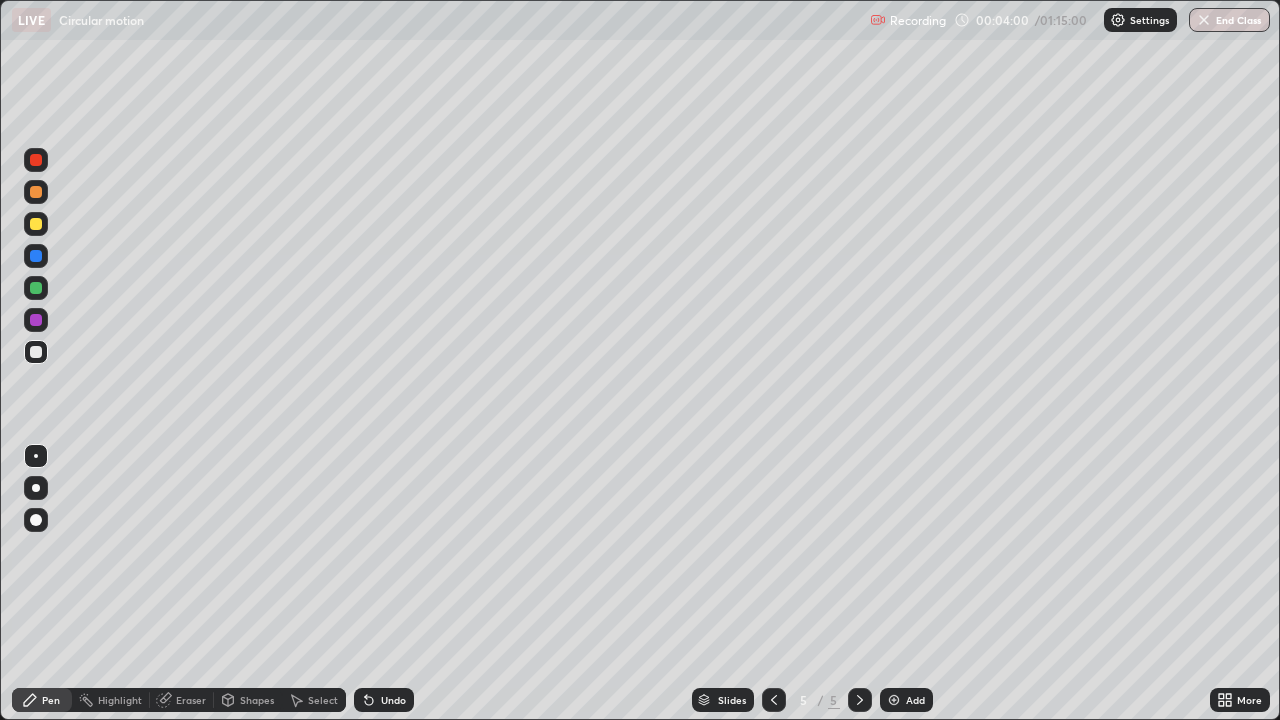click on "Shapes" at bounding box center (248, 700) 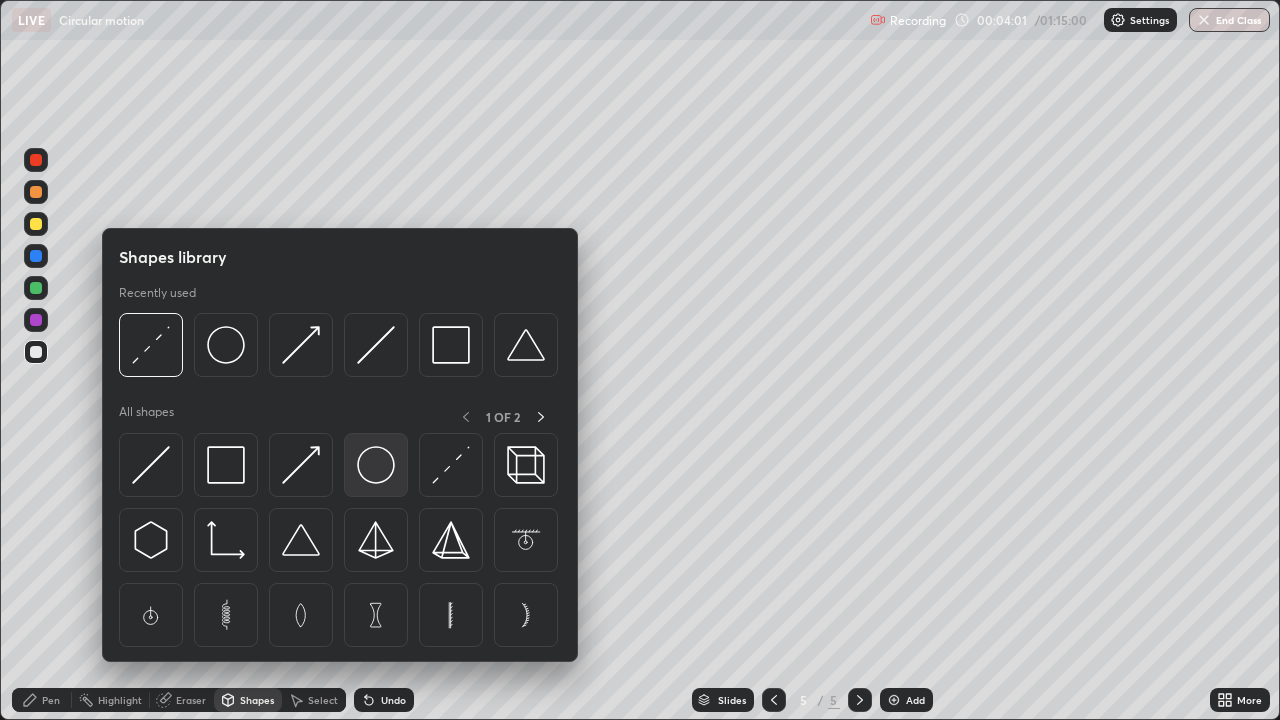 click at bounding box center [376, 465] 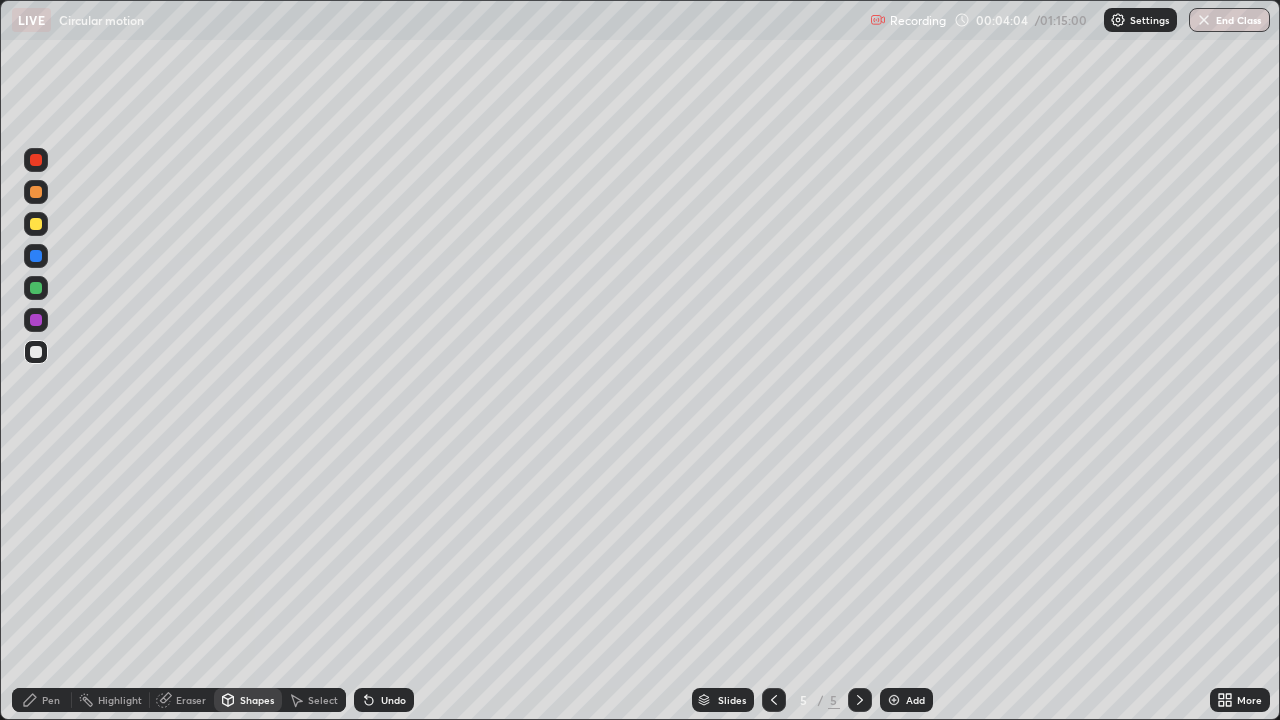 click on "Pen" at bounding box center (51, 700) 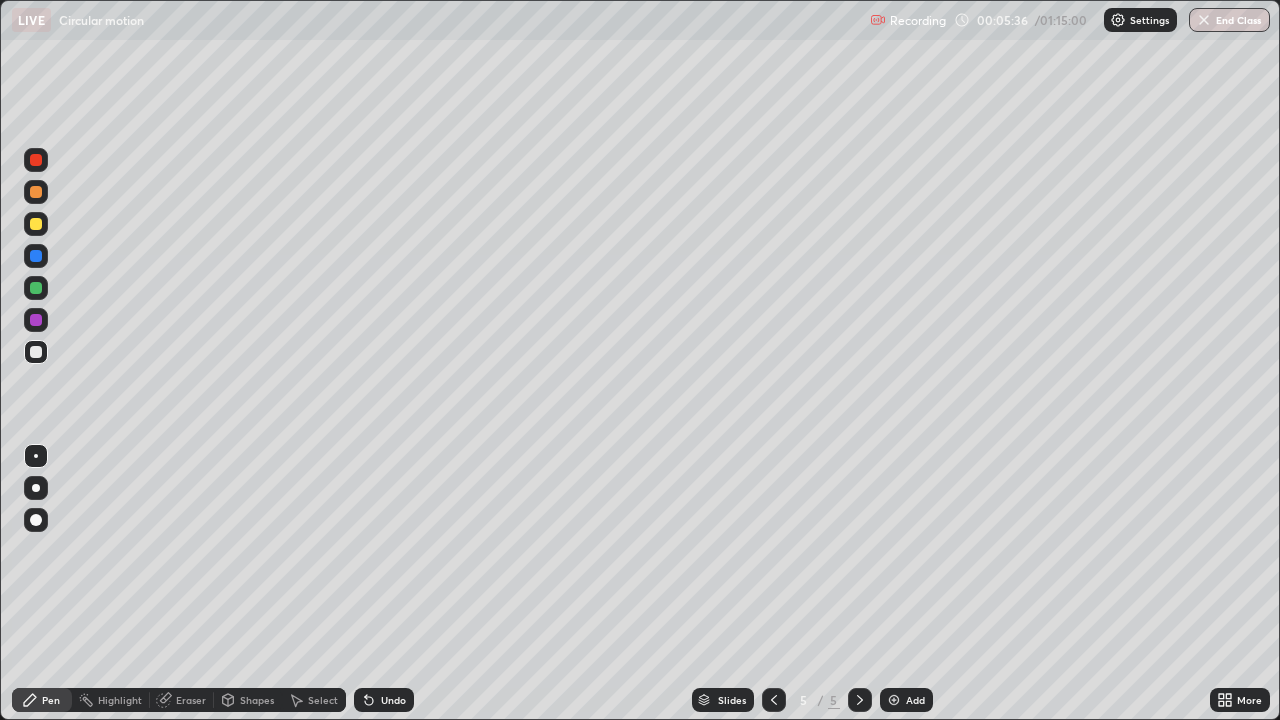 click 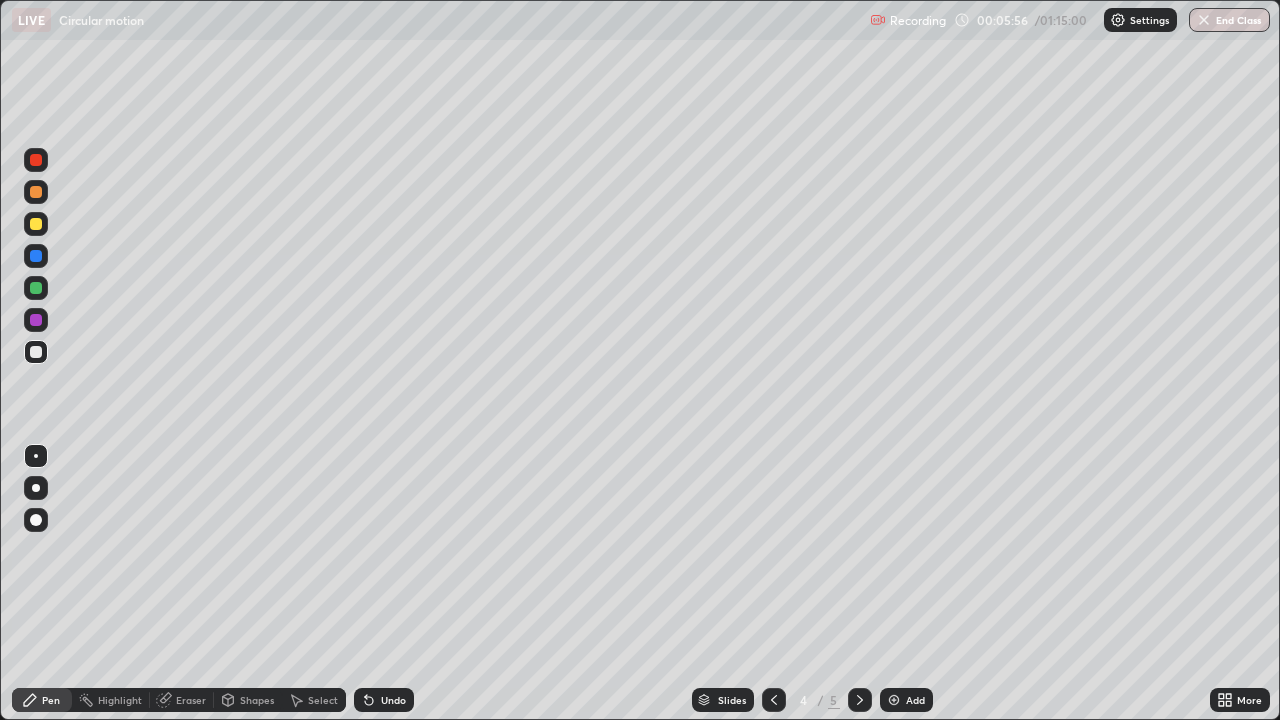 click 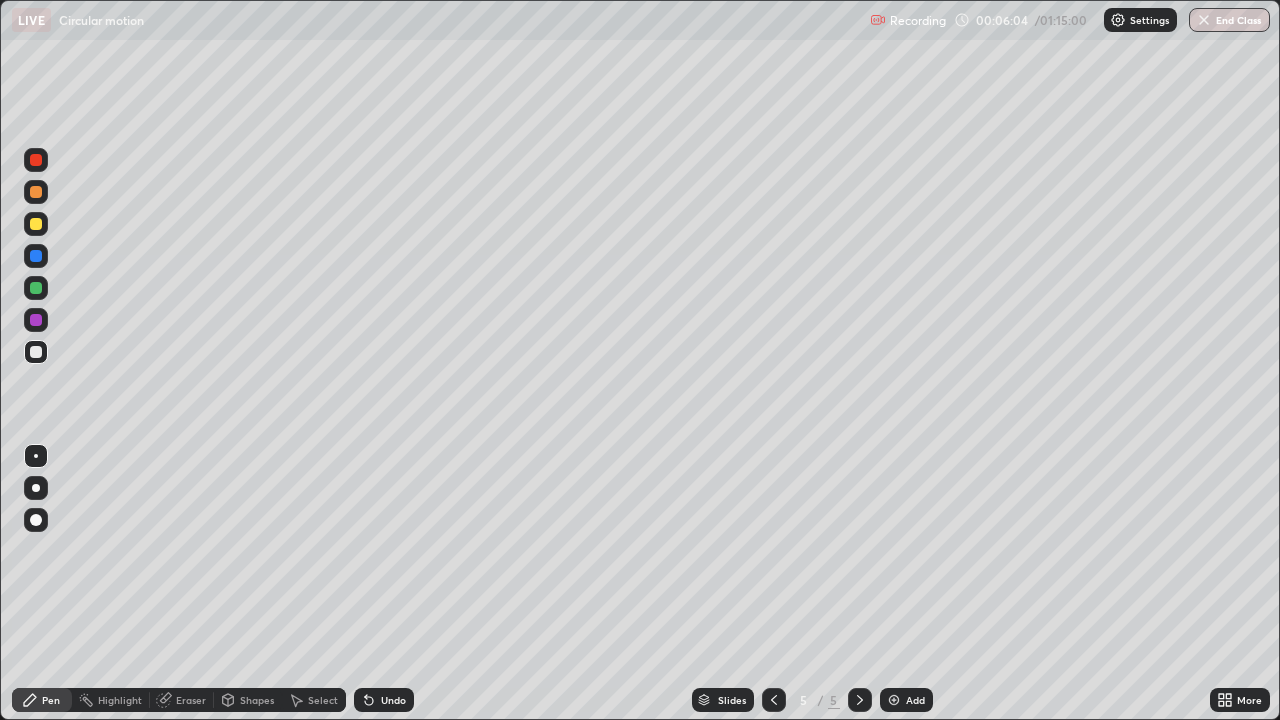 click on "Add" at bounding box center [906, 700] 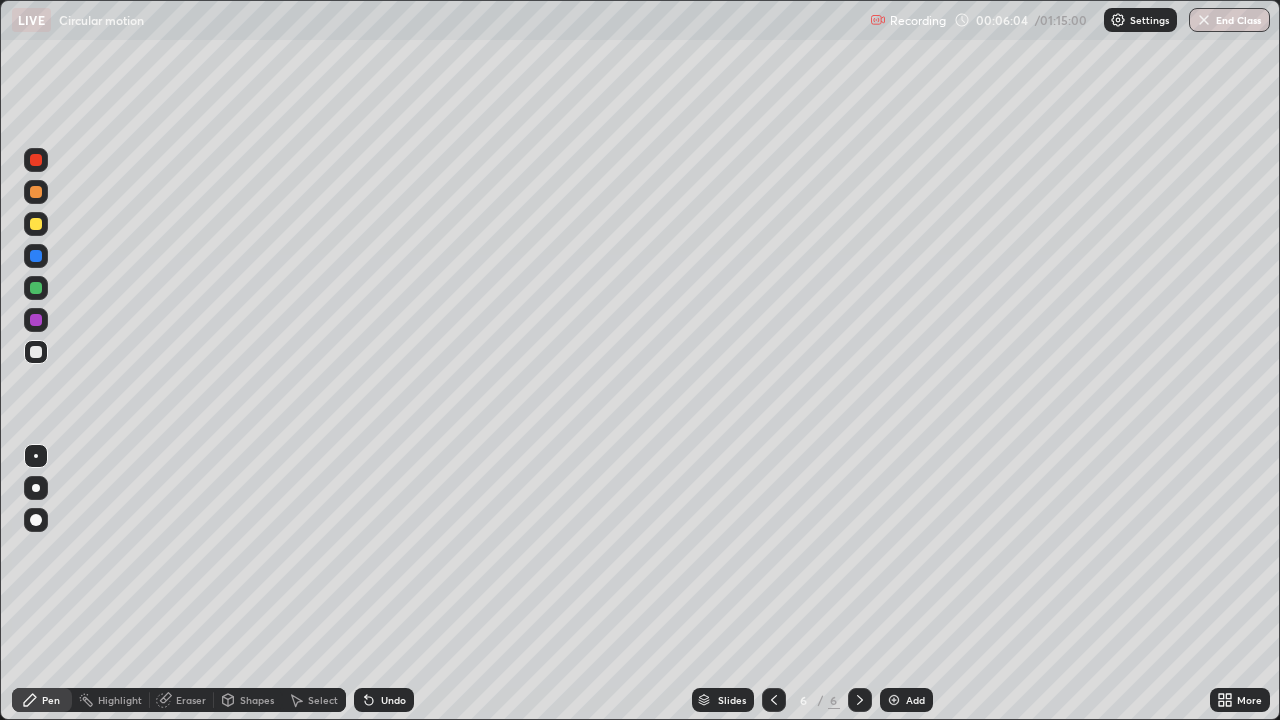 click on "Shapes" at bounding box center (257, 700) 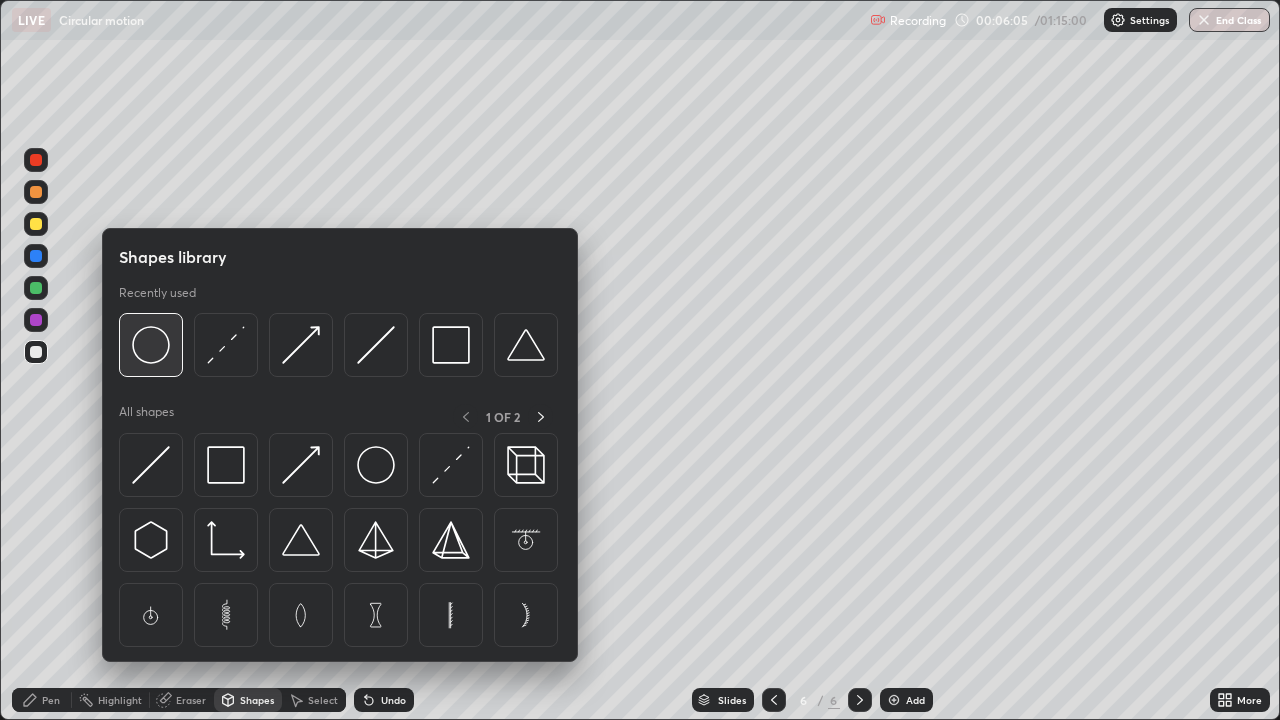 click at bounding box center [151, 345] 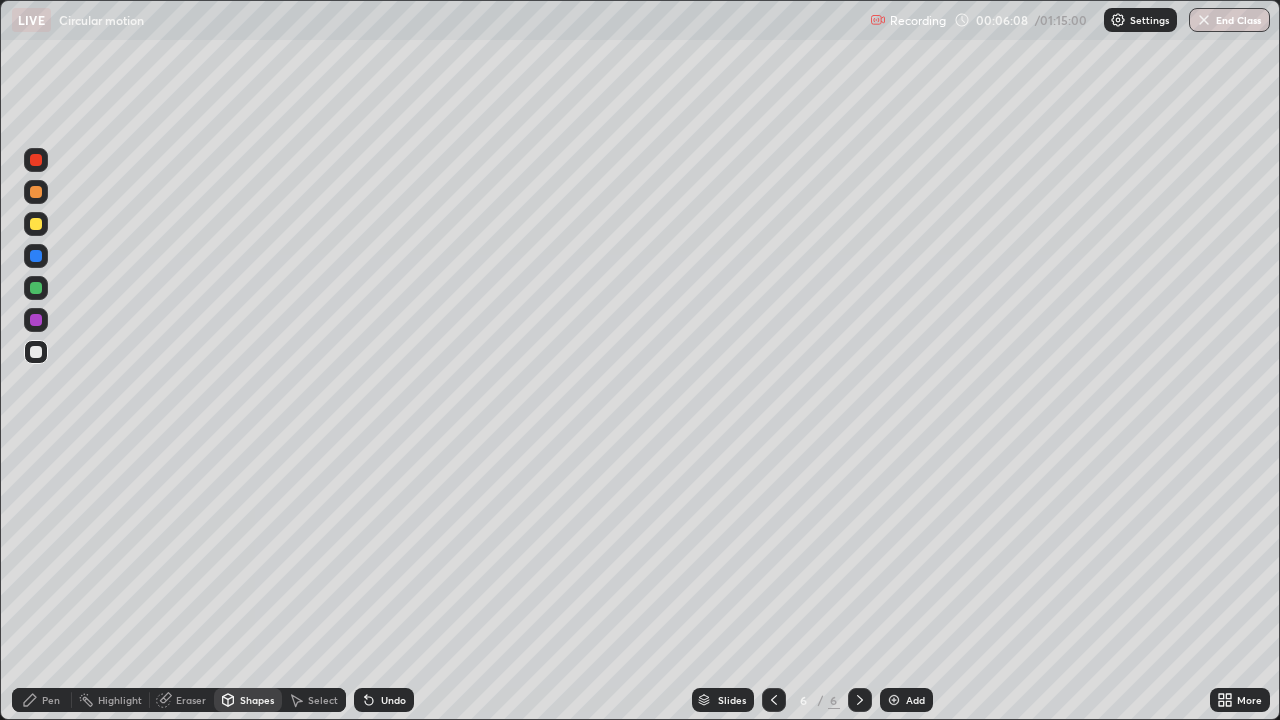click on "Shapes" at bounding box center (257, 700) 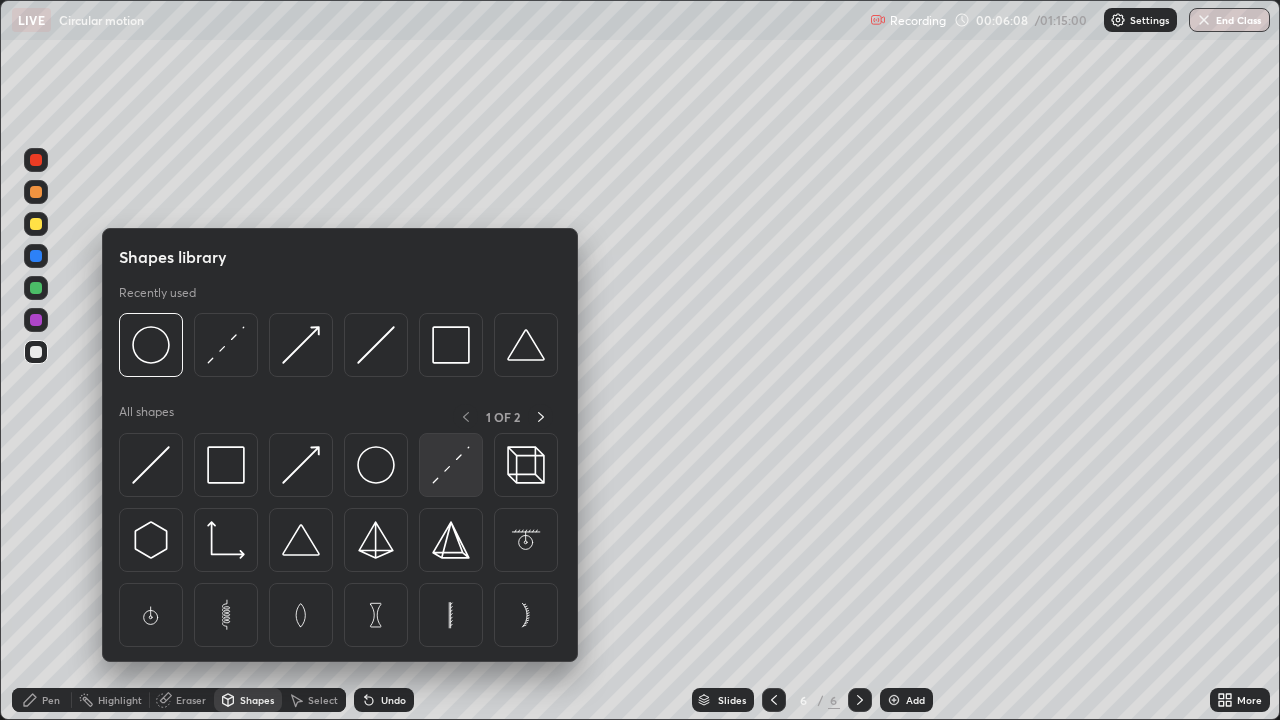 click at bounding box center (451, 465) 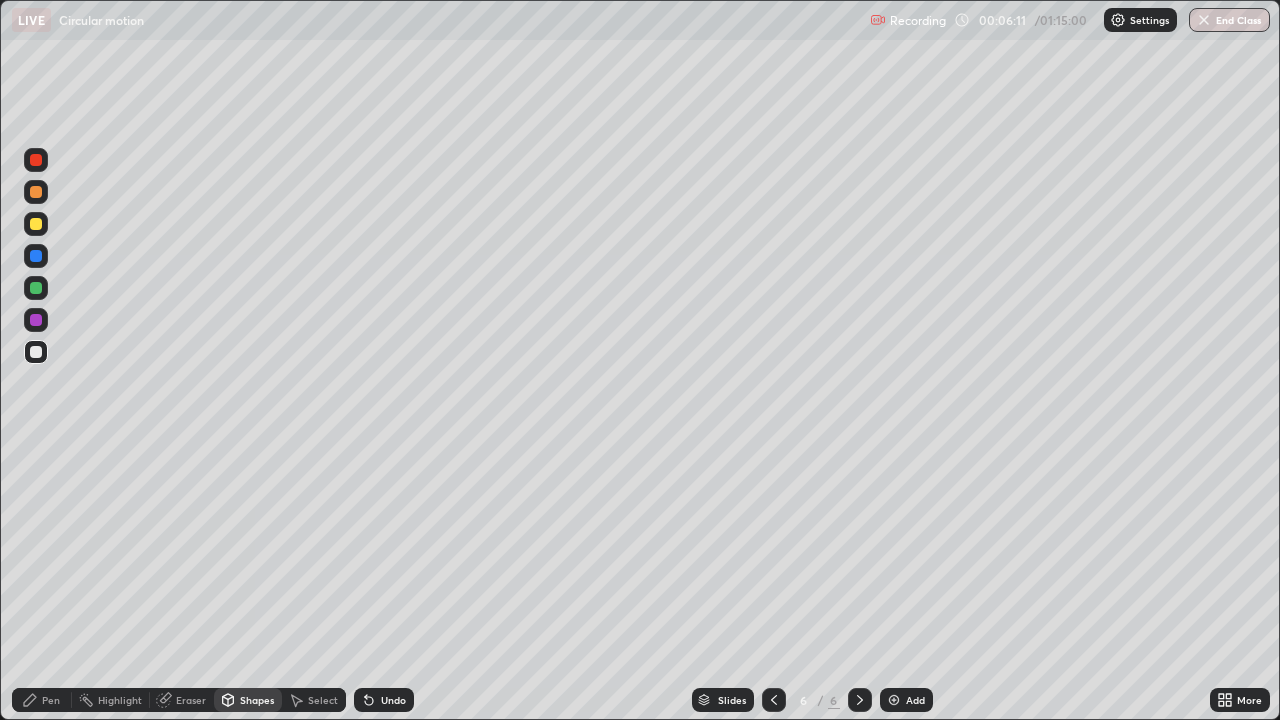 click on "Pen" at bounding box center [51, 700] 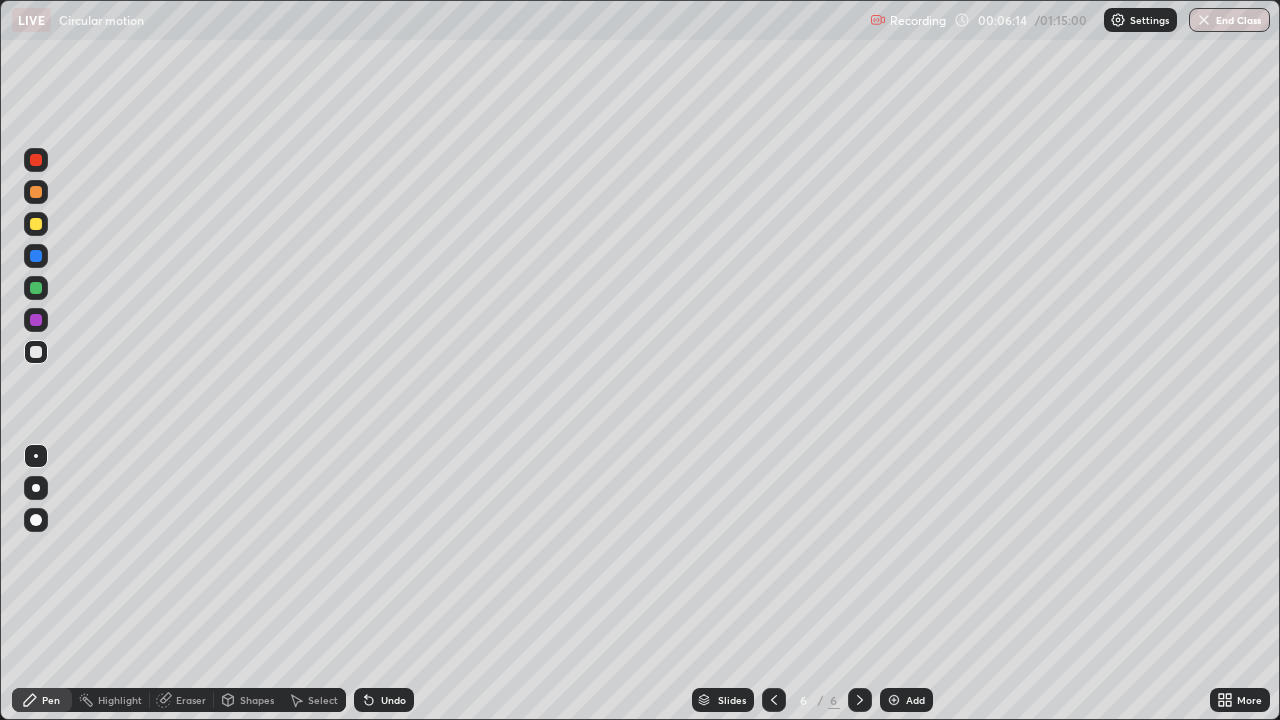 click 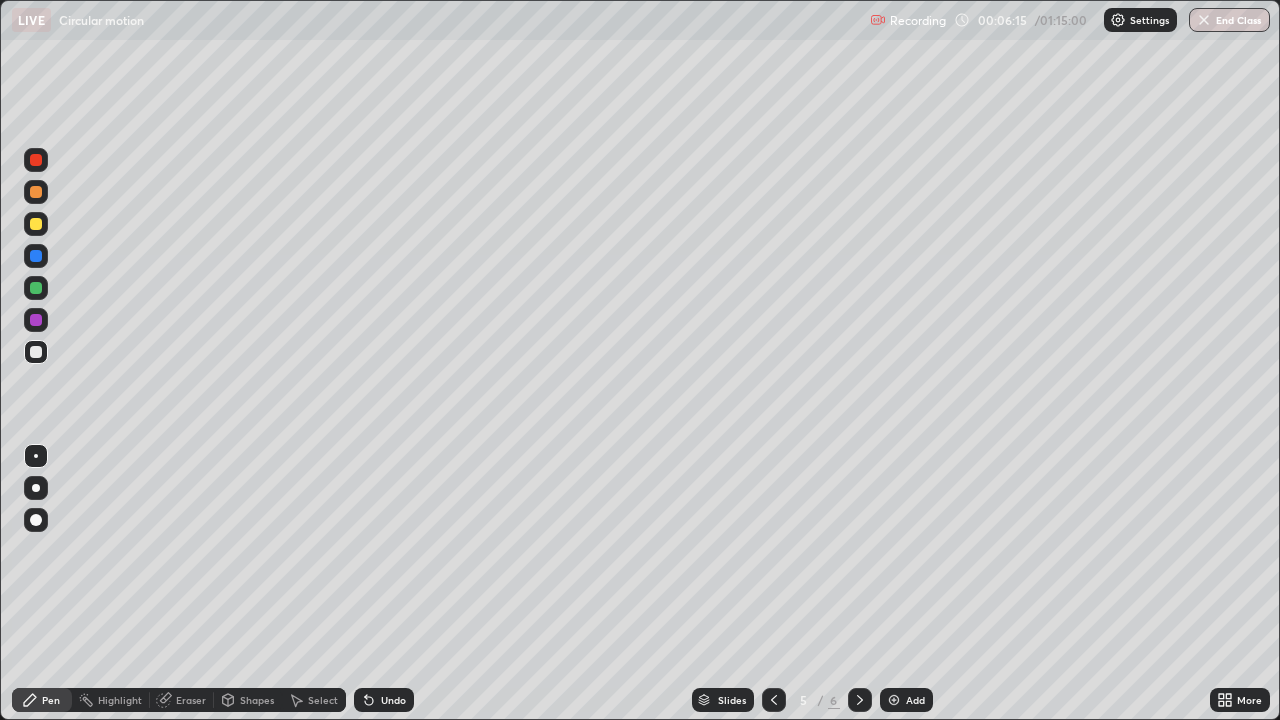 click 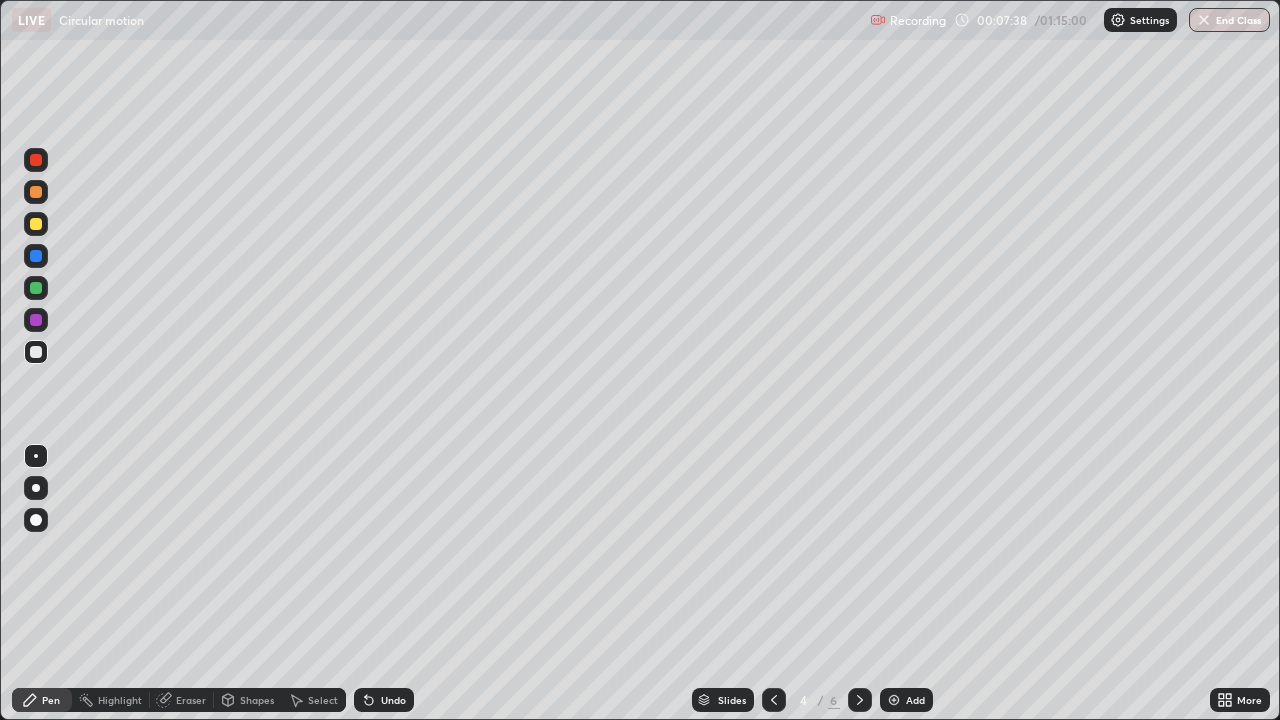 click at bounding box center [860, 700] 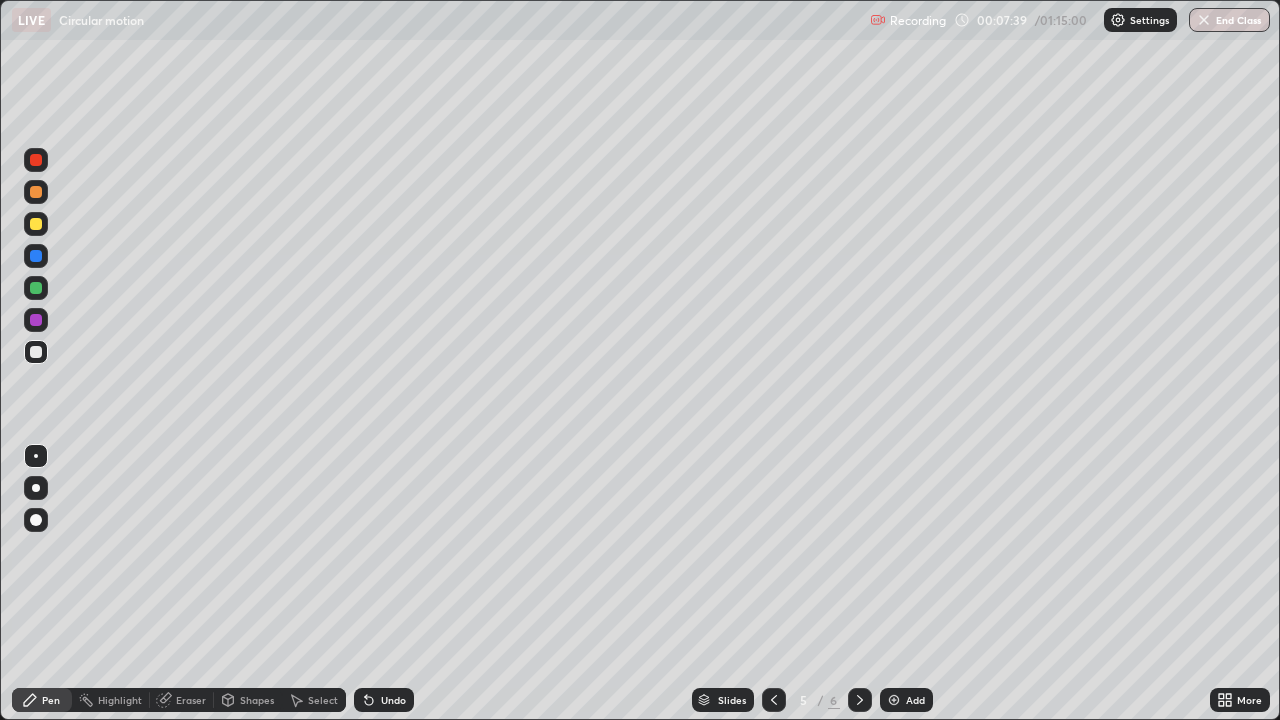 click 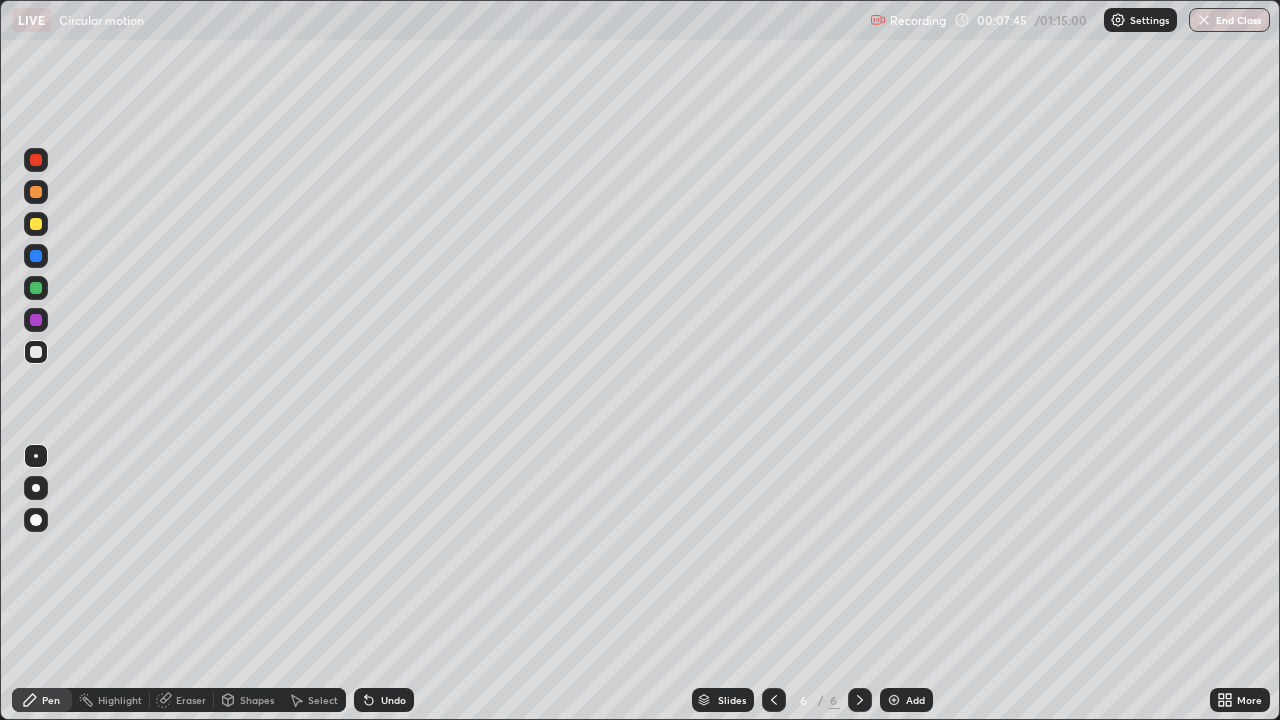 click at bounding box center [36, 224] 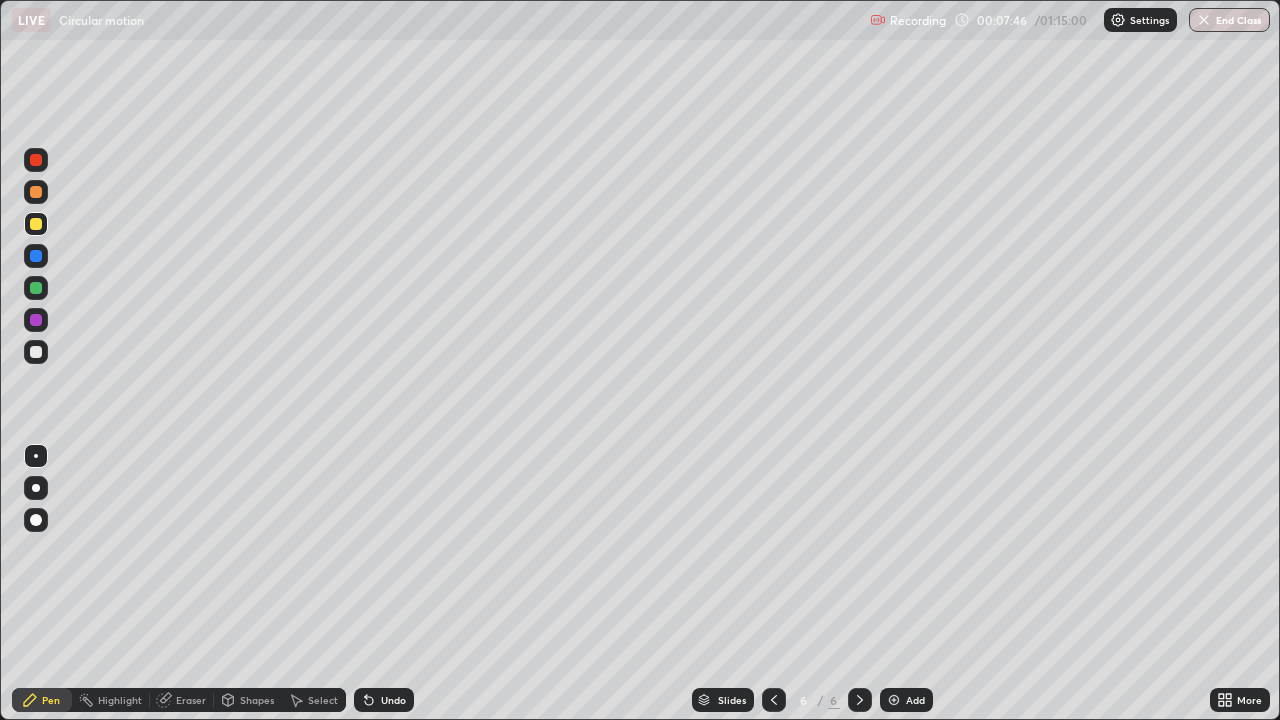 click at bounding box center (36, 352) 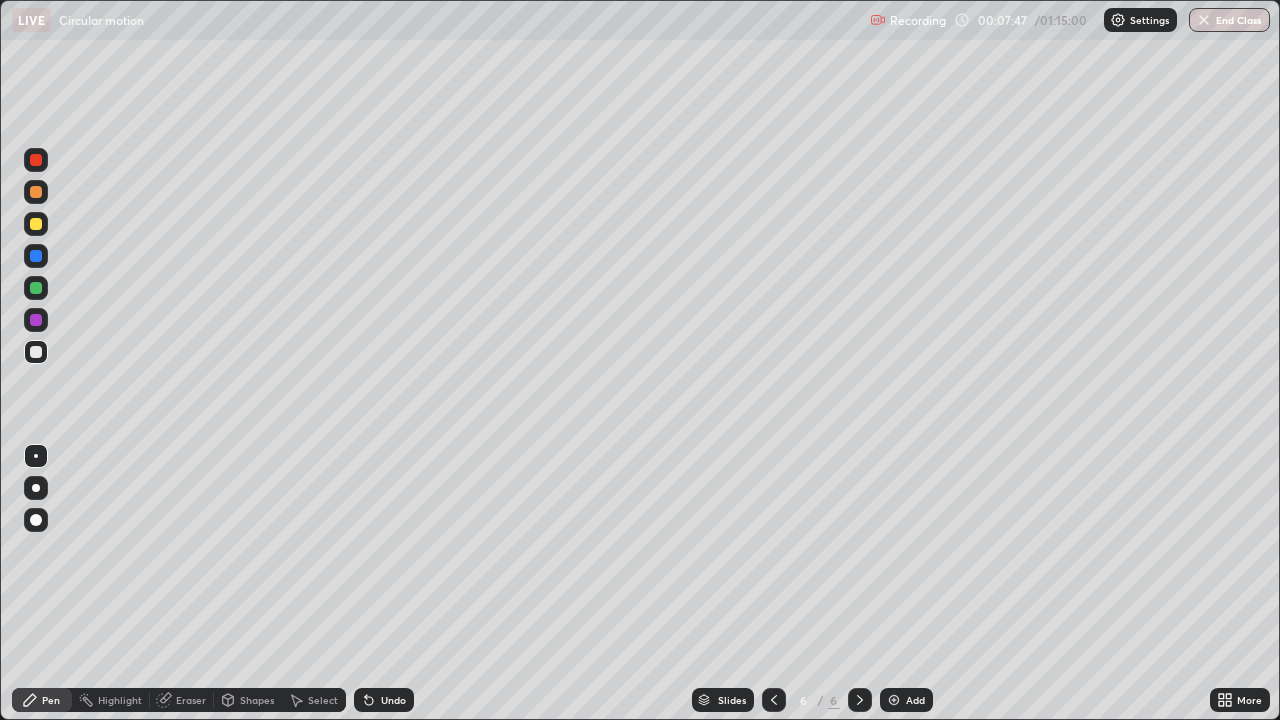 click at bounding box center (36, 224) 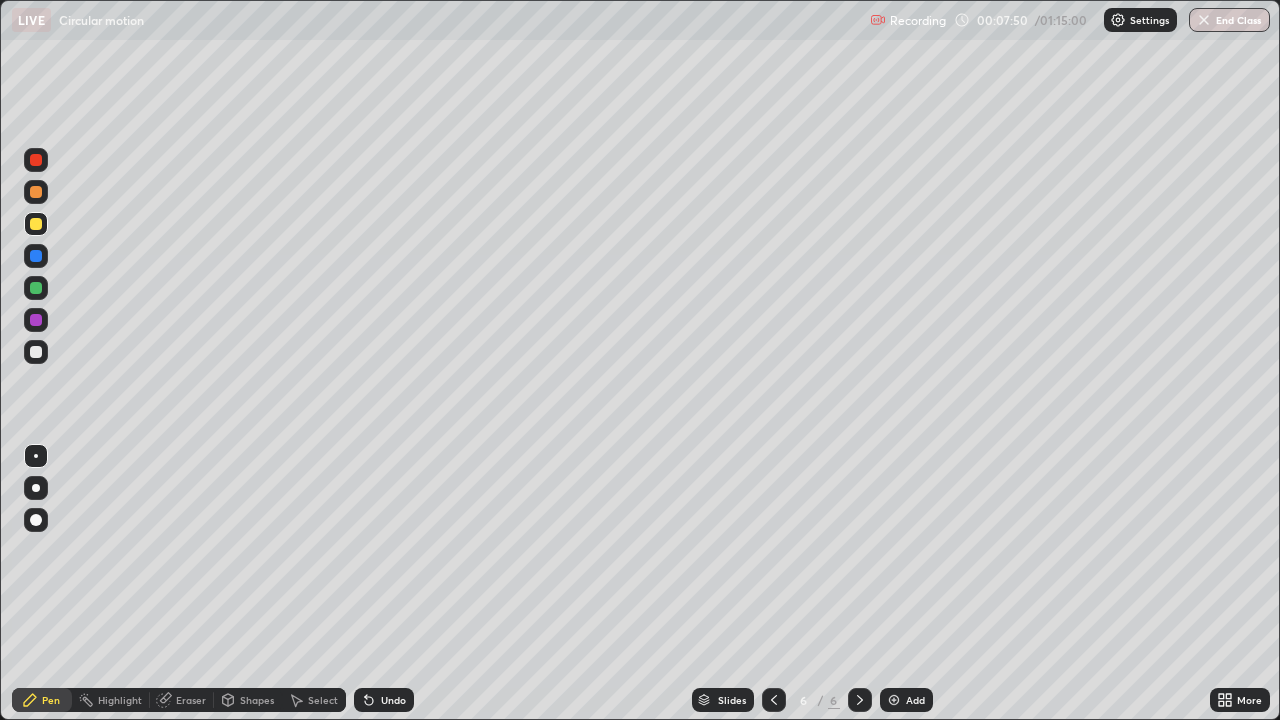 click on "Undo" at bounding box center [384, 700] 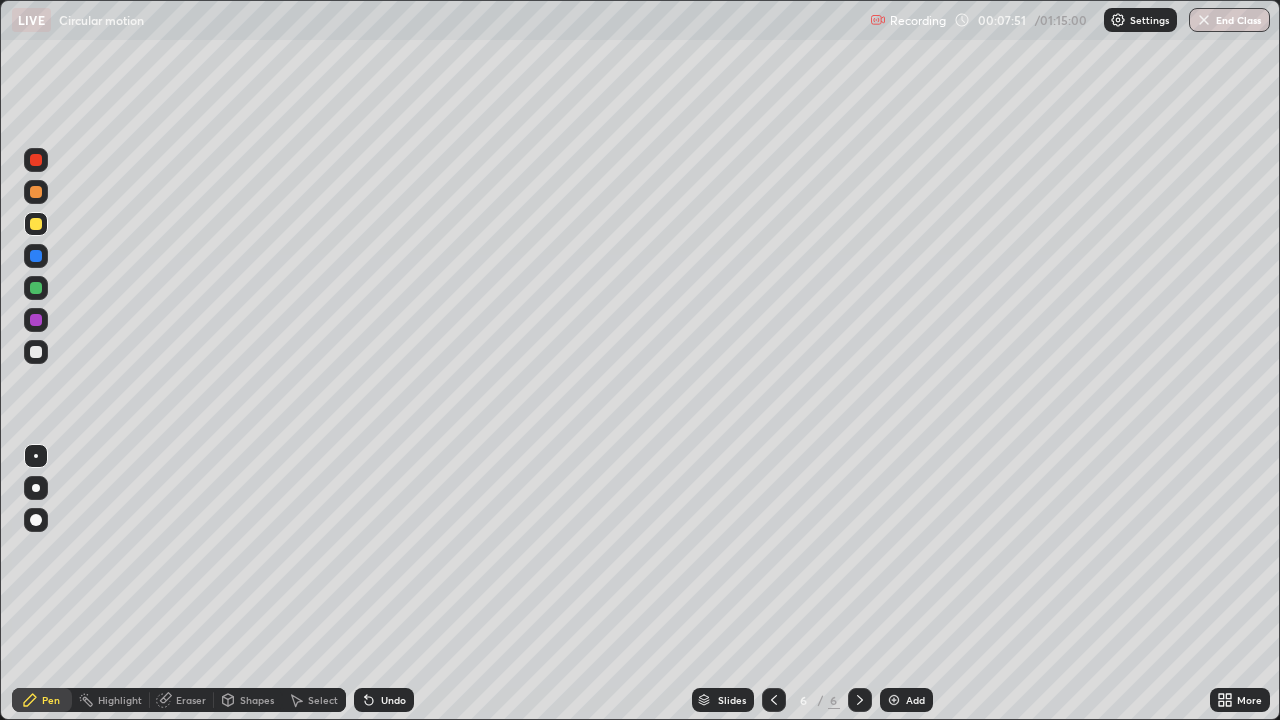 click on "Shapes" at bounding box center (248, 700) 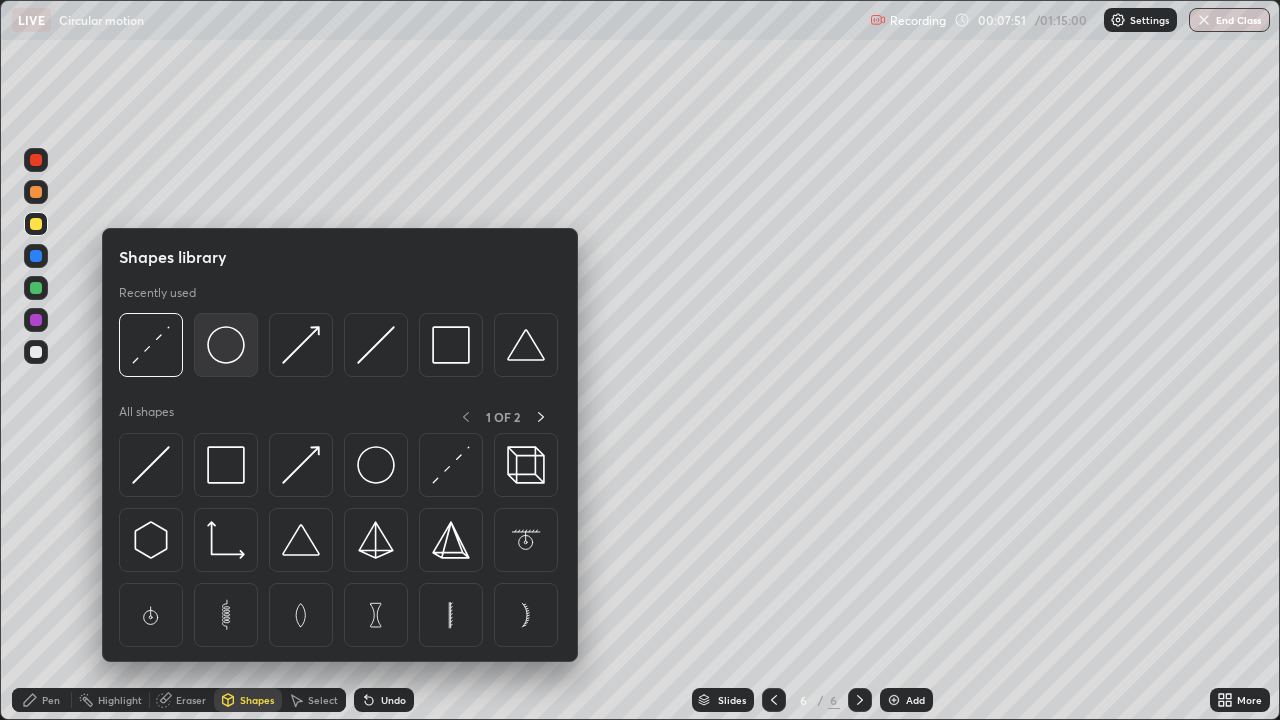 click at bounding box center [226, 345] 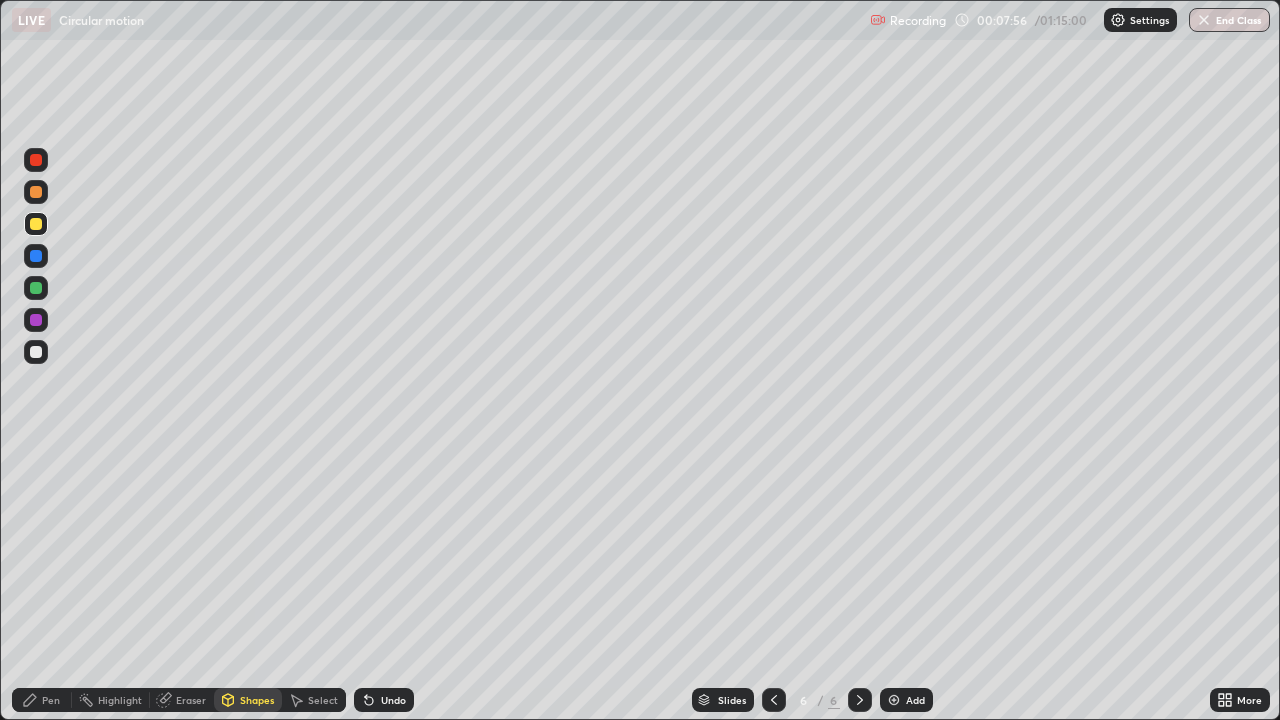 click on "Pen" at bounding box center [51, 700] 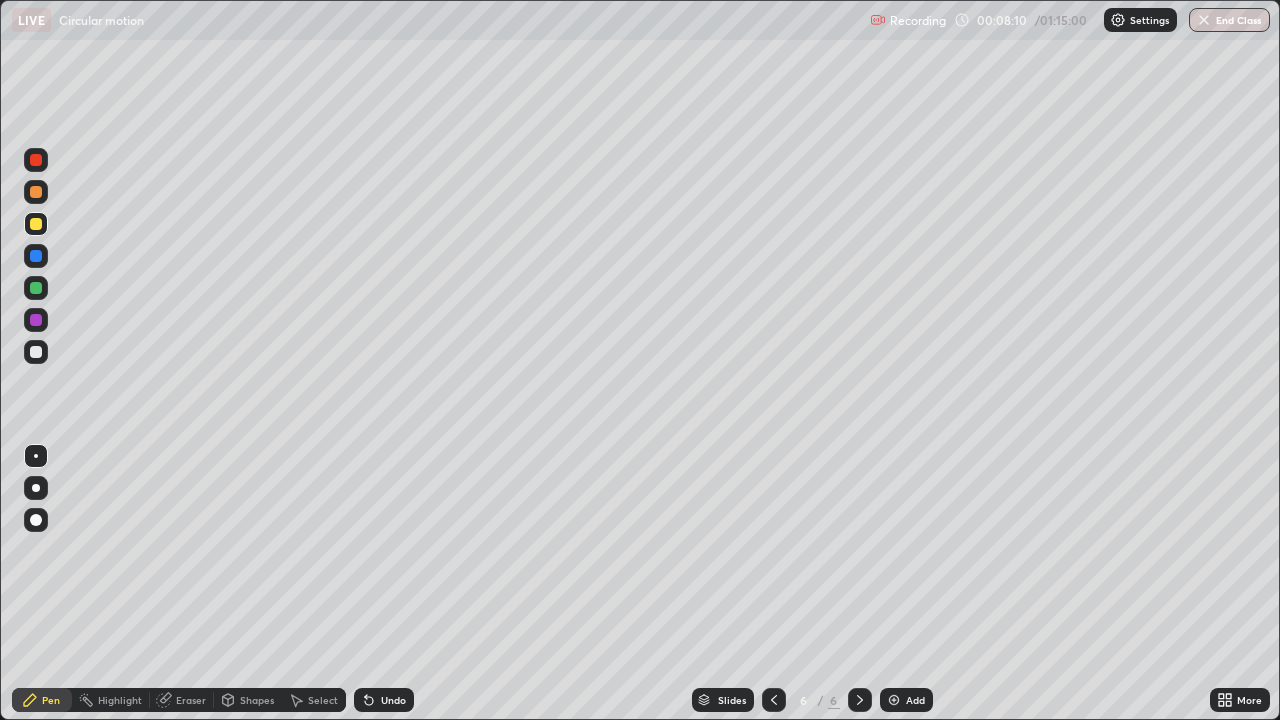 click 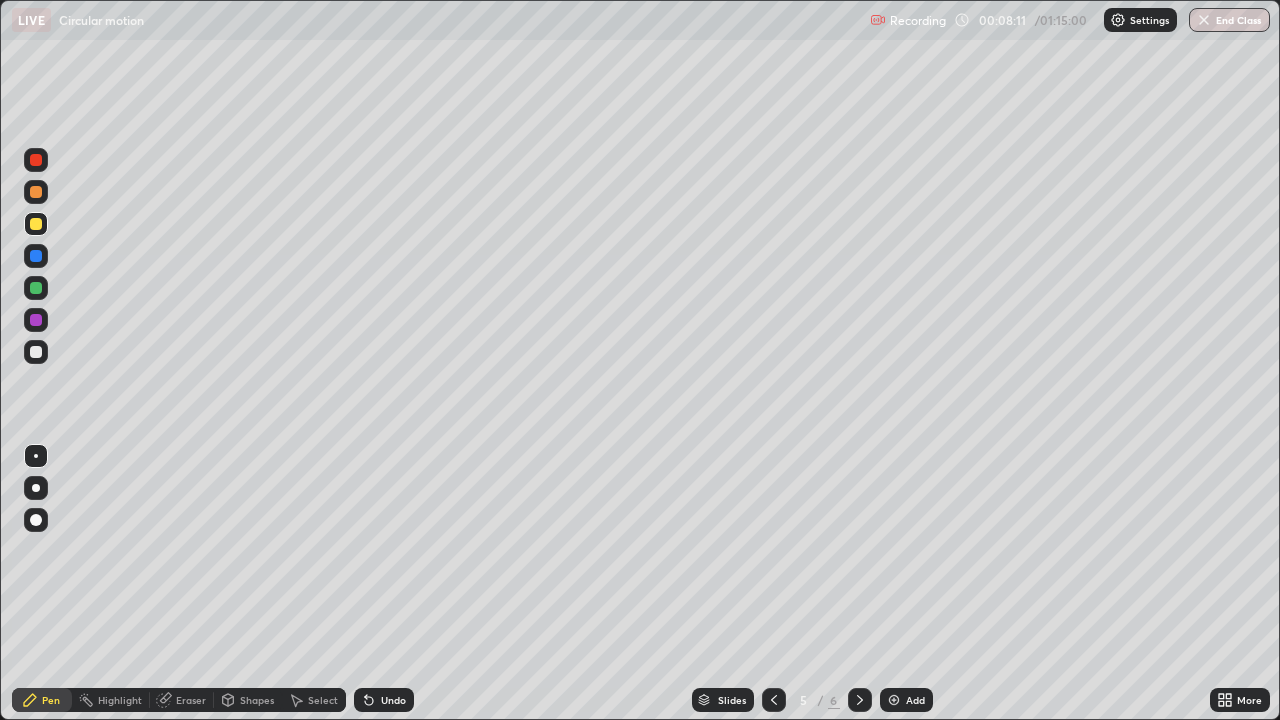 click 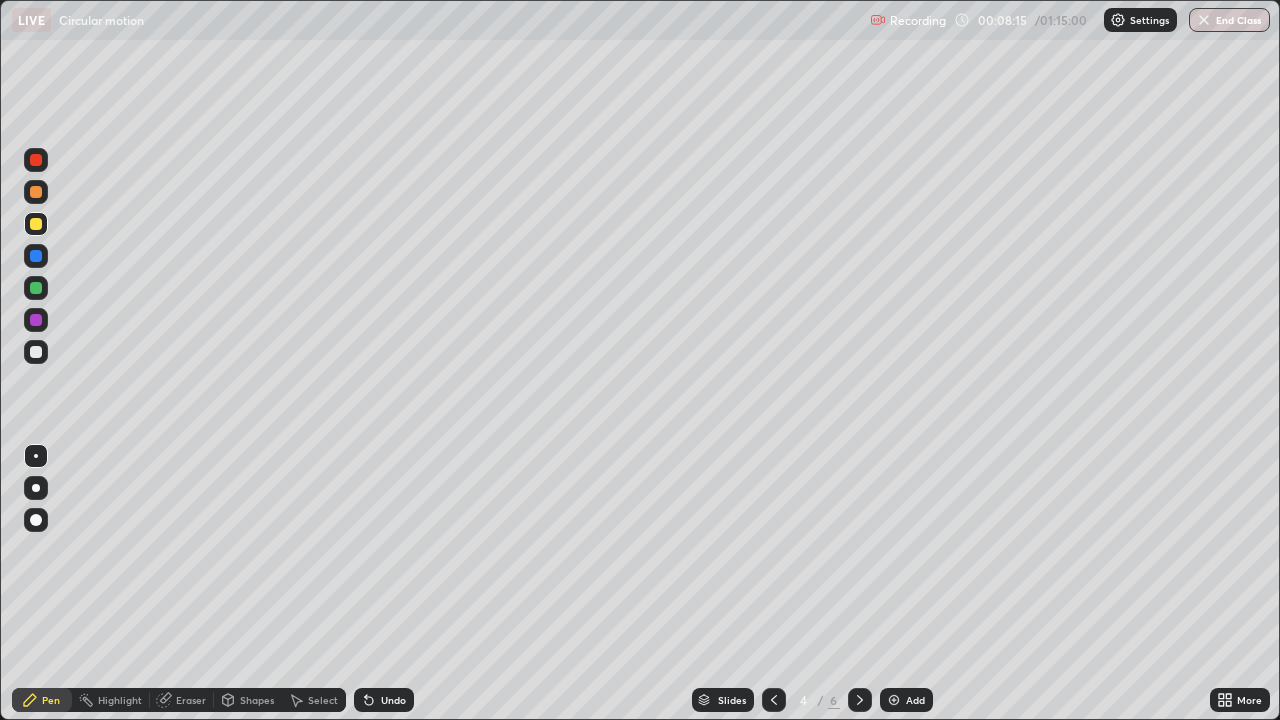 click 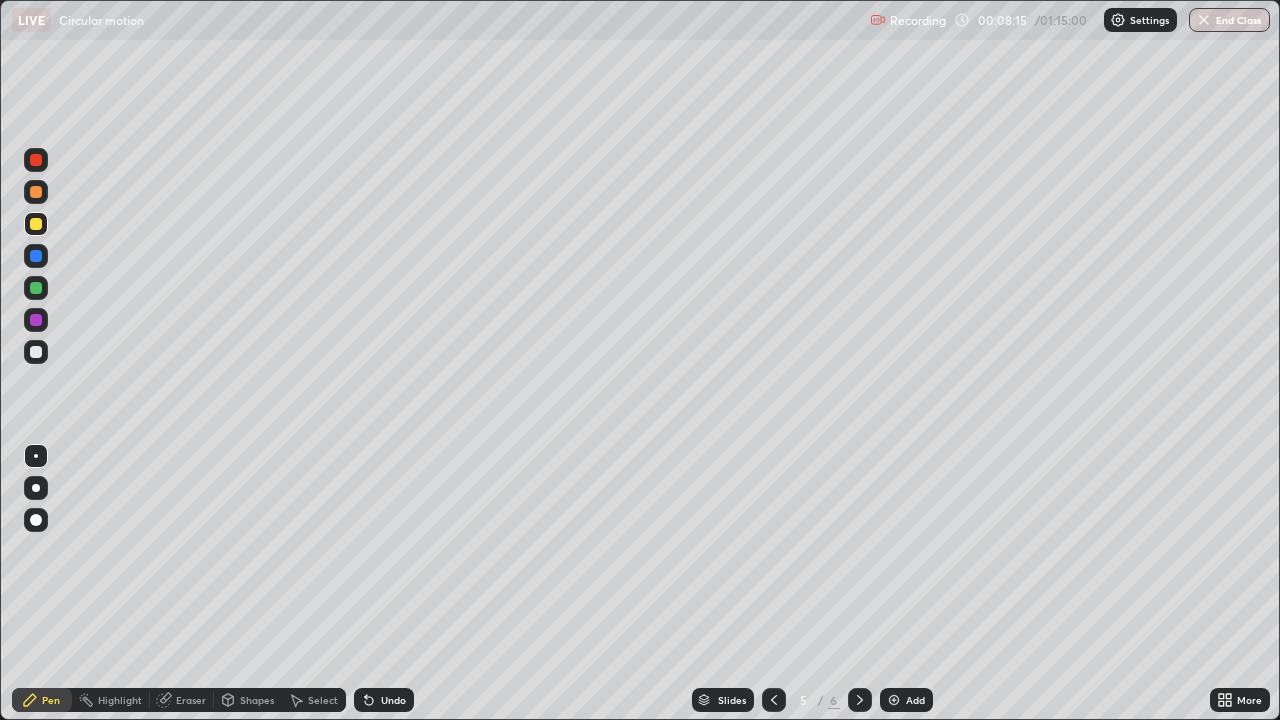 click at bounding box center [860, 700] 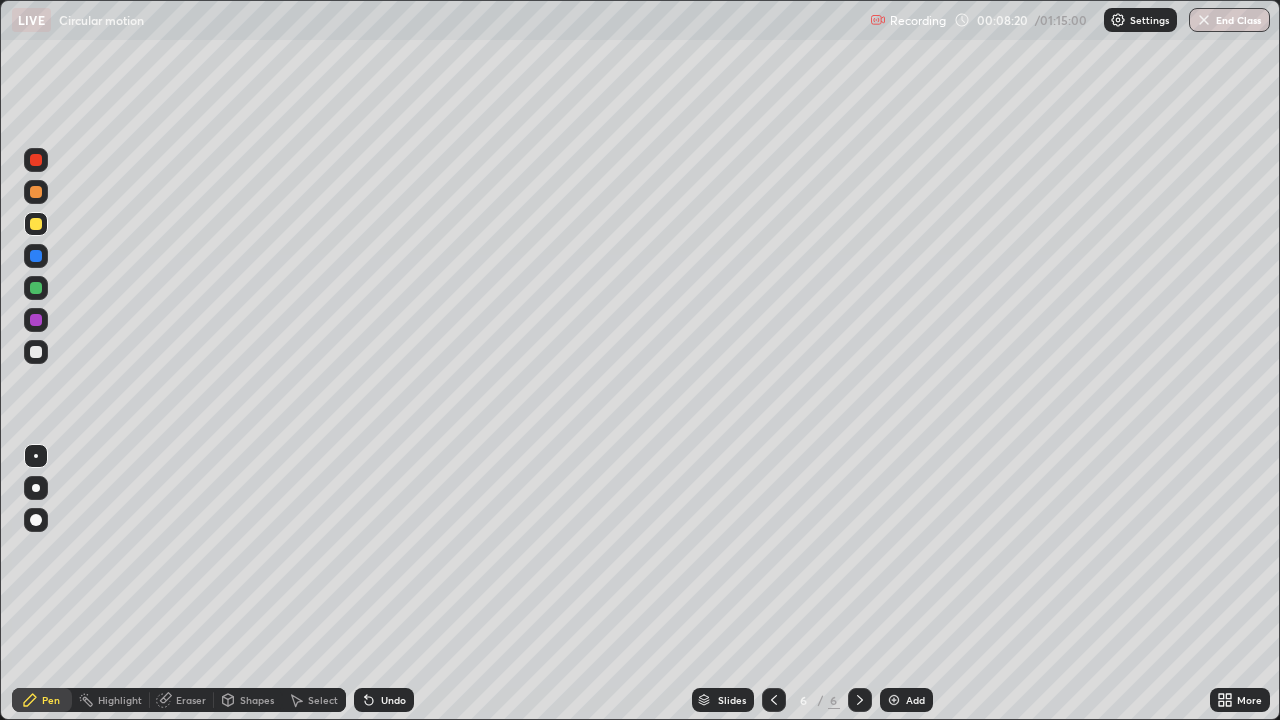 click on "Shapes" at bounding box center [248, 700] 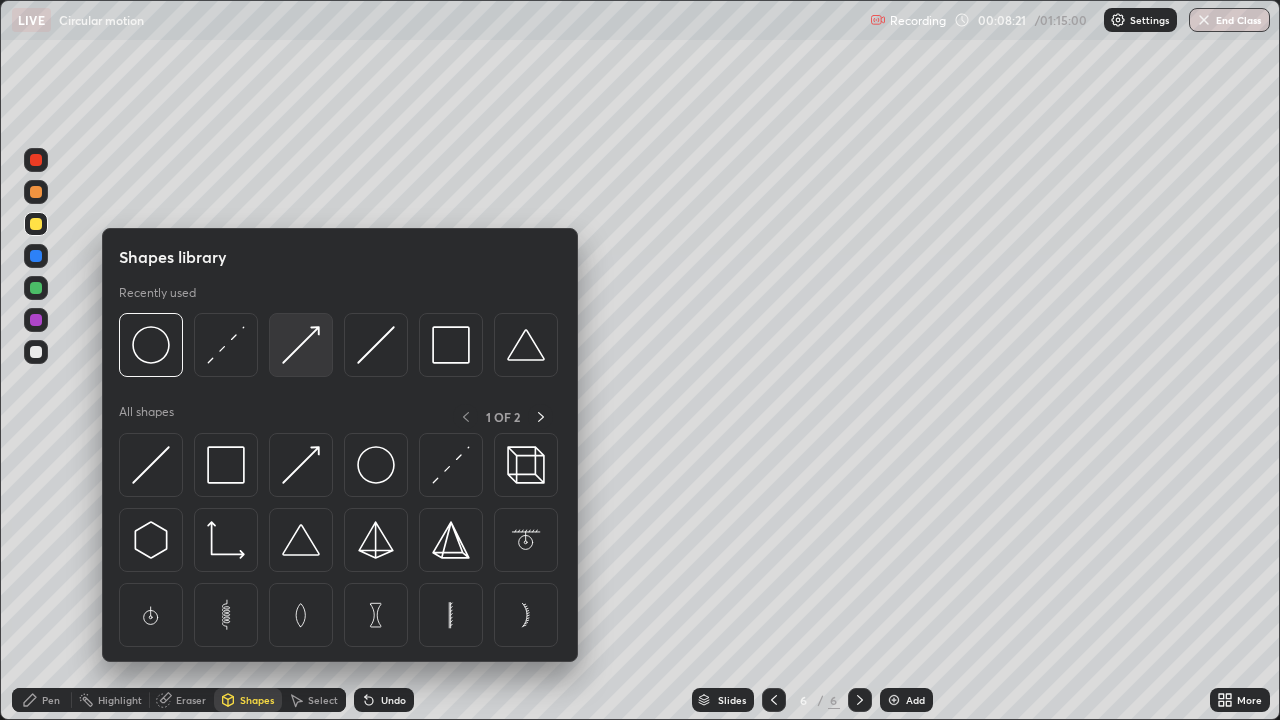 click at bounding box center [301, 345] 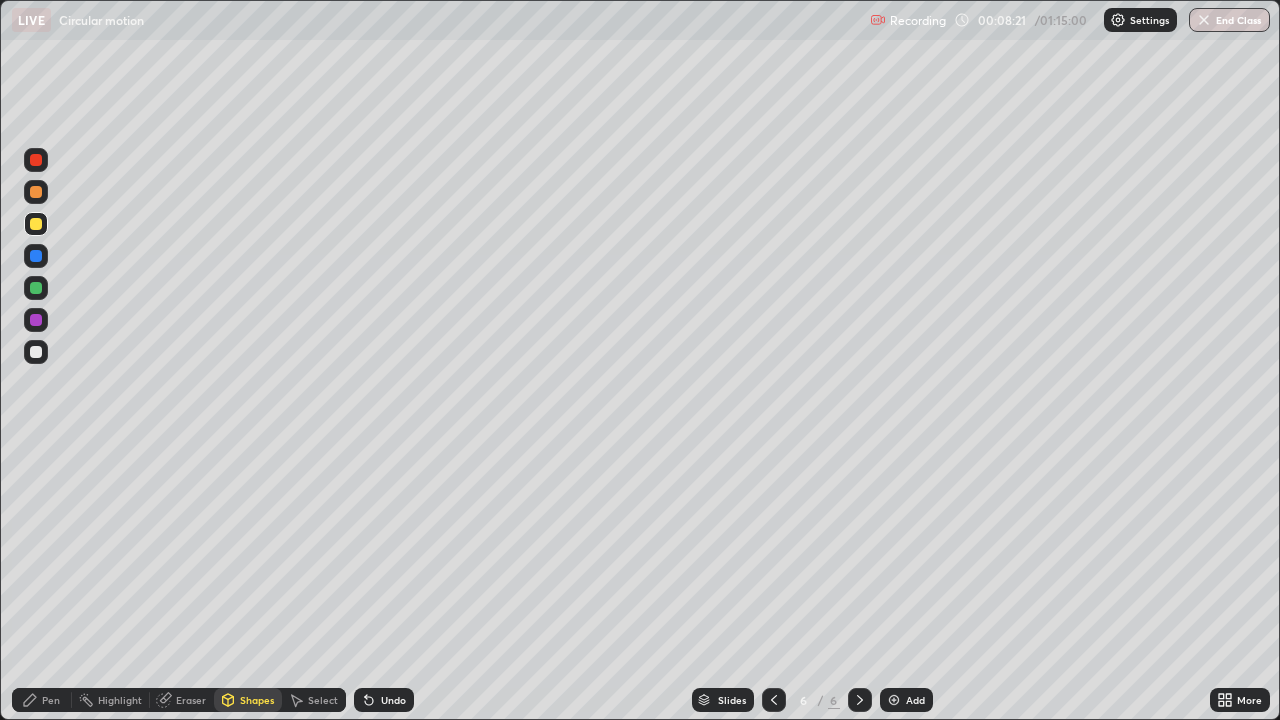 click at bounding box center [36, 224] 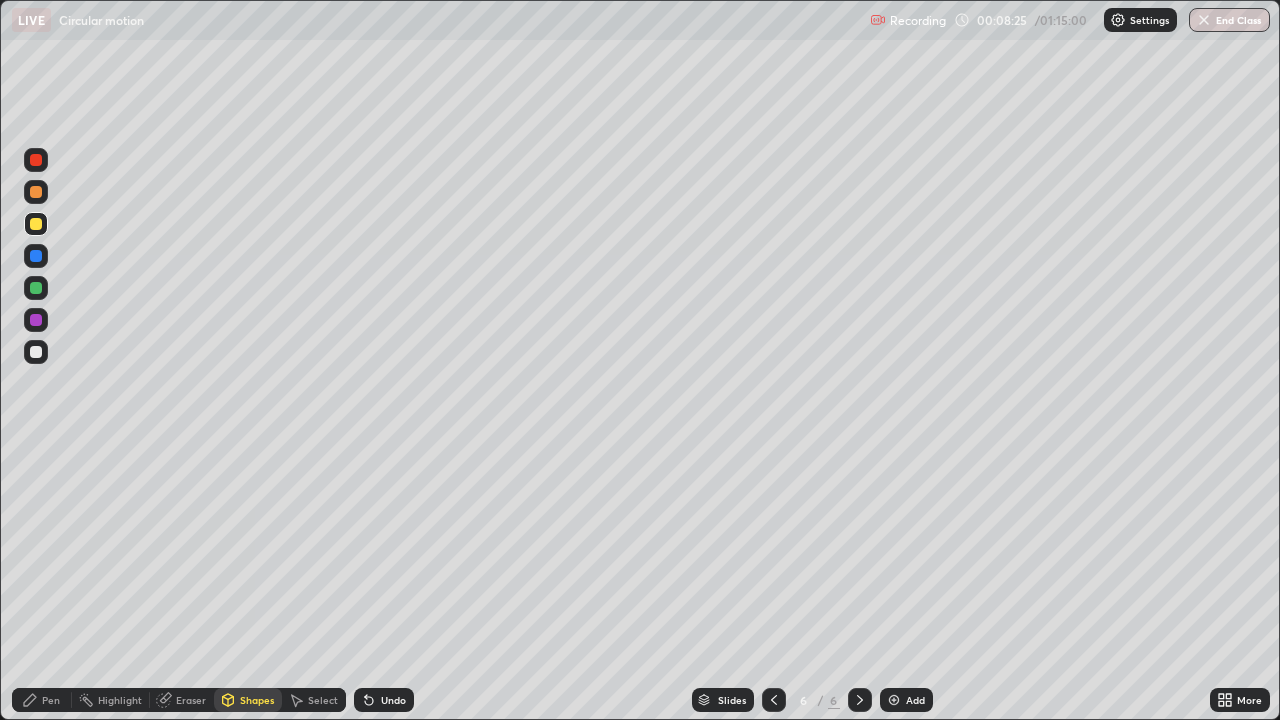 click on "Pen" at bounding box center (42, 700) 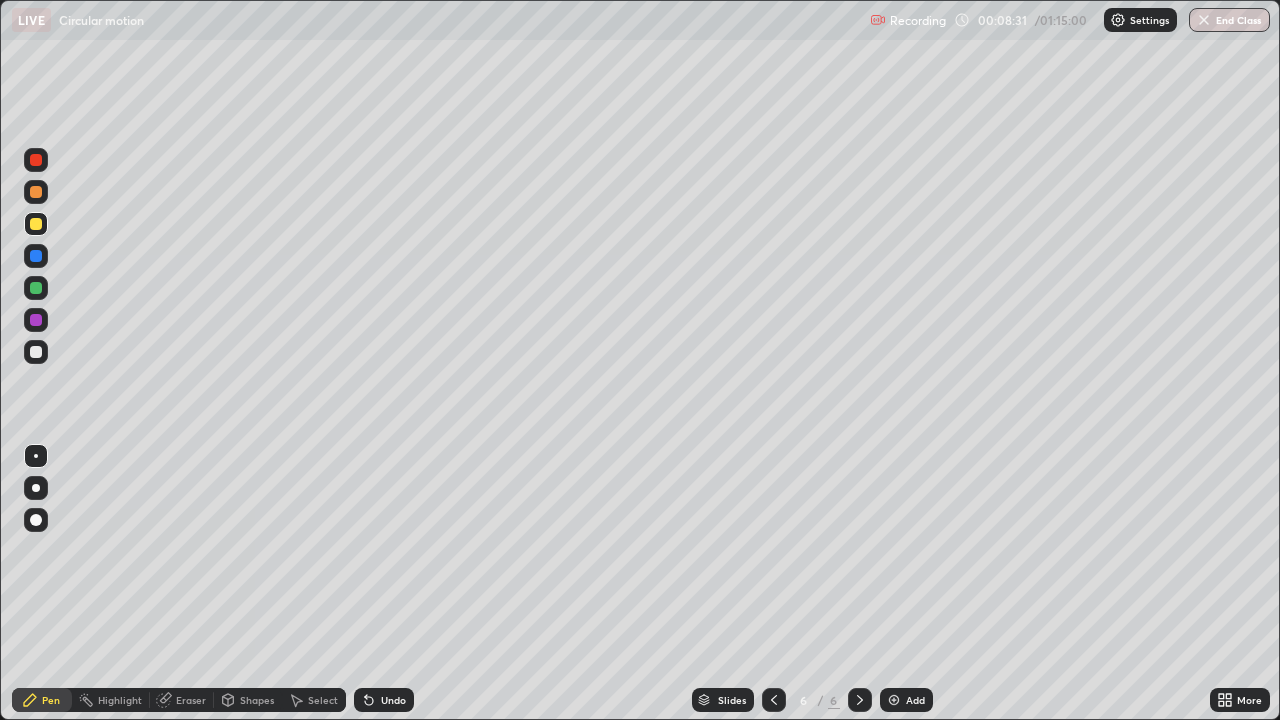 click 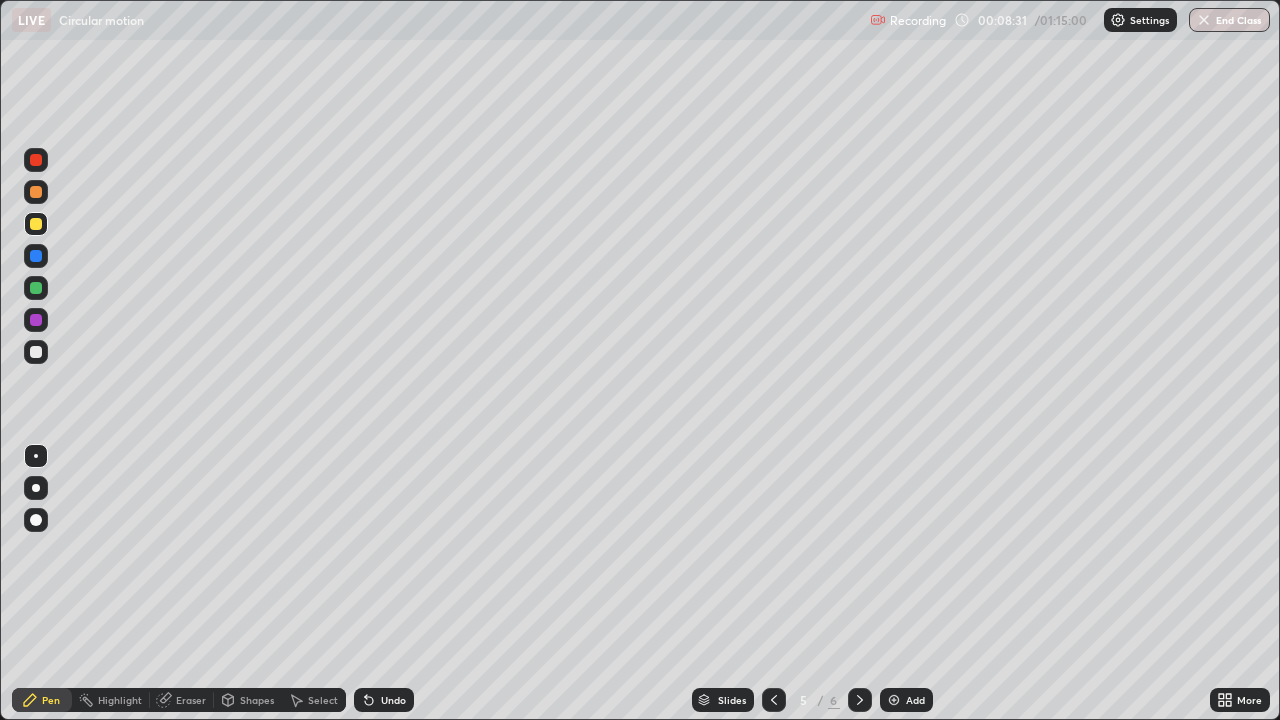click 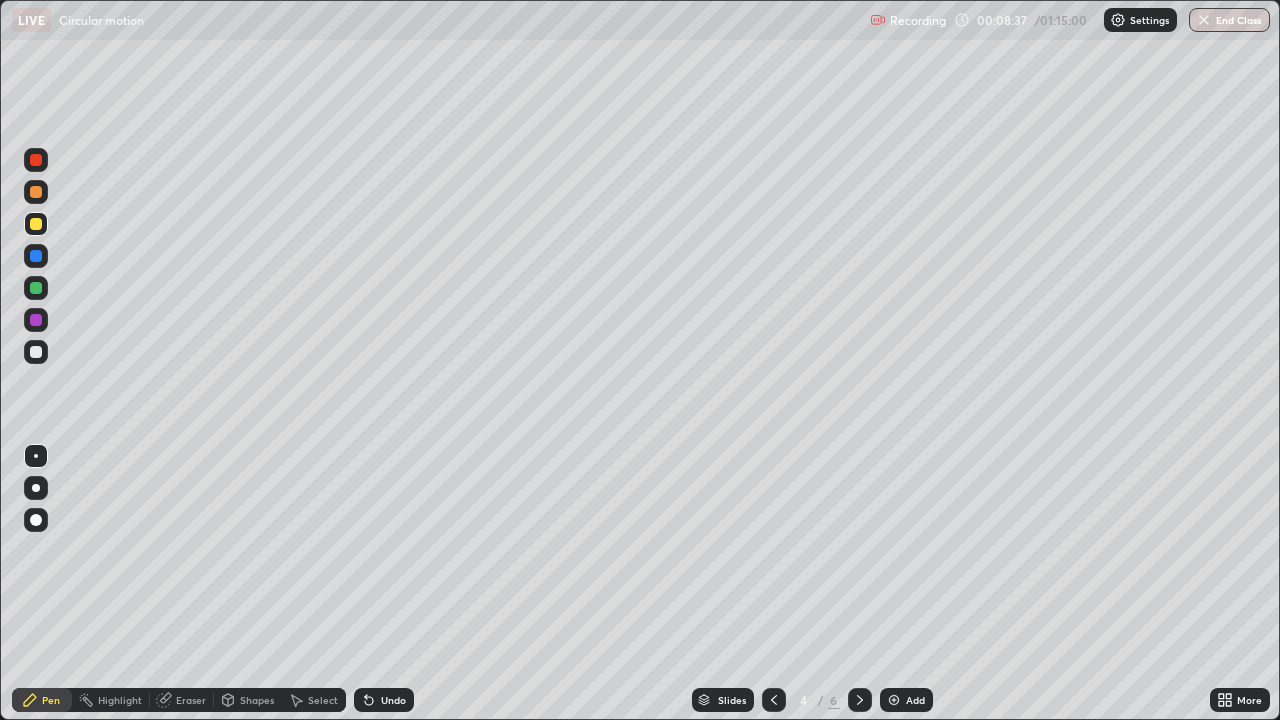 click 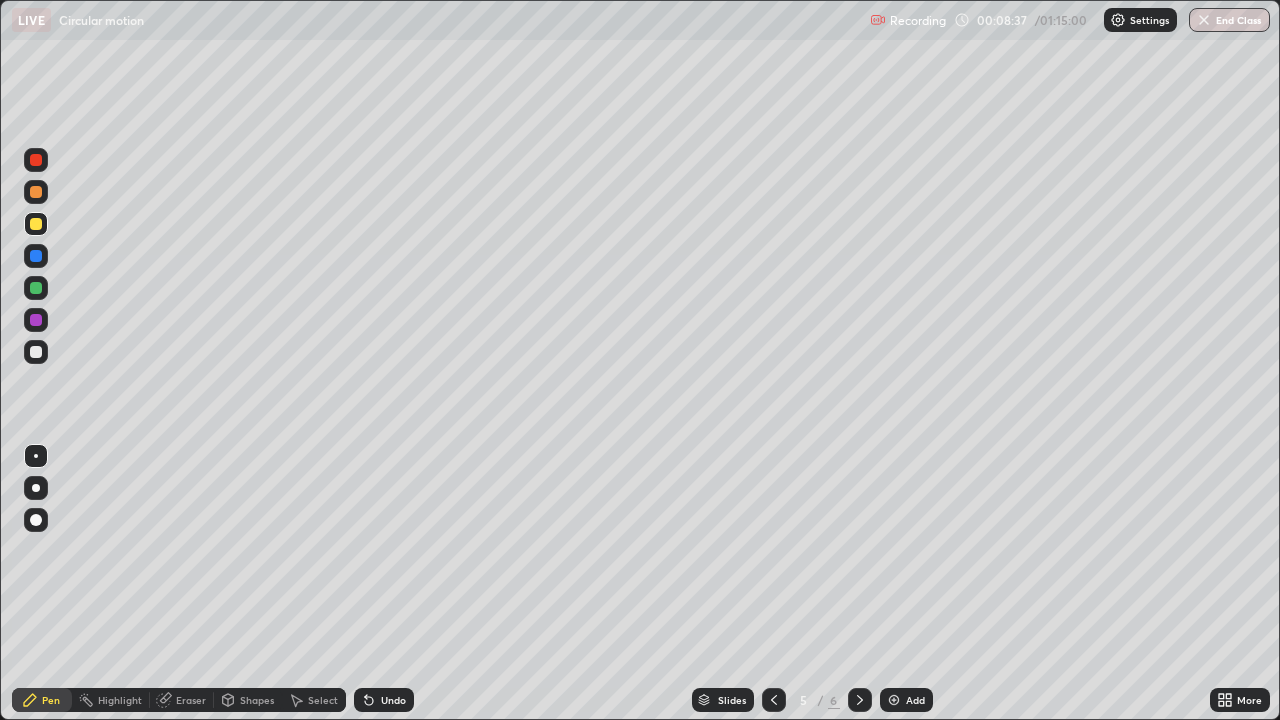 click 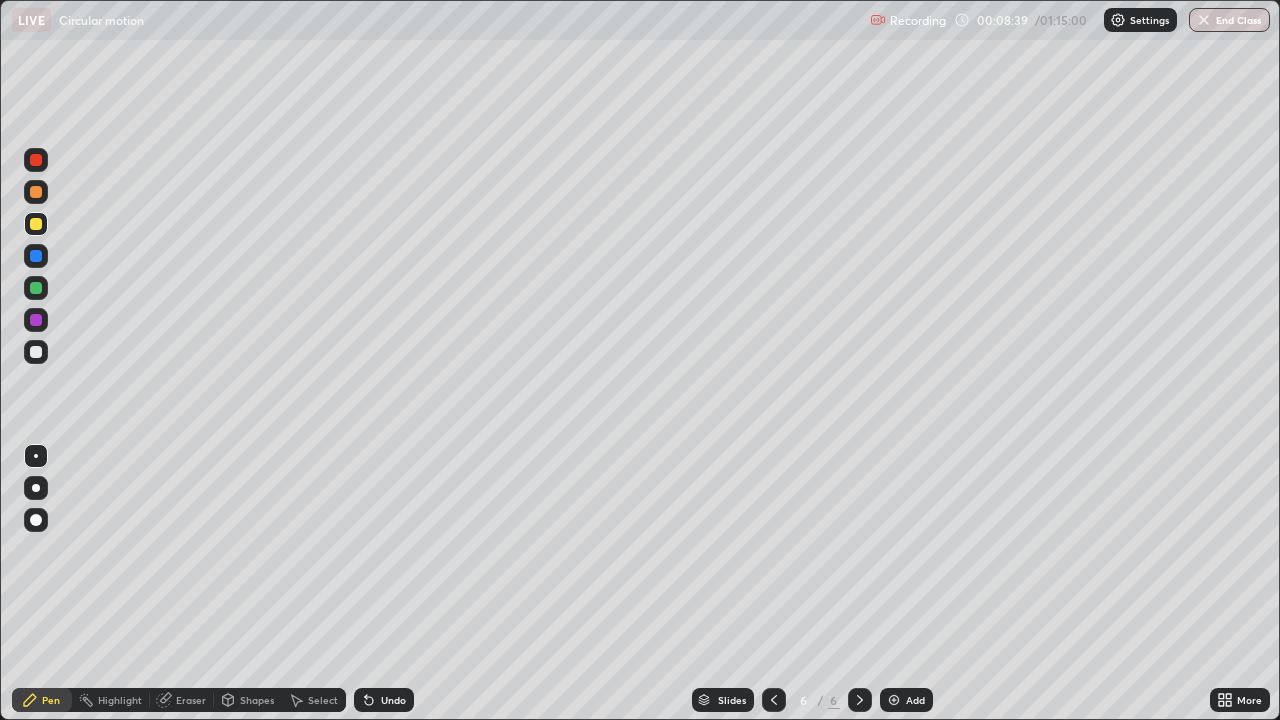 click on "Select" at bounding box center (323, 700) 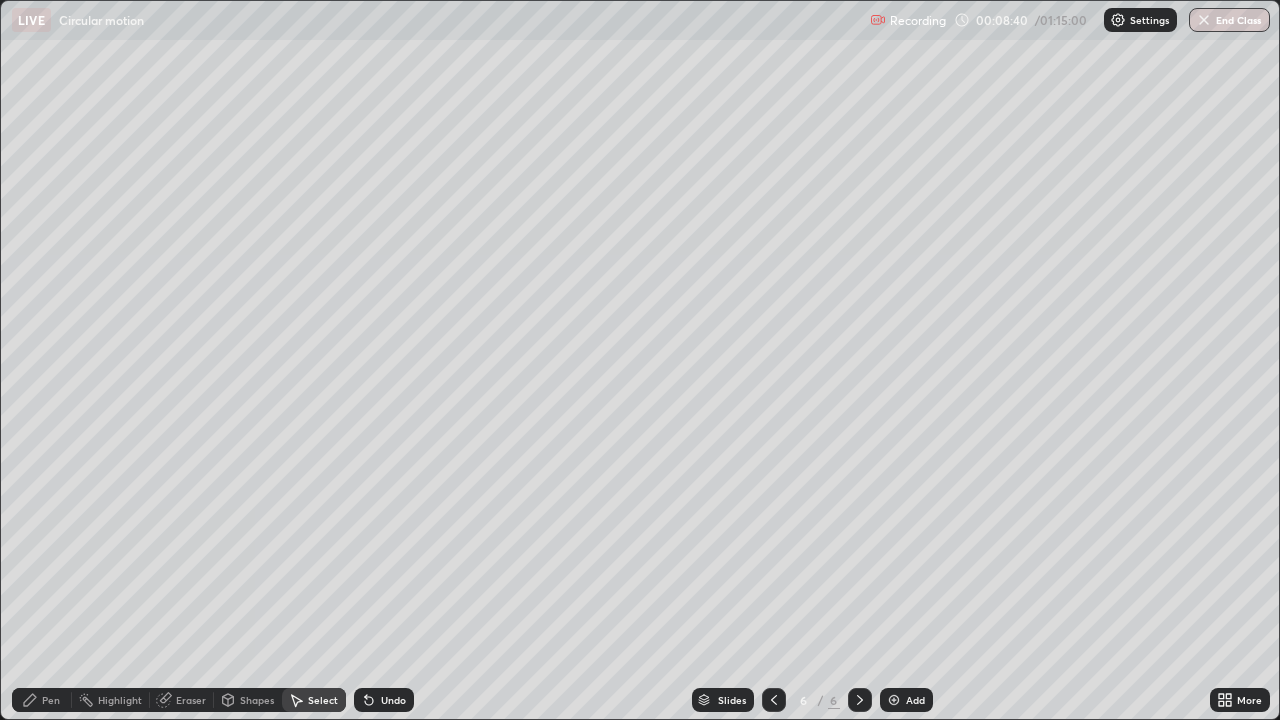 click on "Shapes" at bounding box center [257, 700] 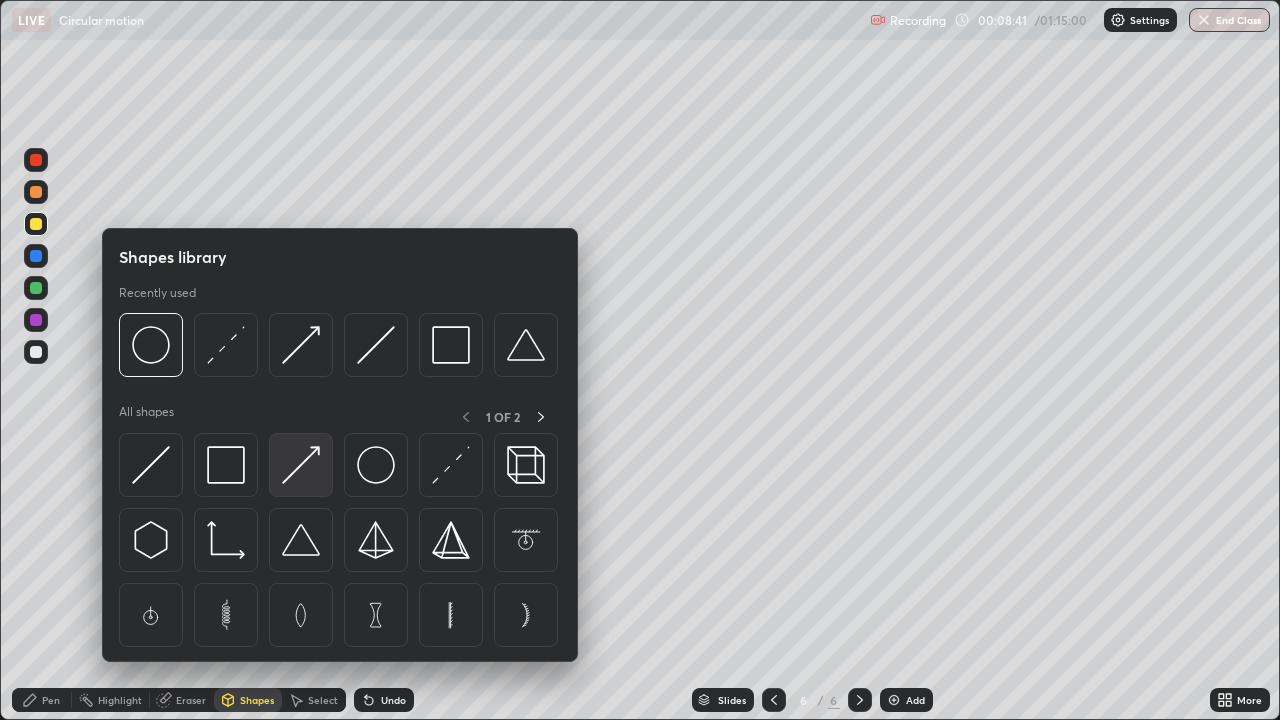 click at bounding box center [301, 465] 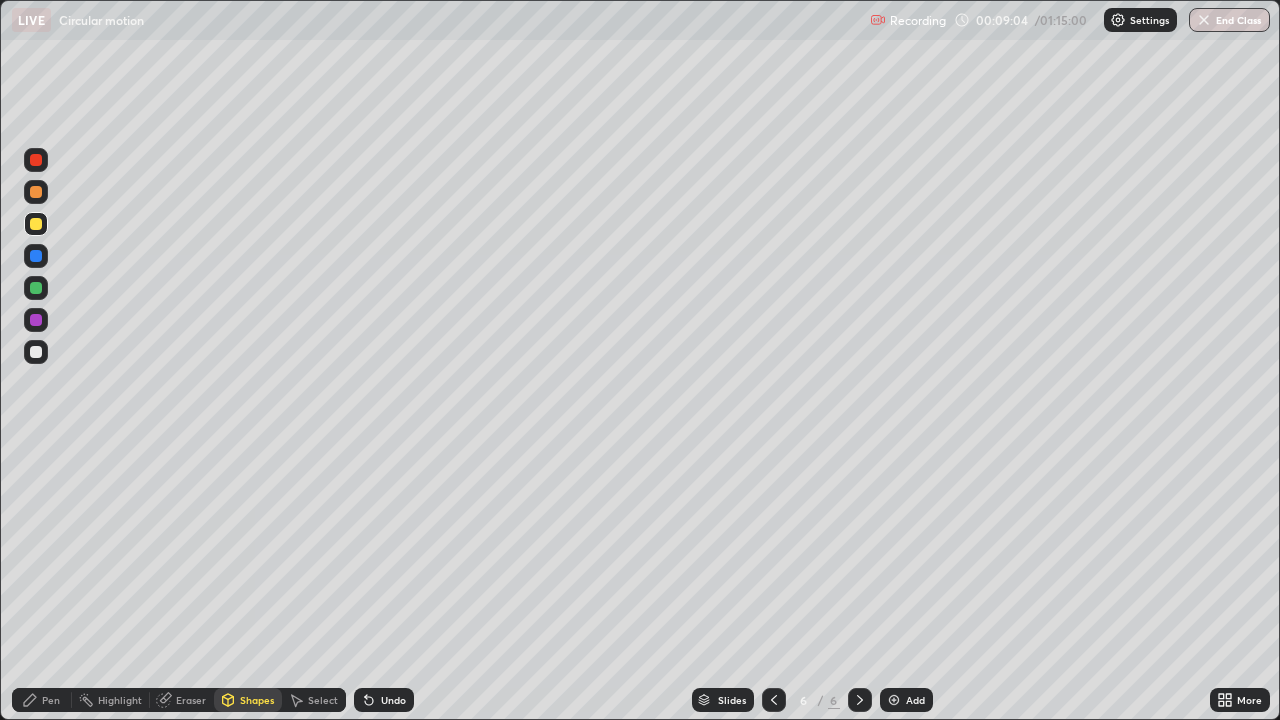 click on "Pen" at bounding box center [51, 700] 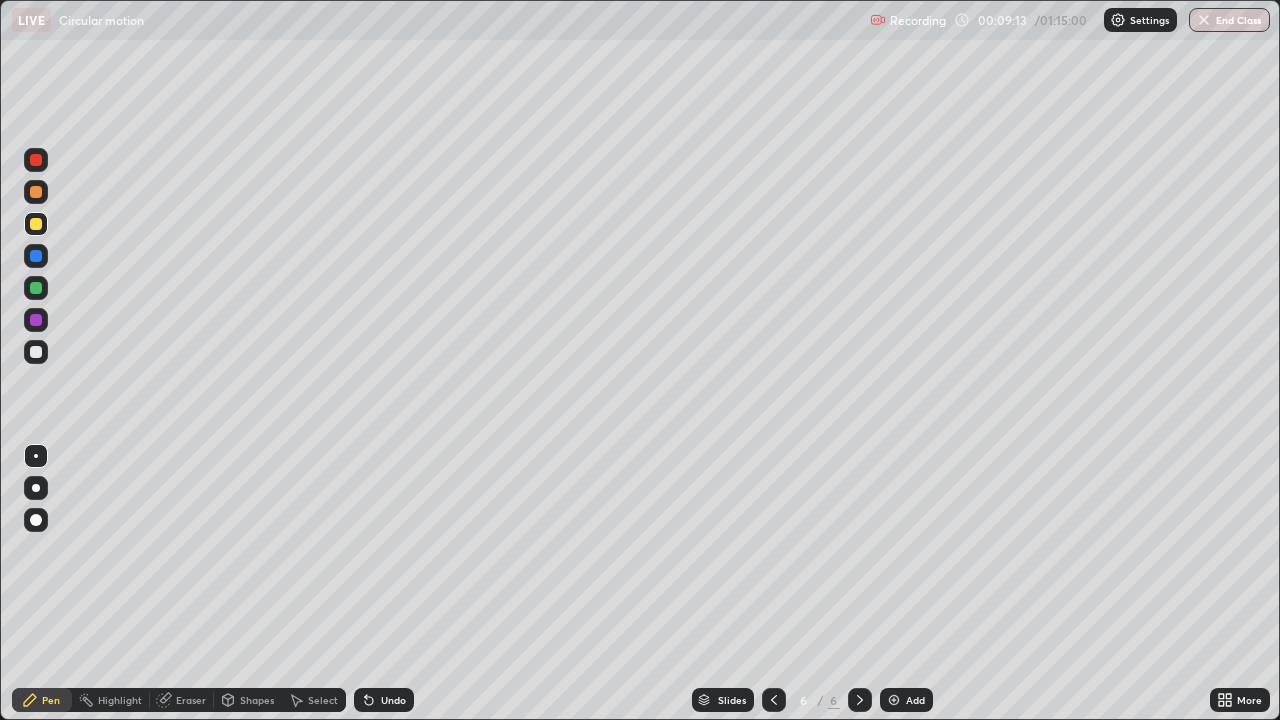 click 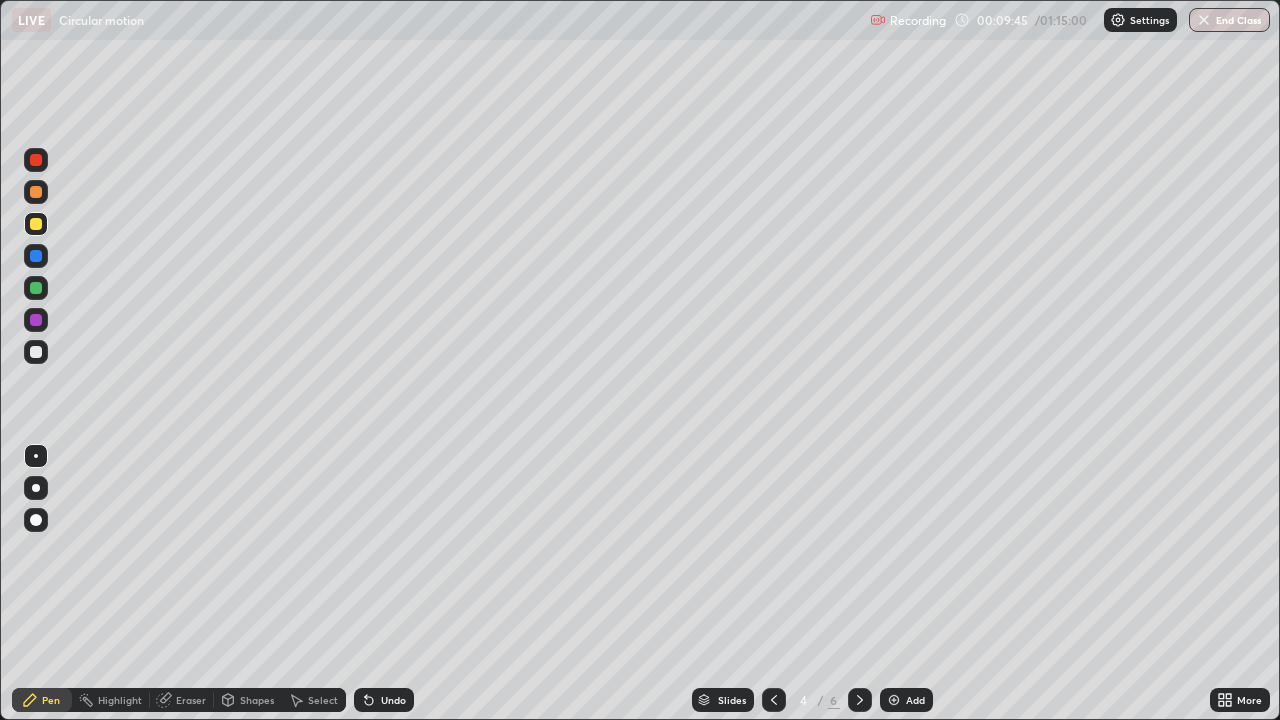click at bounding box center (860, 700) 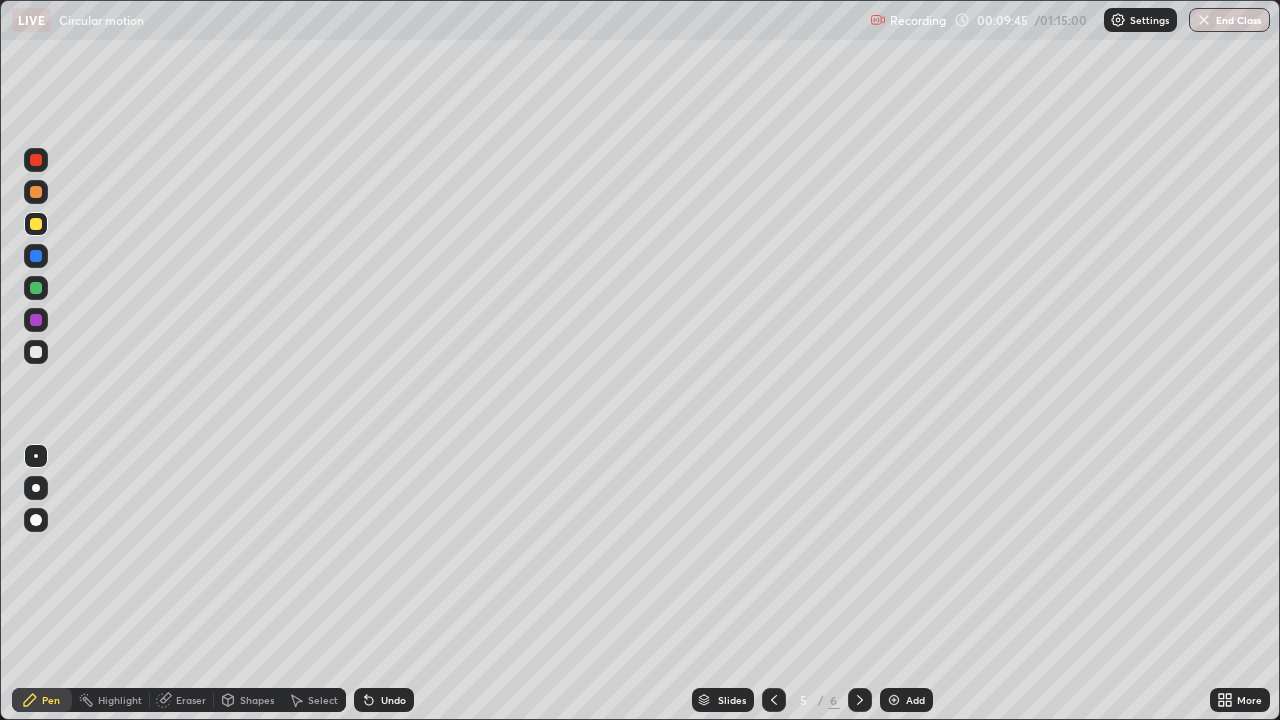 click at bounding box center (860, 700) 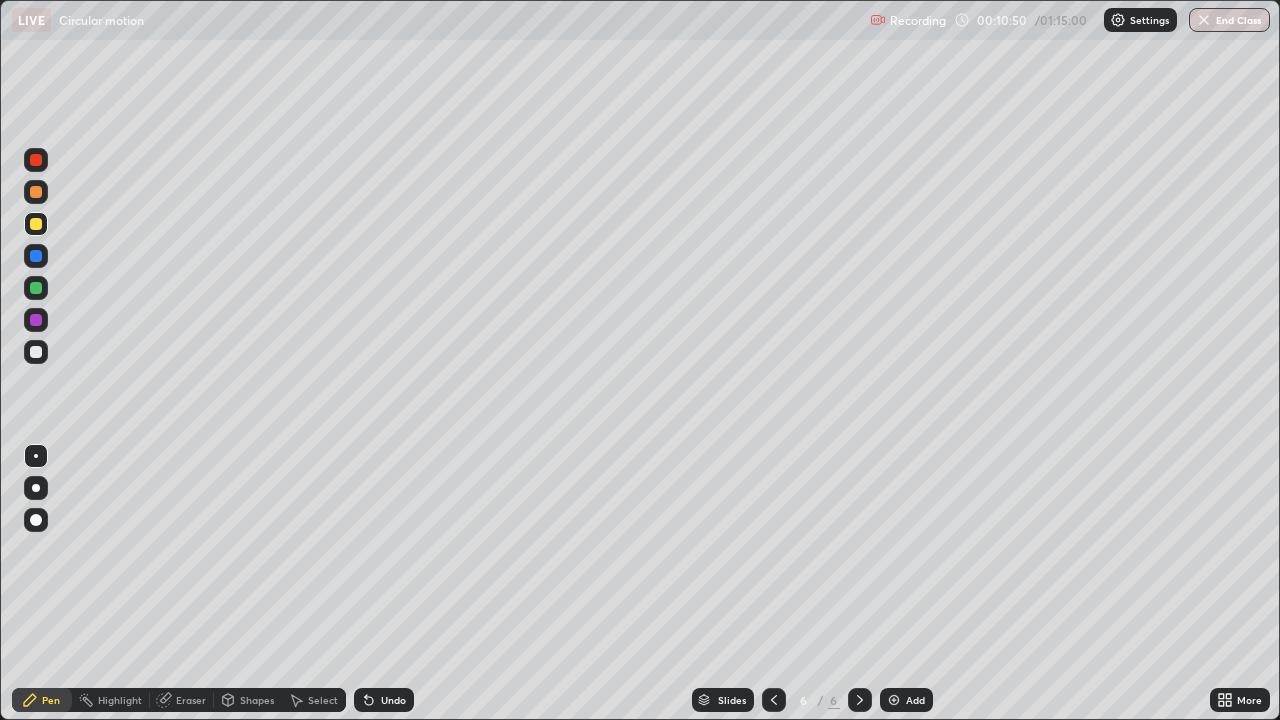 click at bounding box center [36, 352] 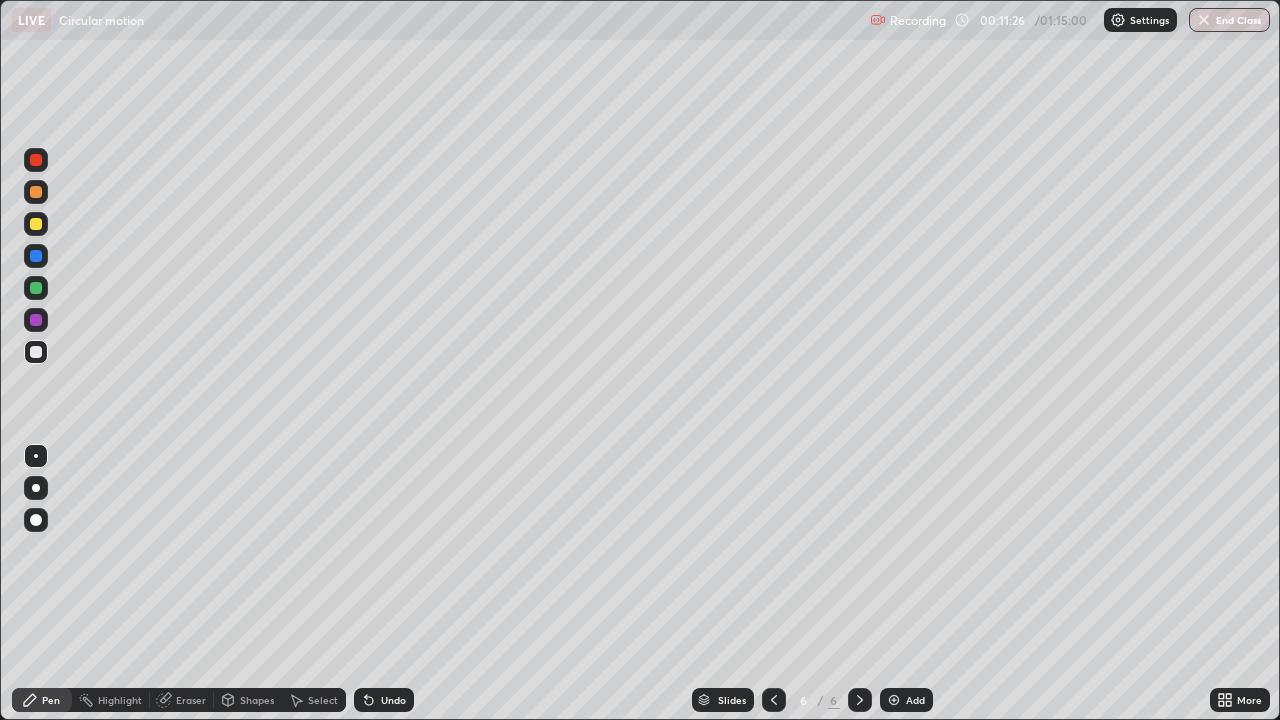 click on "Shapes" at bounding box center (257, 700) 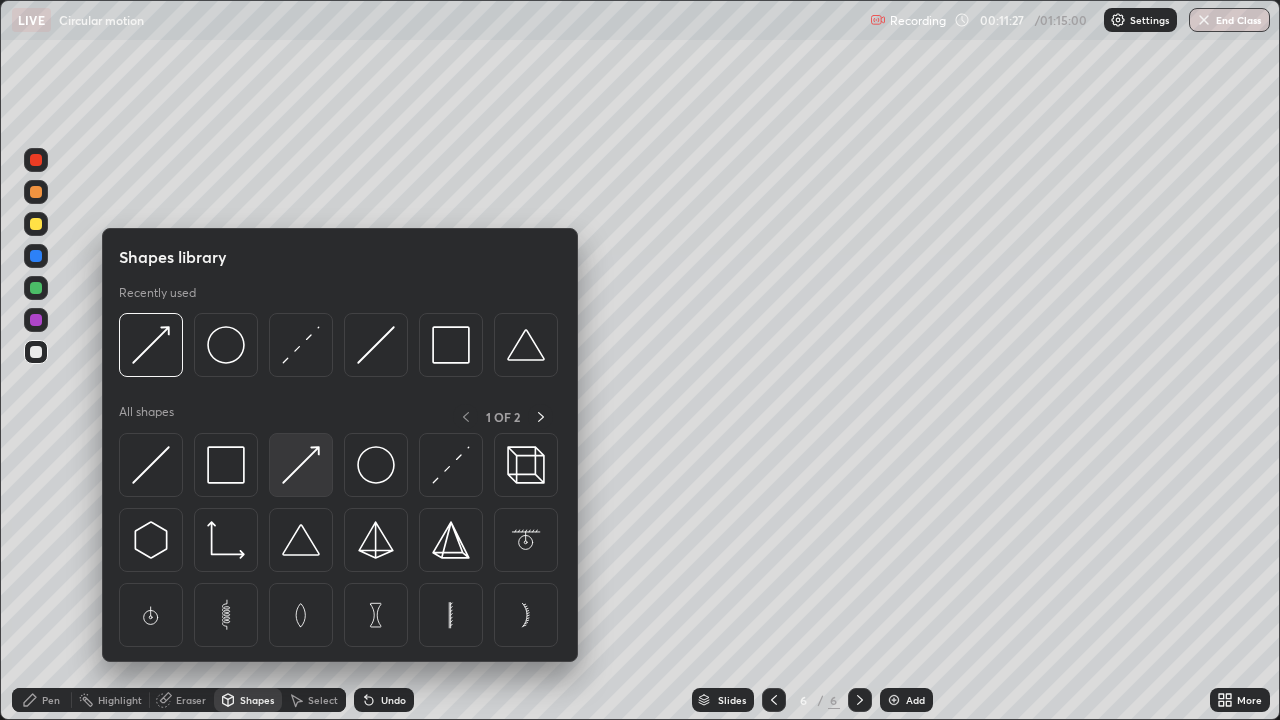 click at bounding box center [301, 465] 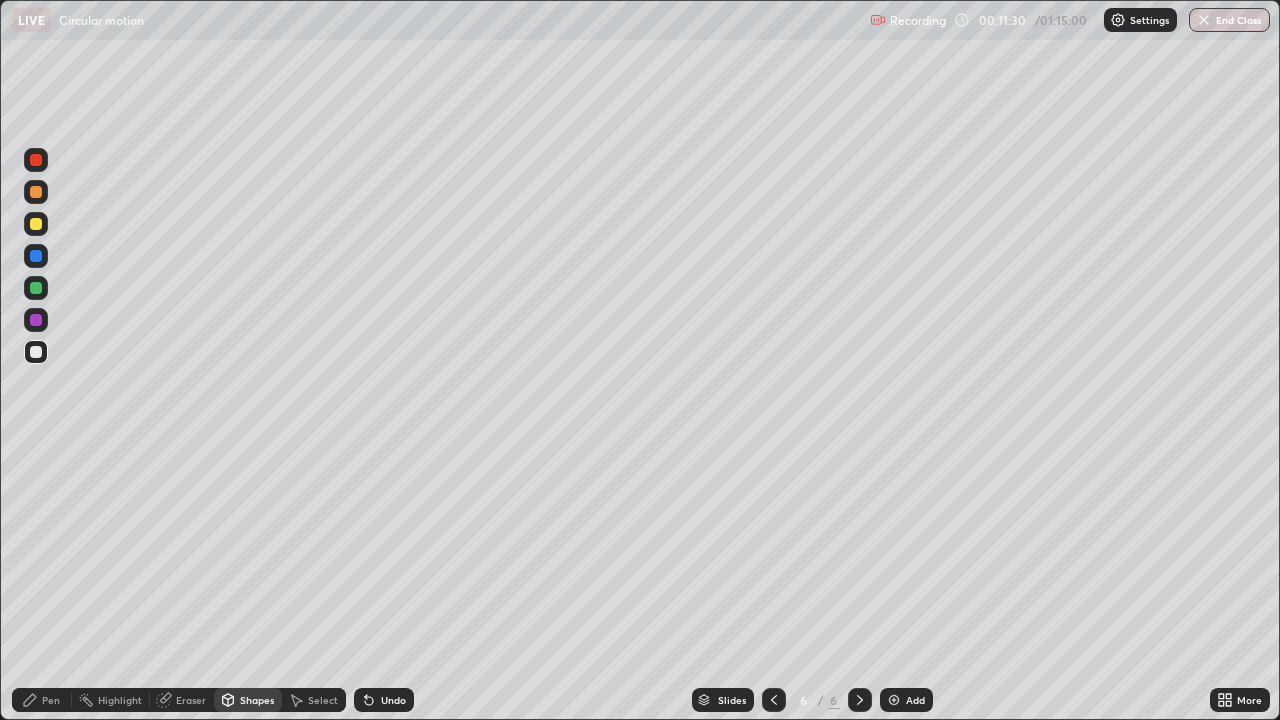 click on "Pen" at bounding box center (51, 700) 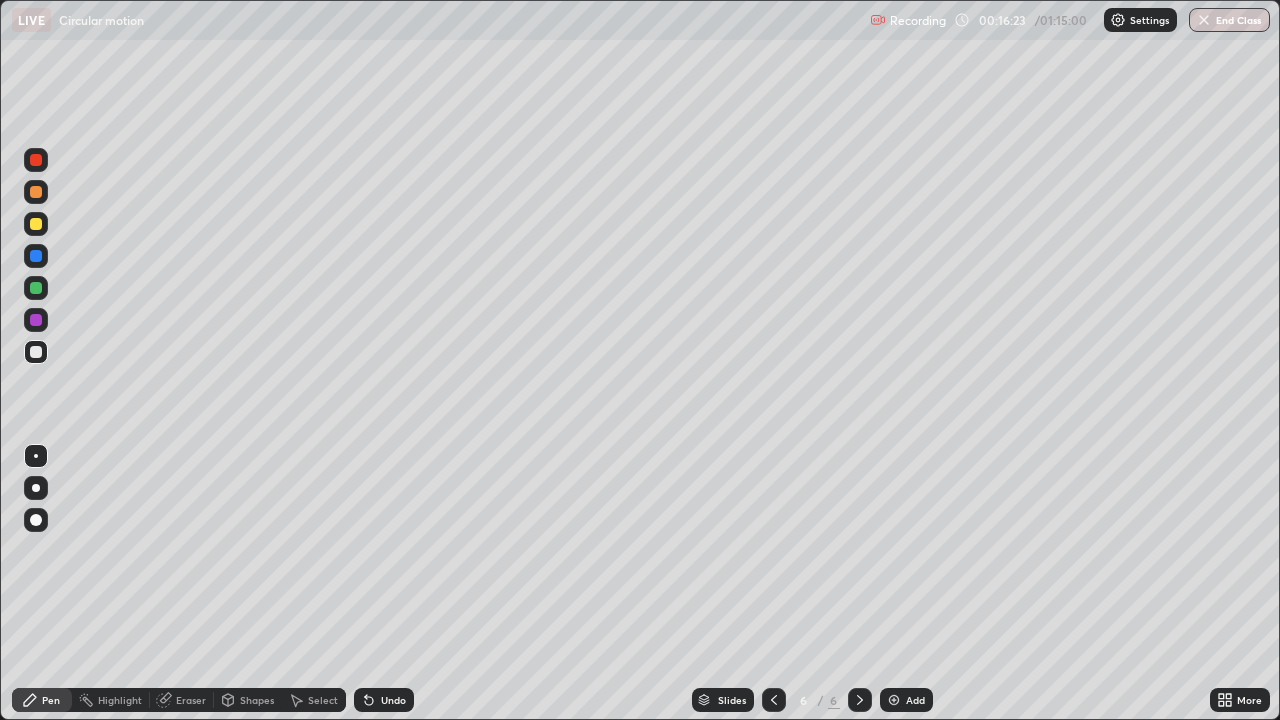 click at bounding box center (894, 700) 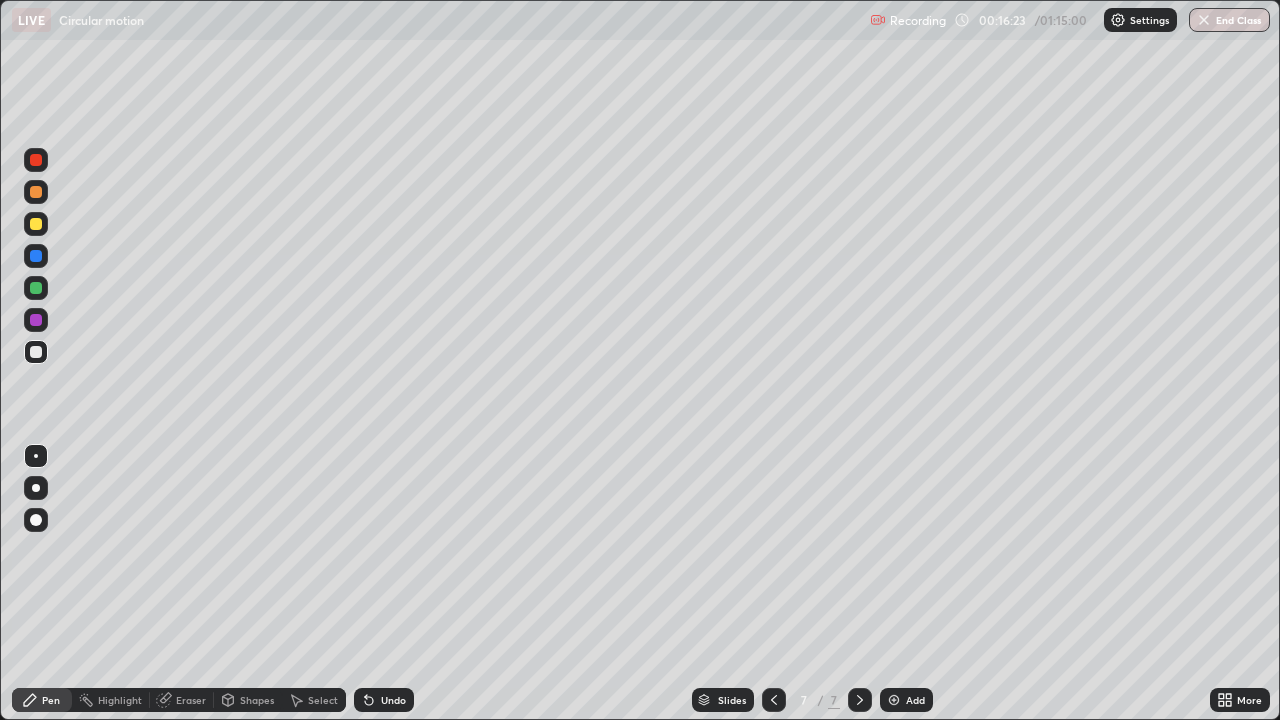 click on "Shapes" at bounding box center [257, 700] 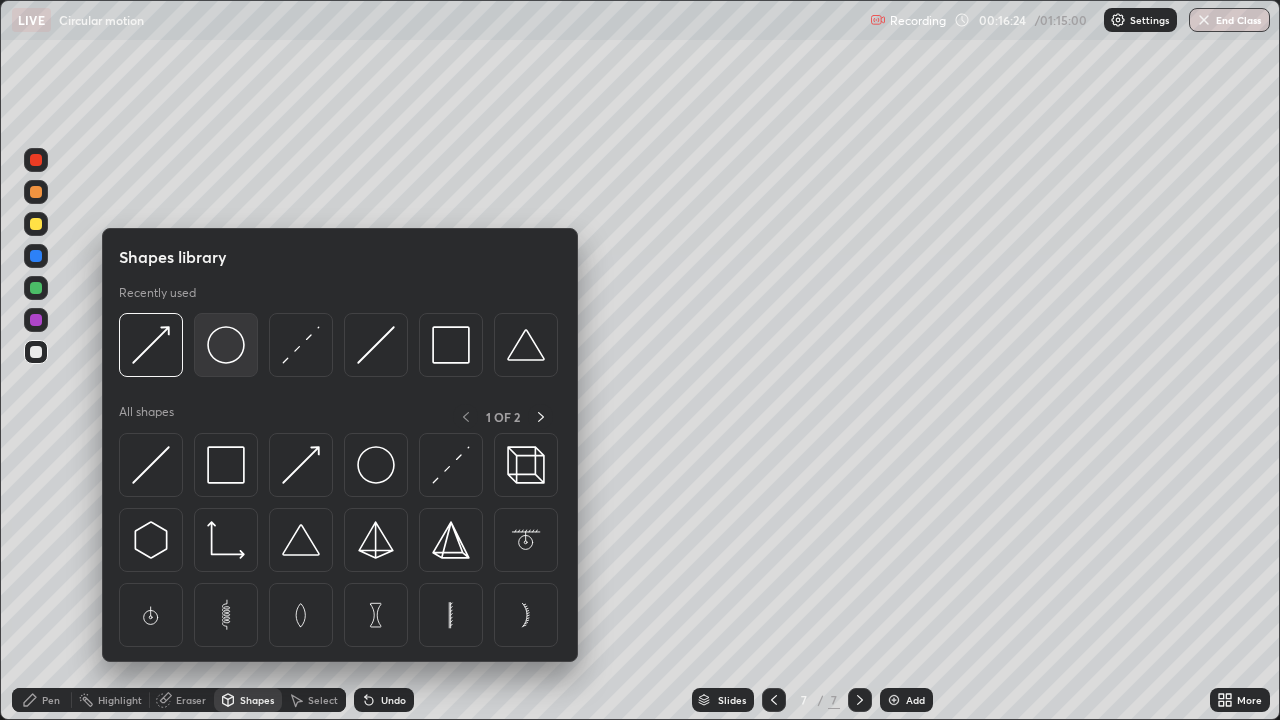 click at bounding box center [226, 345] 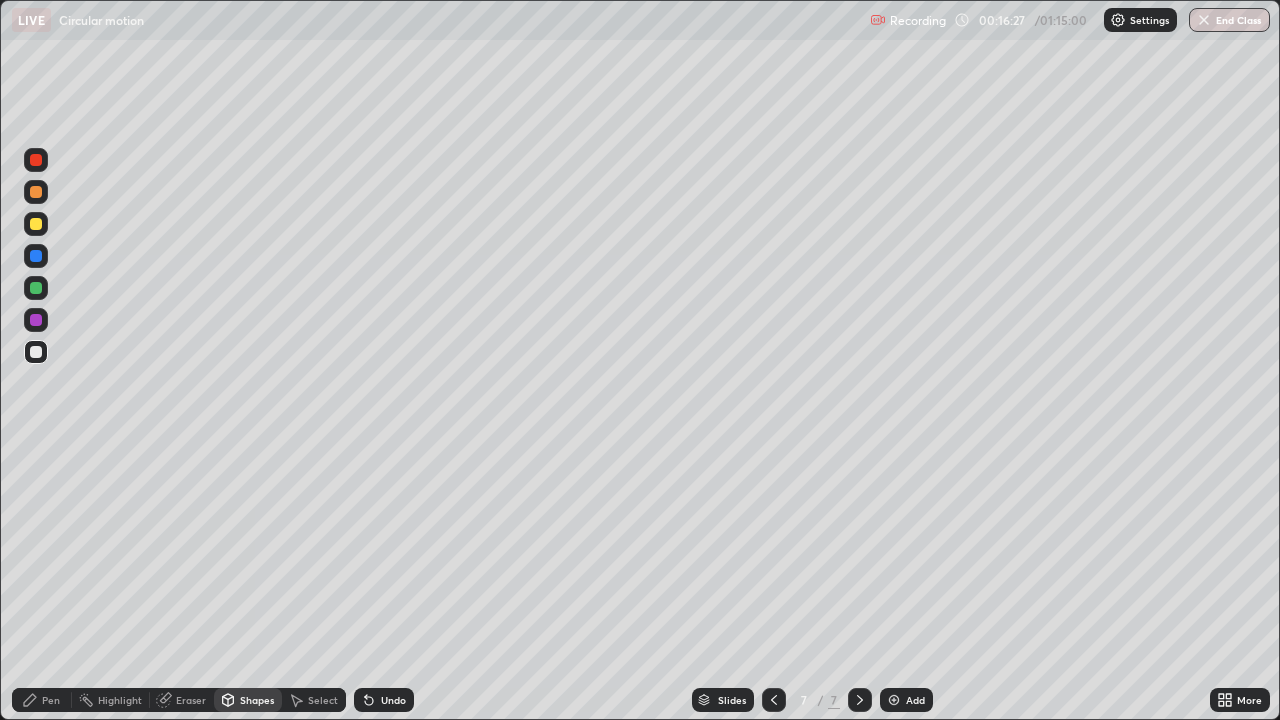 click on "Shapes" at bounding box center (257, 700) 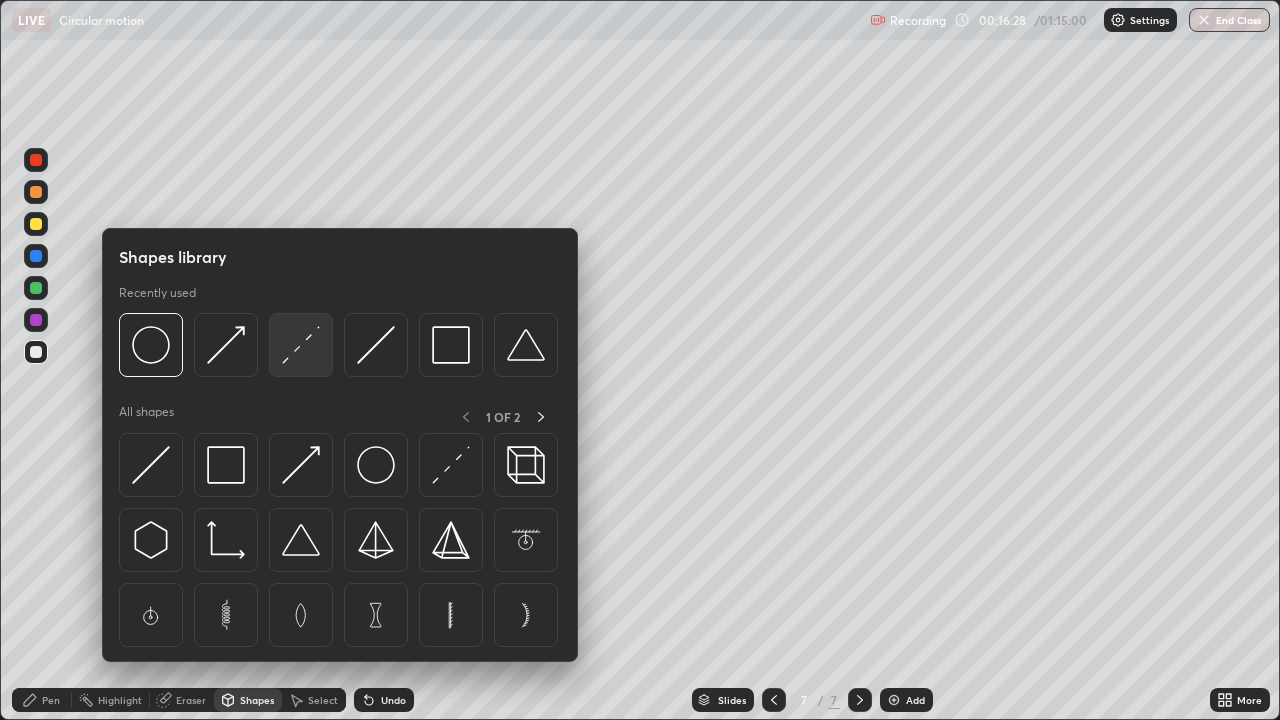 click at bounding box center [301, 345] 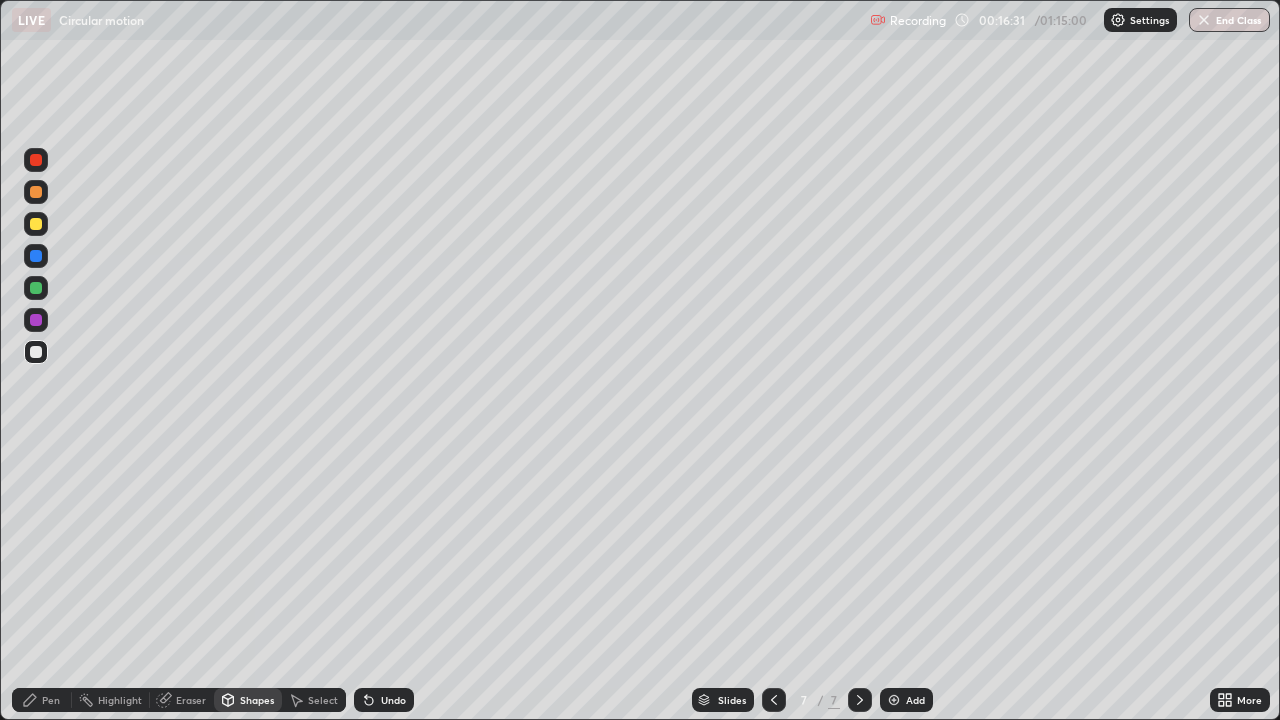 click on "Pen" at bounding box center [51, 700] 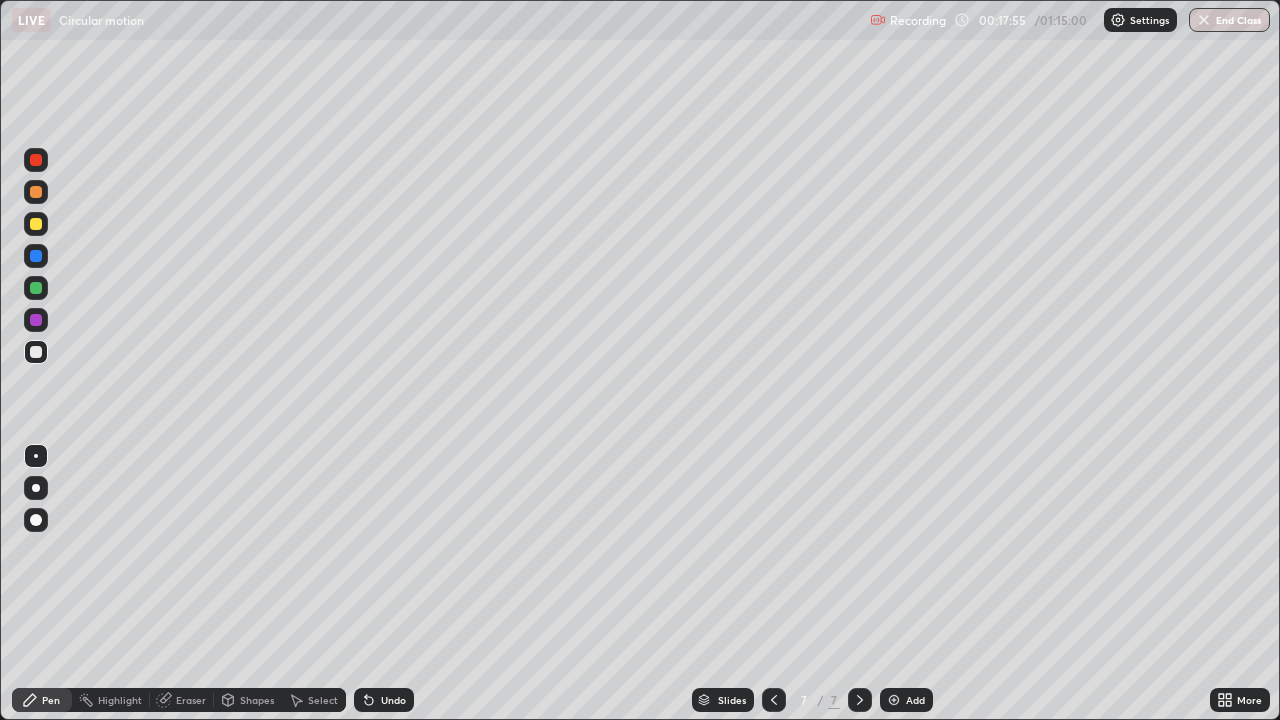 click on "Undo" at bounding box center (393, 700) 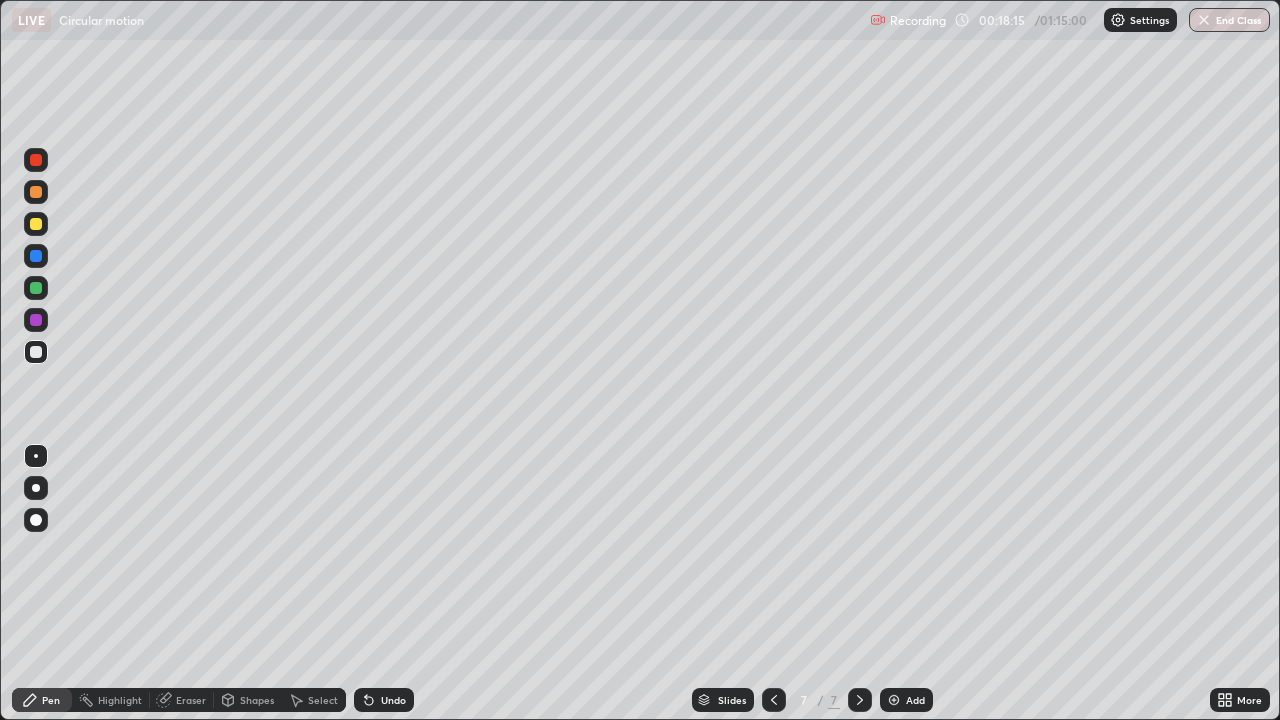 click at bounding box center (774, 700) 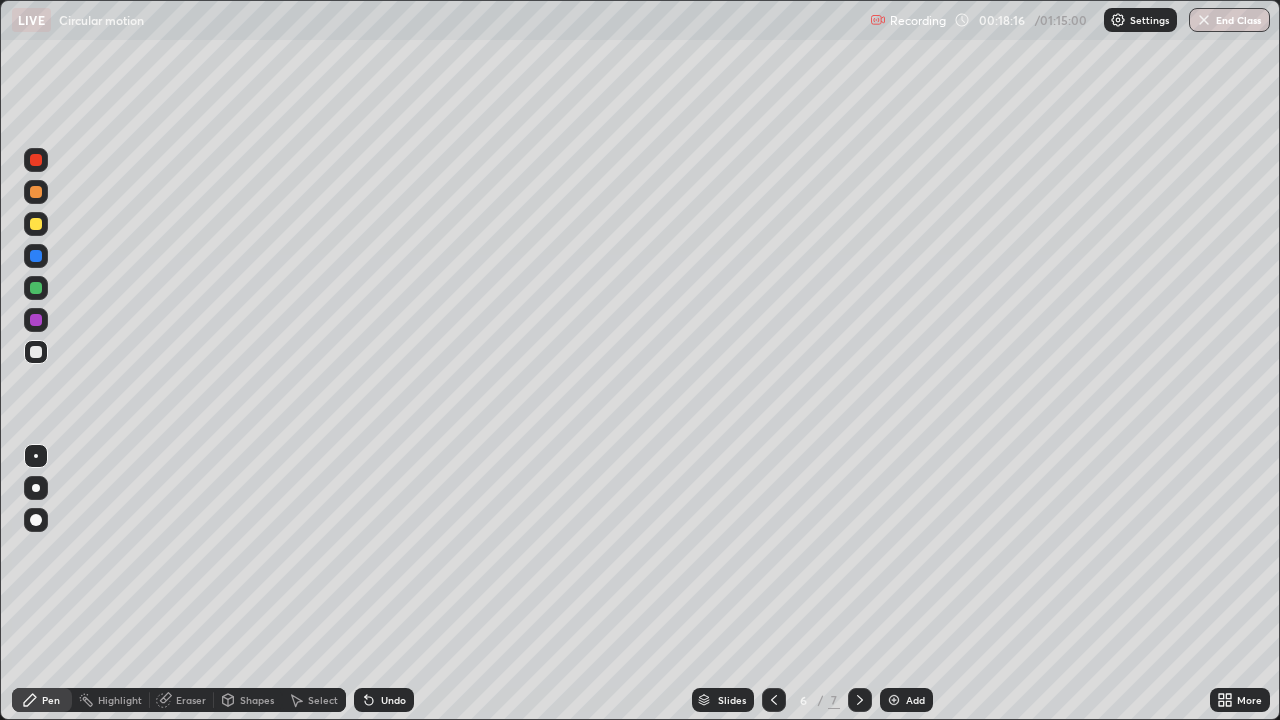 click 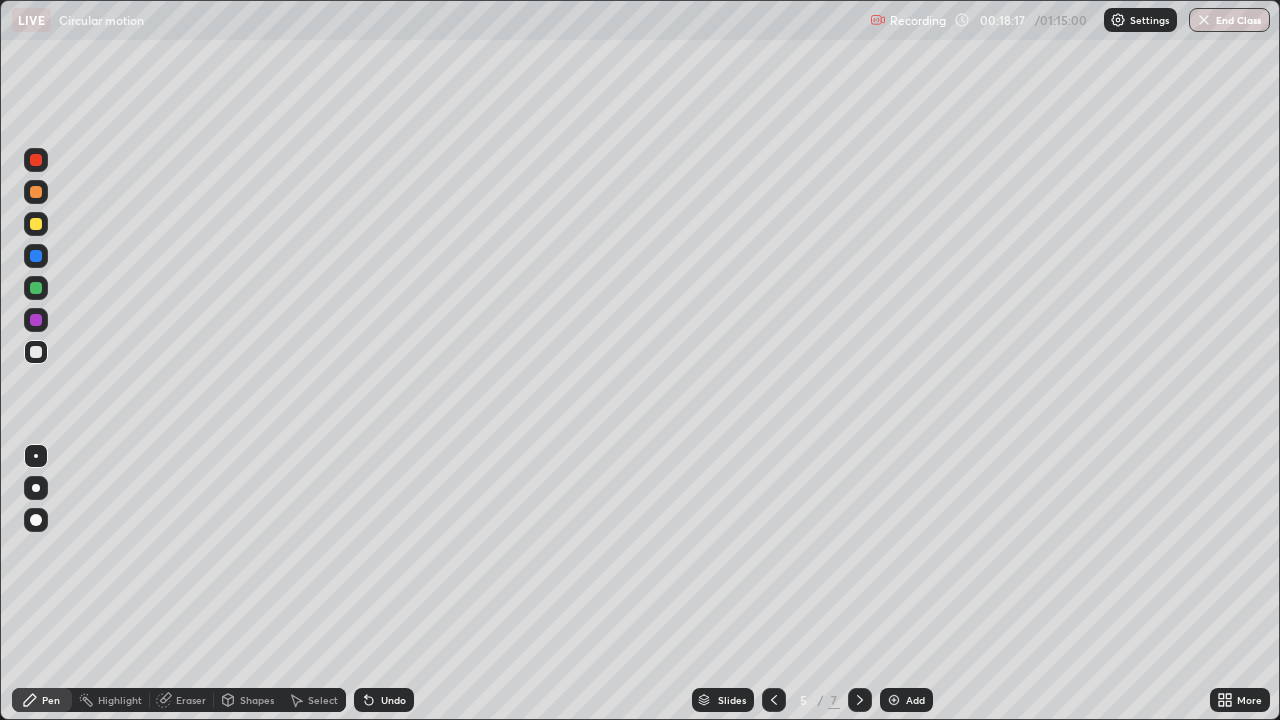 click 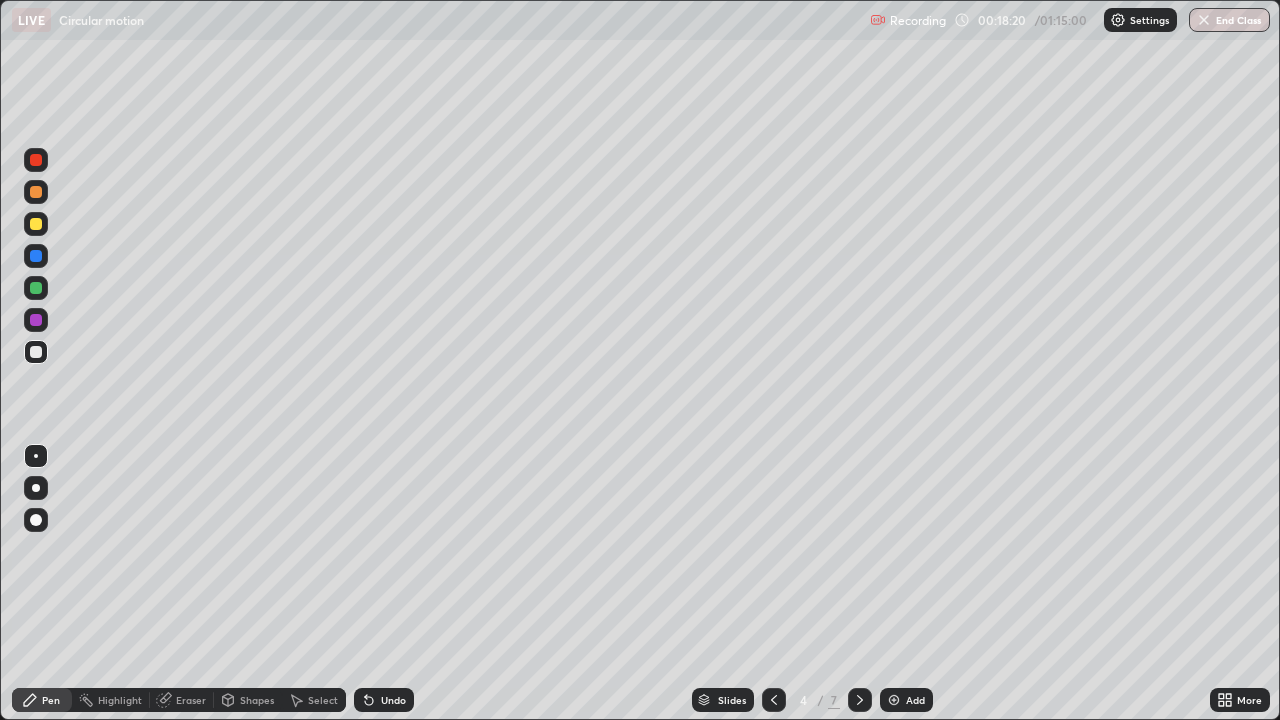 click on "Shapes" at bounding box center [257, 700] 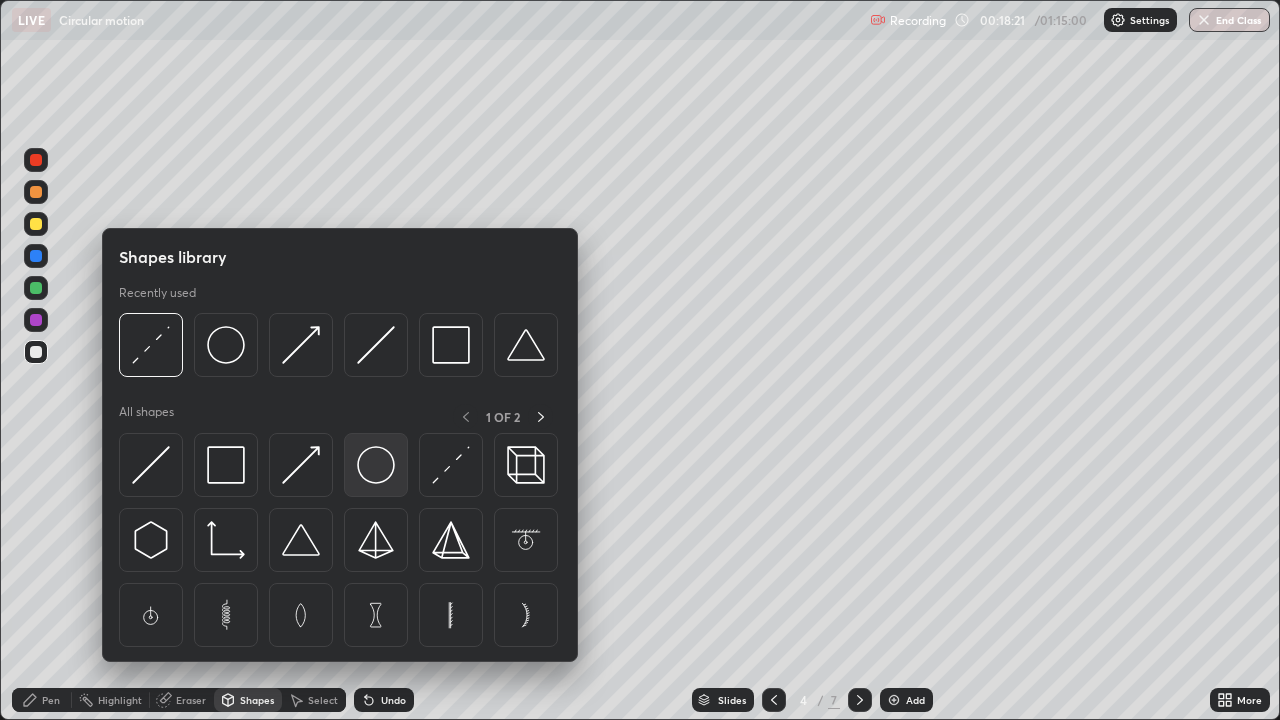 click at bounding box center [376, 465] 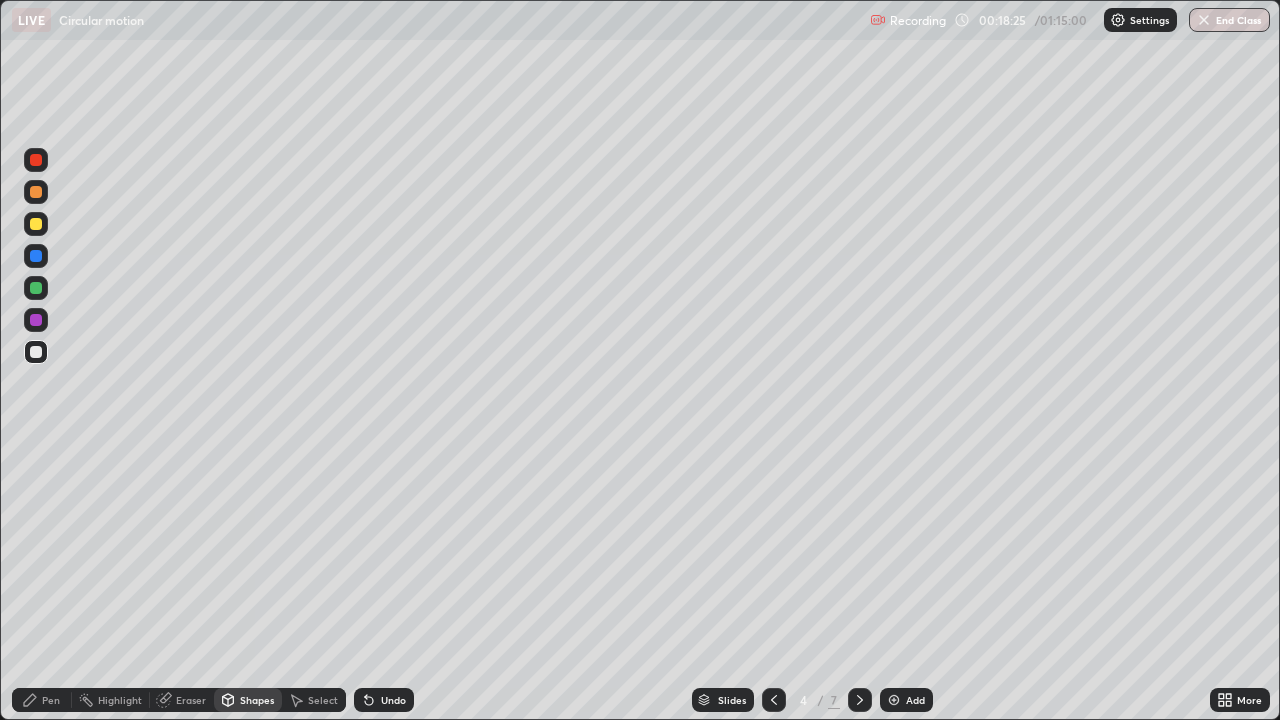 click on "Pen" at bounding box center [51, 700] 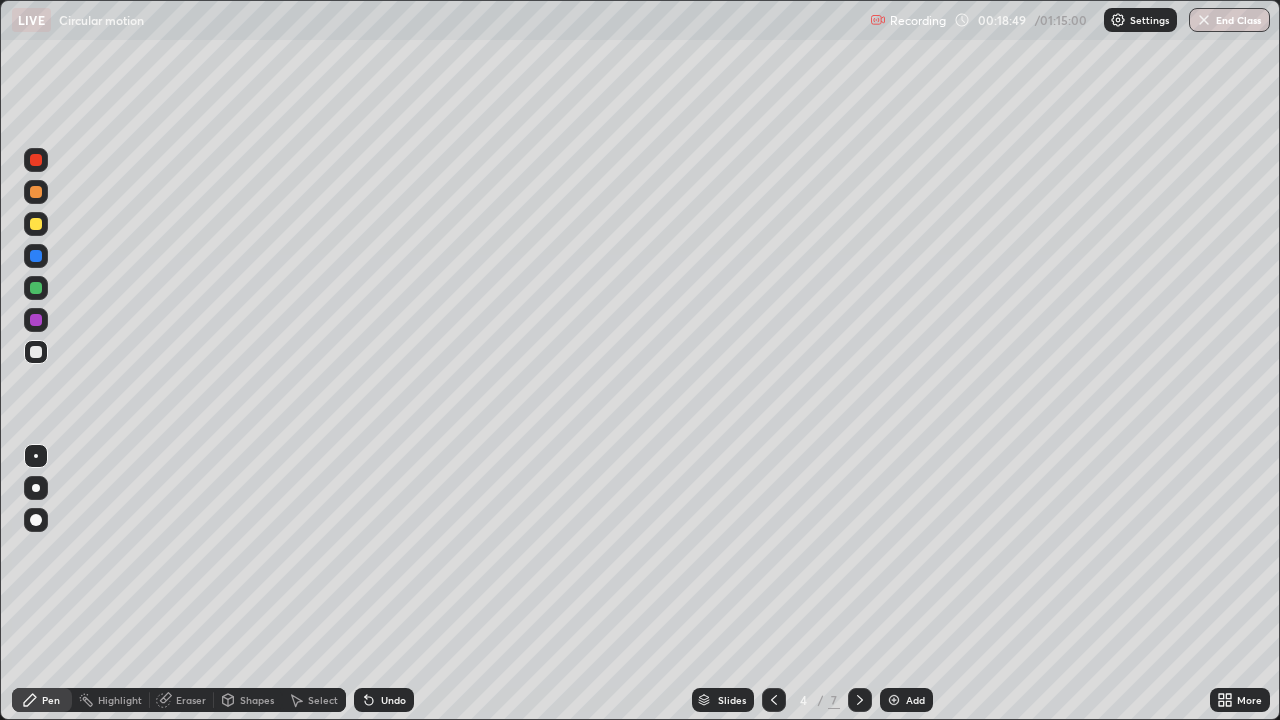 click 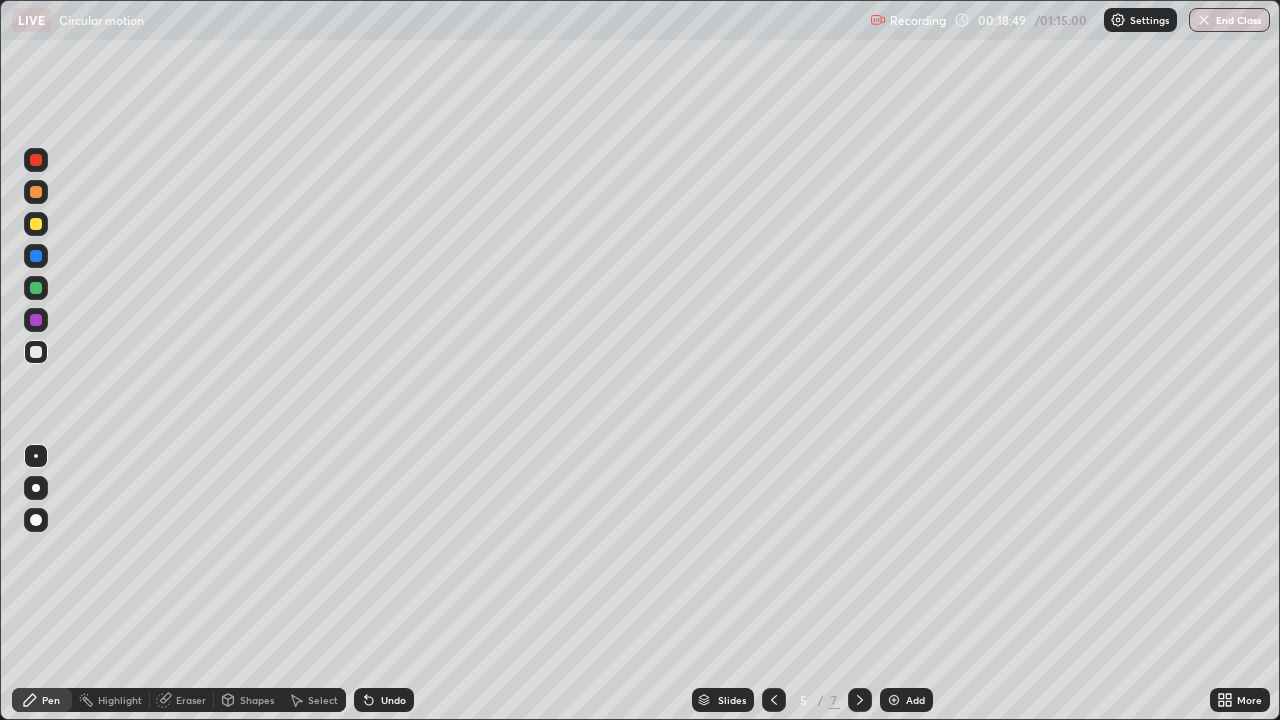click 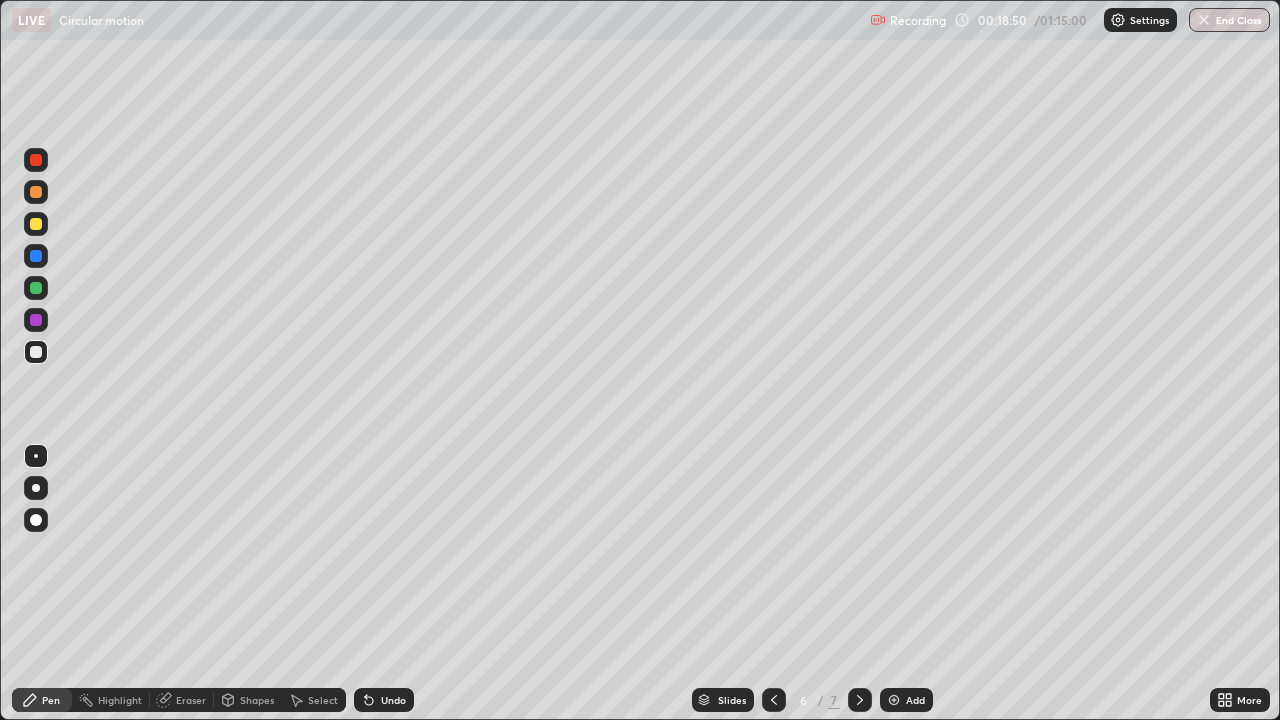 click at bounding box center (860, 700) 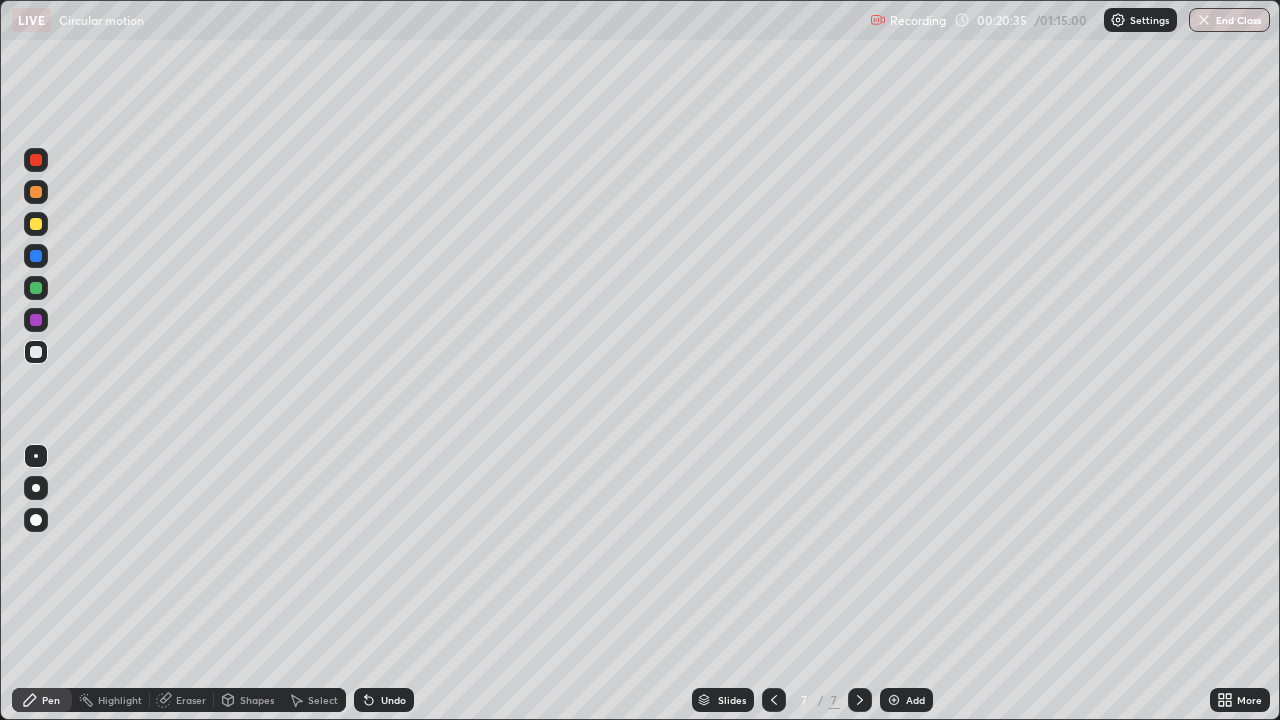 click 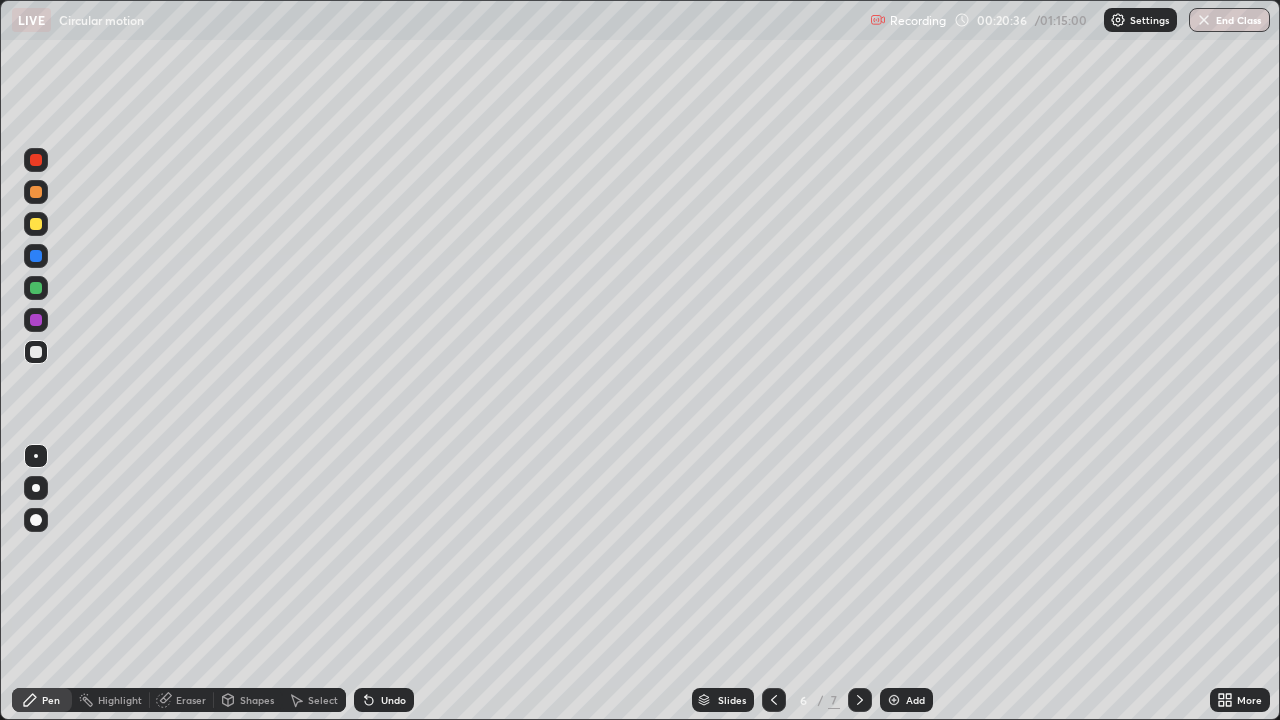 click at bounding box center (894, 700) 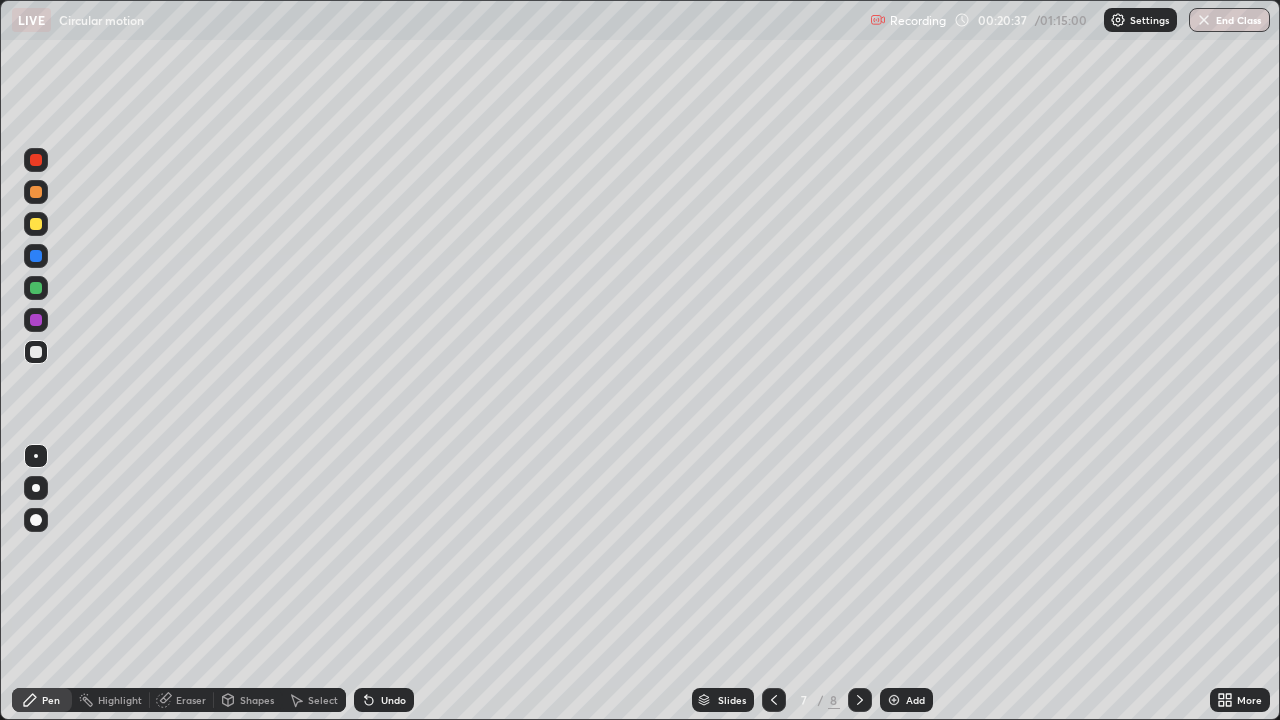 click on "Shapes" at bounding box center [257, 700] 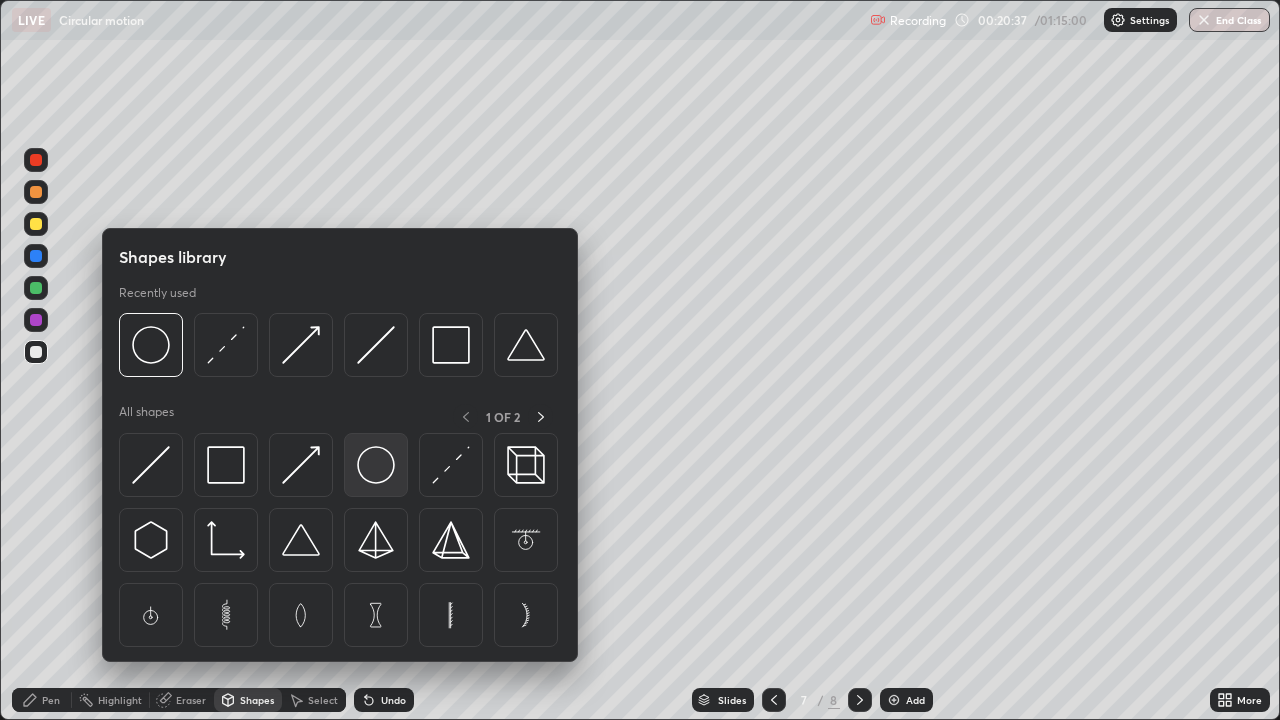 click at bounding box center (376, 465) 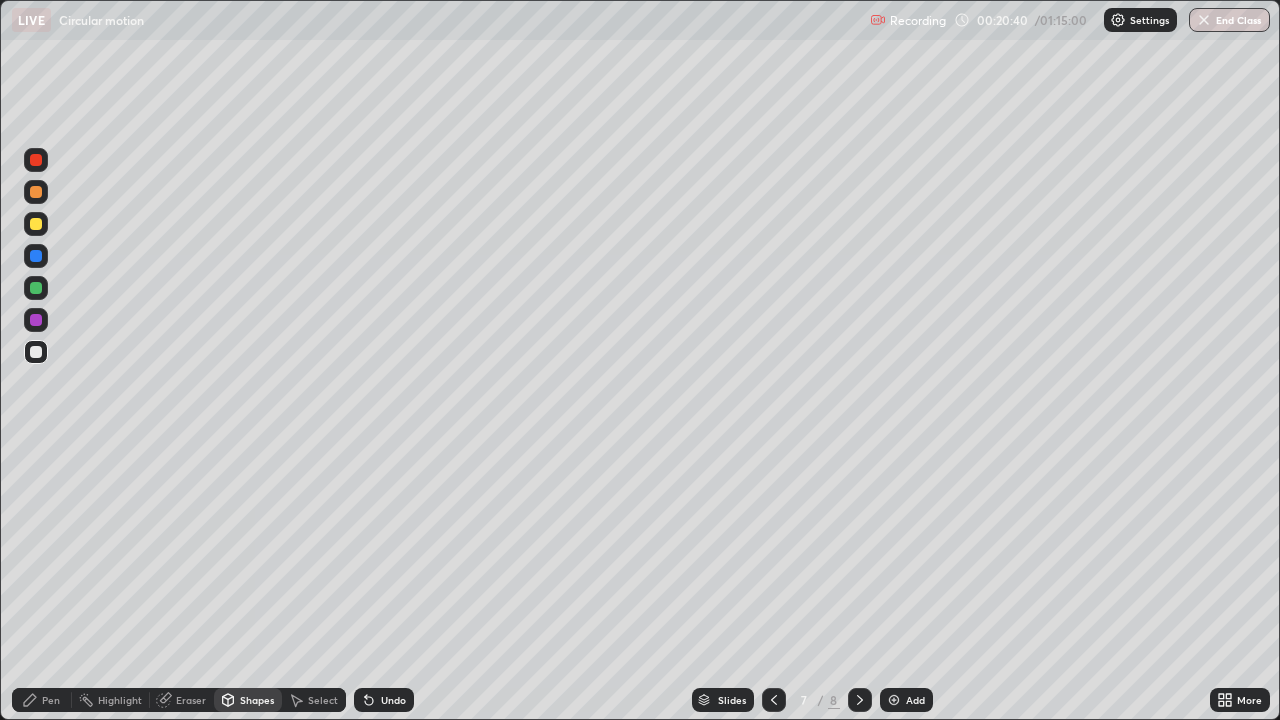 click on "Shapes" at bounding box center [257, 700] 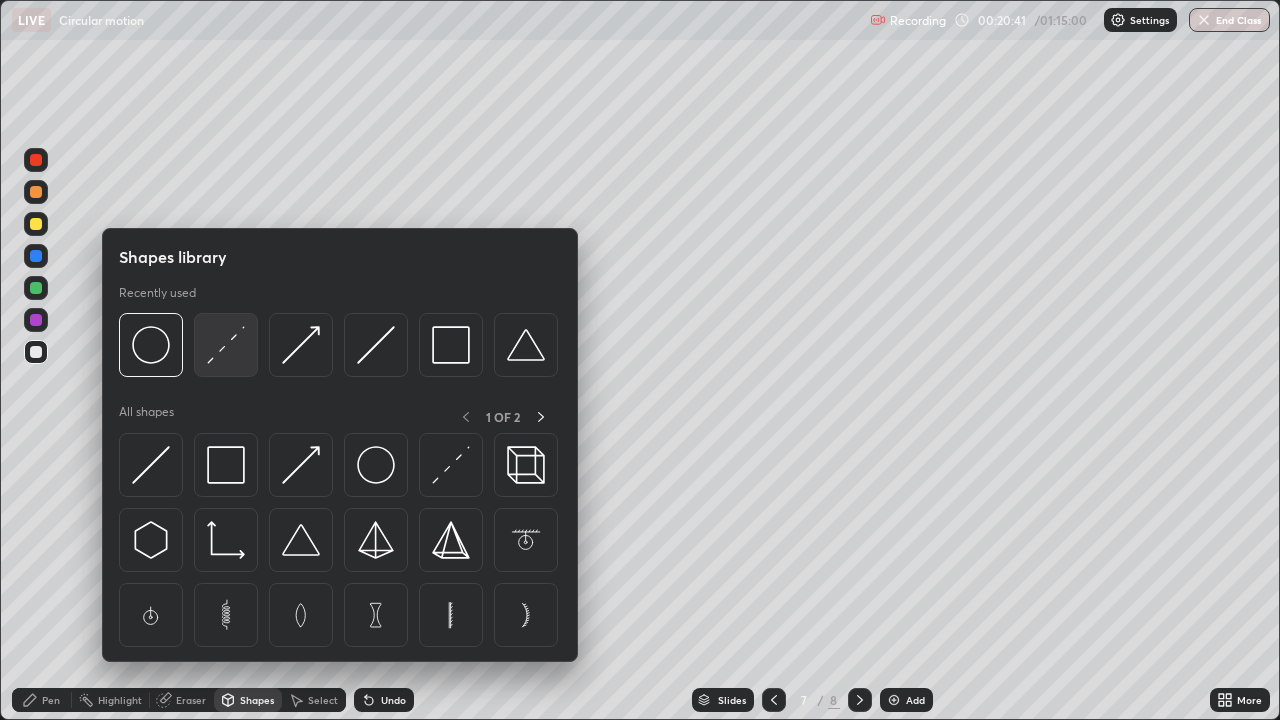 click at bounding box center [226, 345] 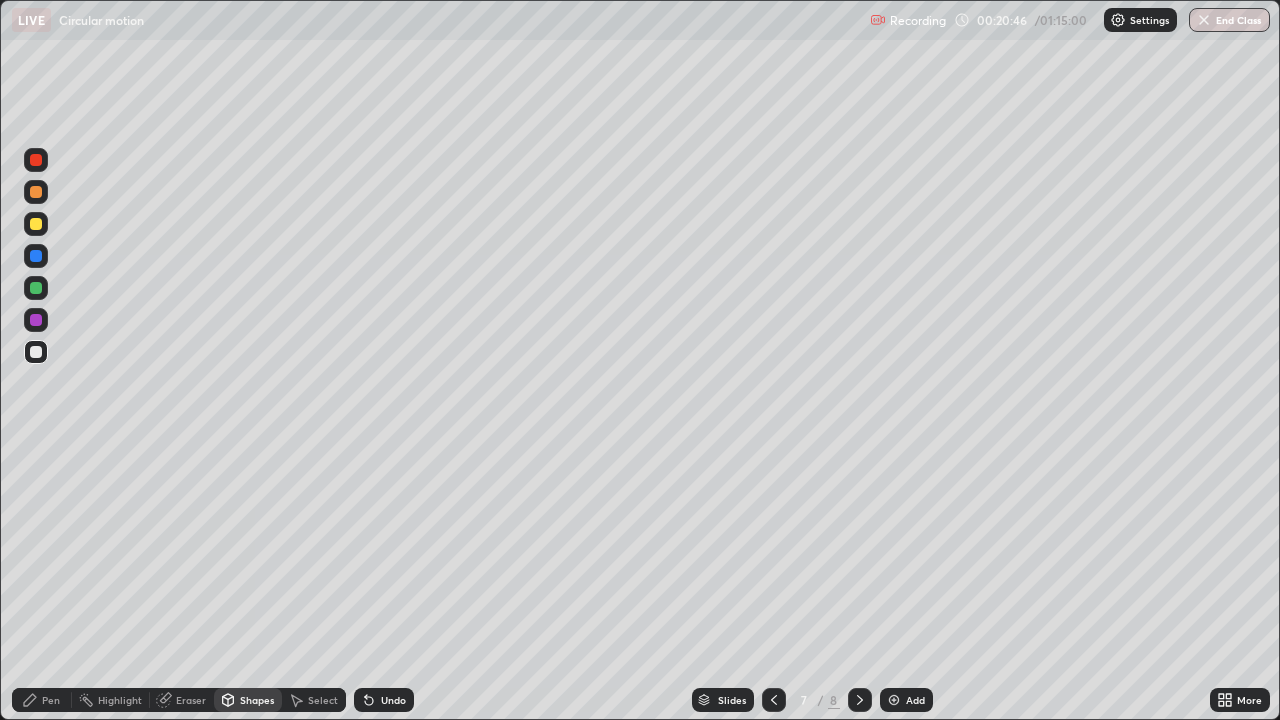 click on "Pen" at bounding box center (51, 700) 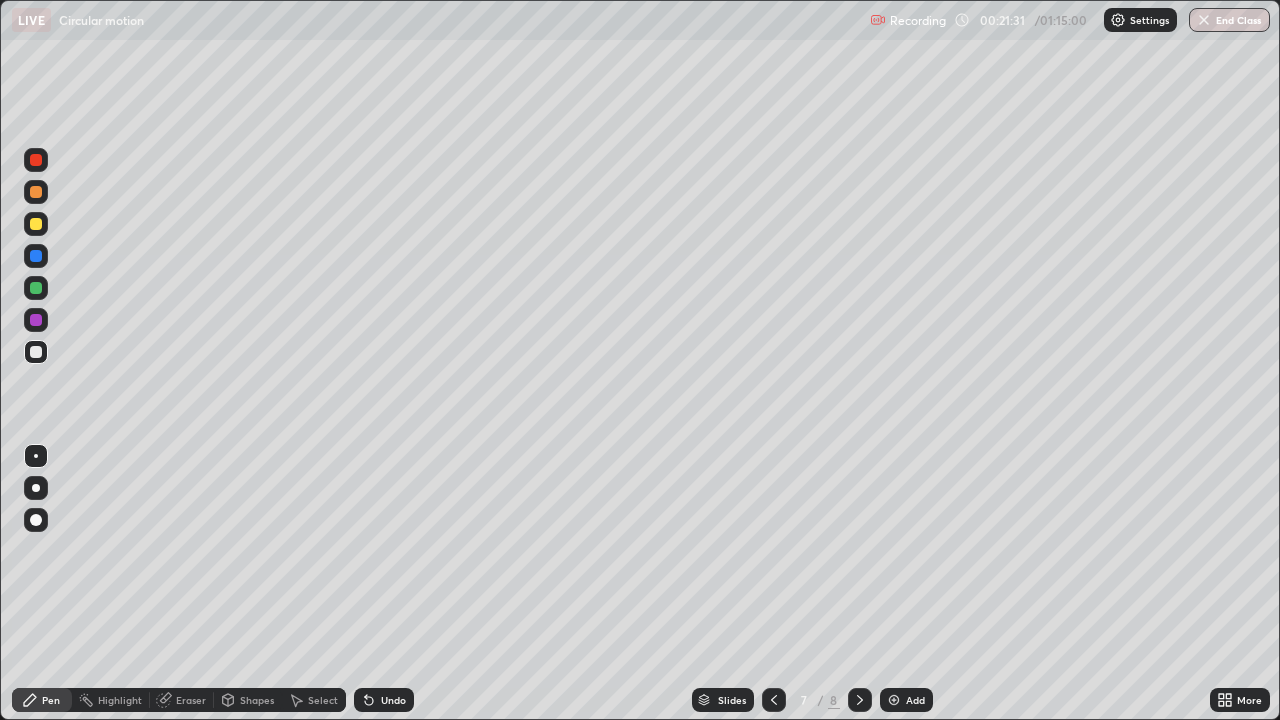 click on "Shapes" at bounding box center (257, 700) 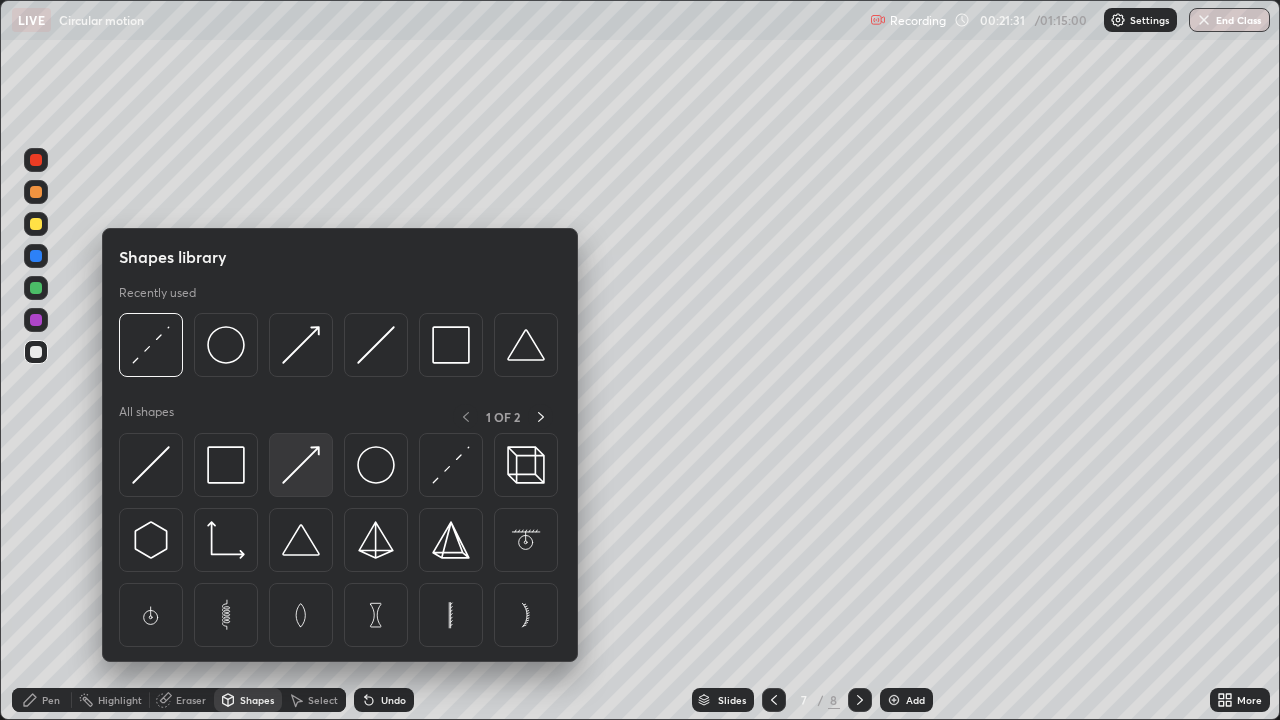 click at bounding box center [301, 465] 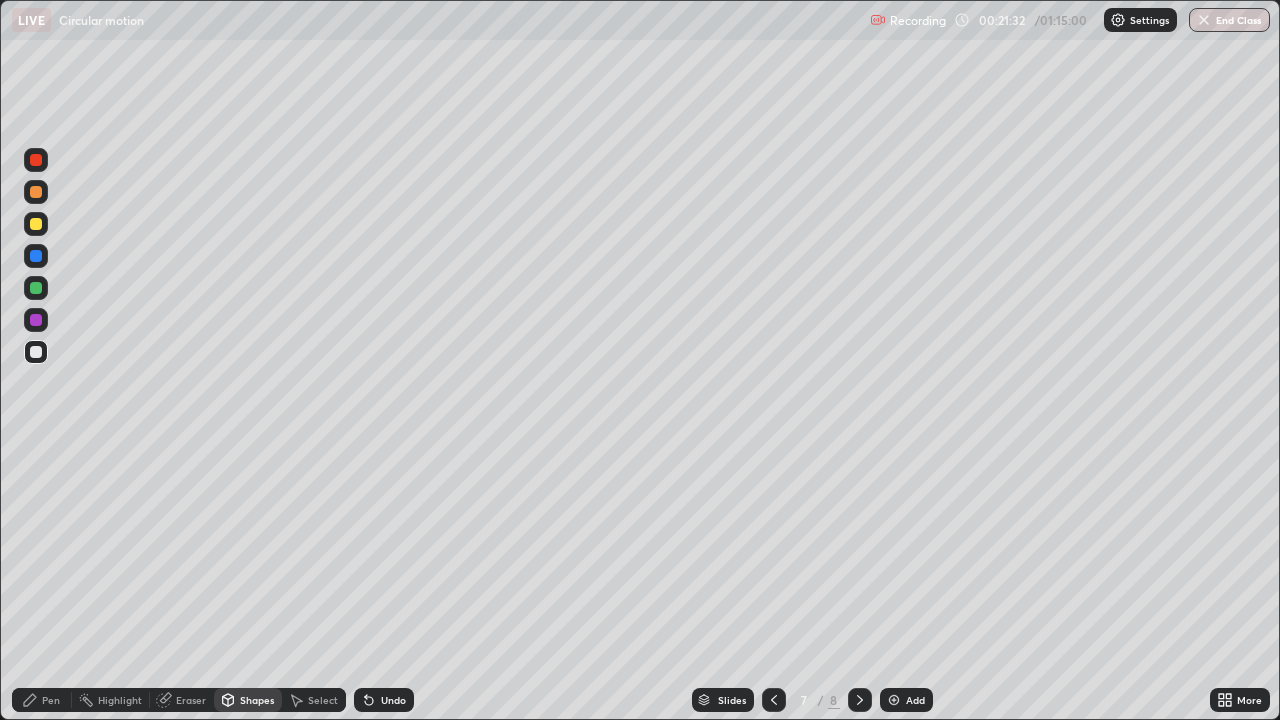 click at bounding box center (36, 224) 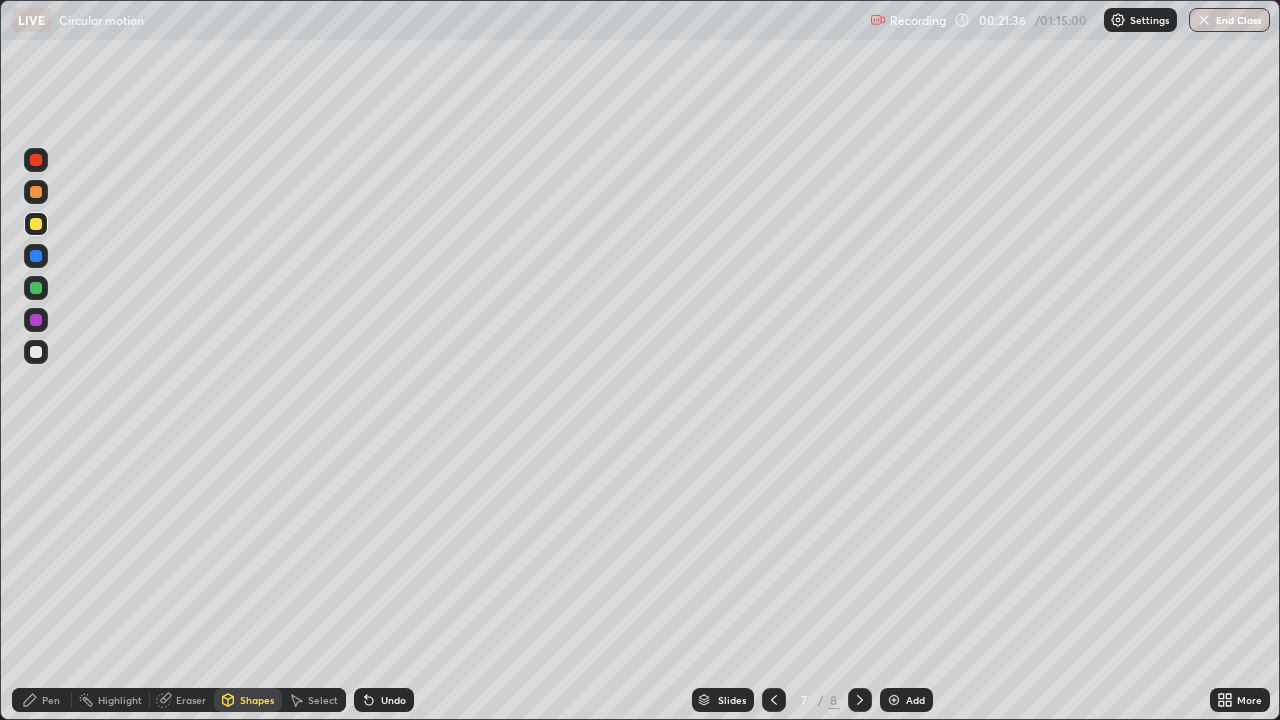 click on "Pen" at bounding box center [51, 700] 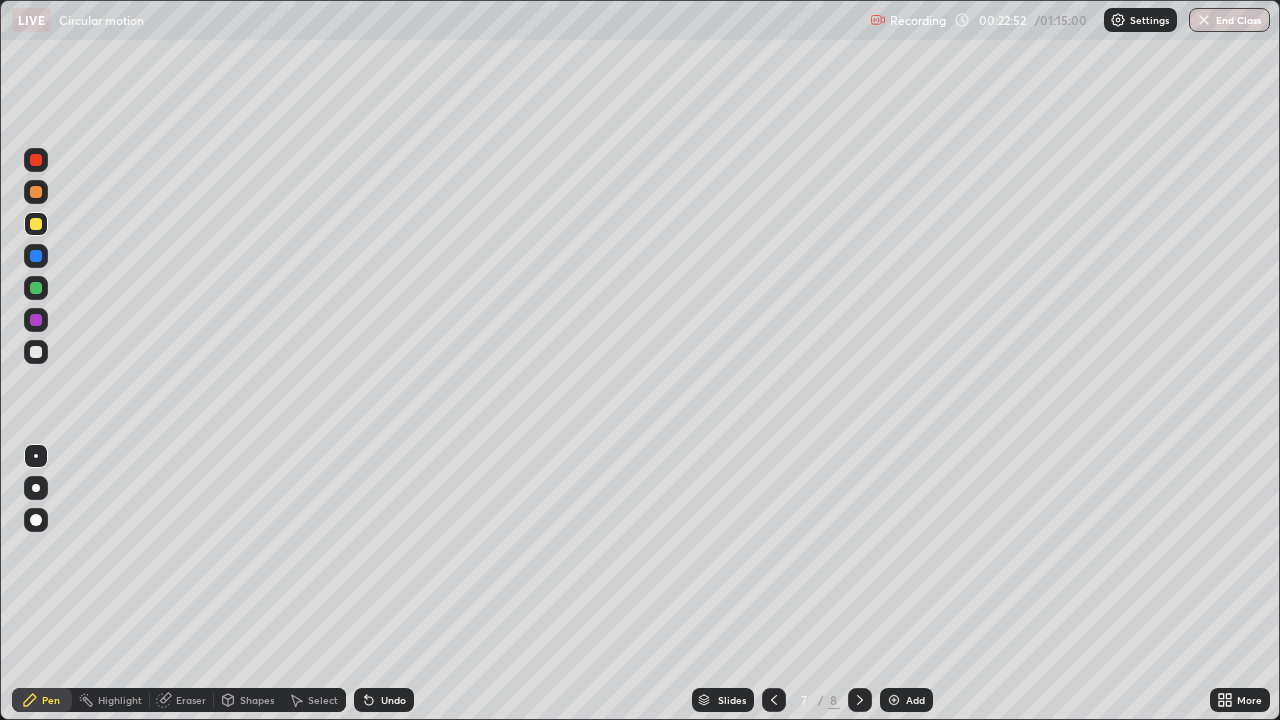 click 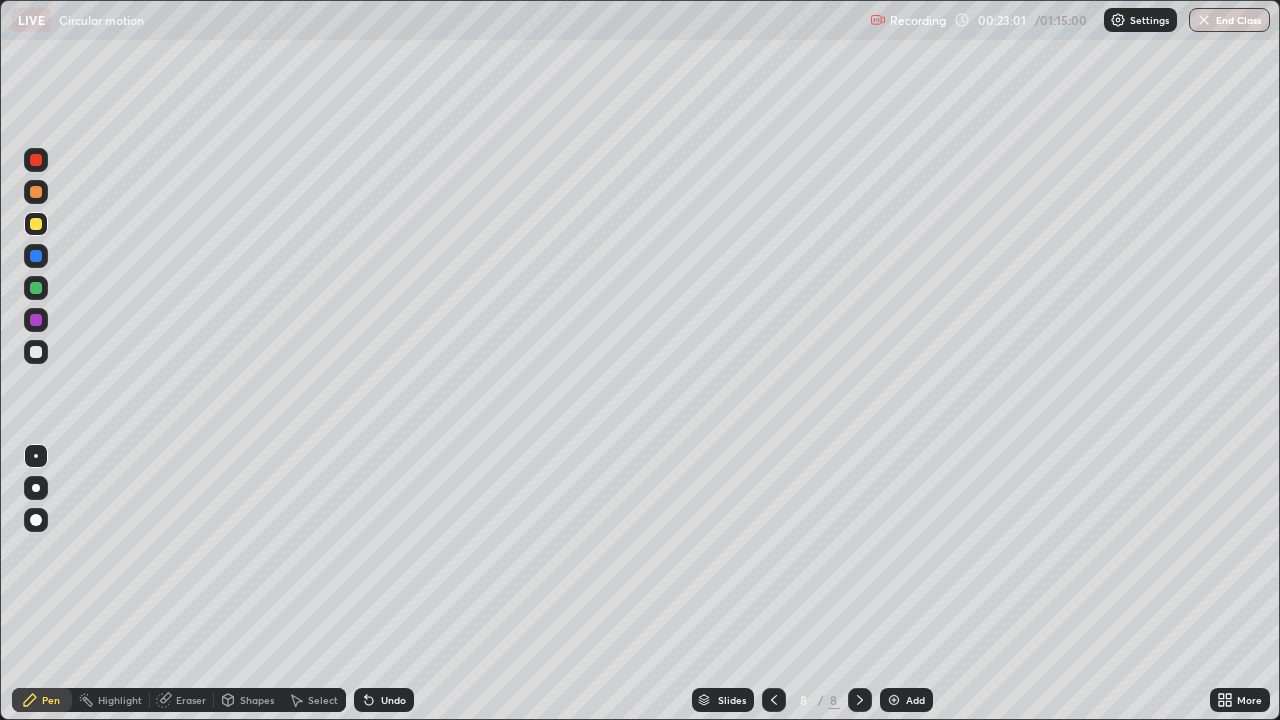 click on "Shapes" at bounding box center [257, 700] 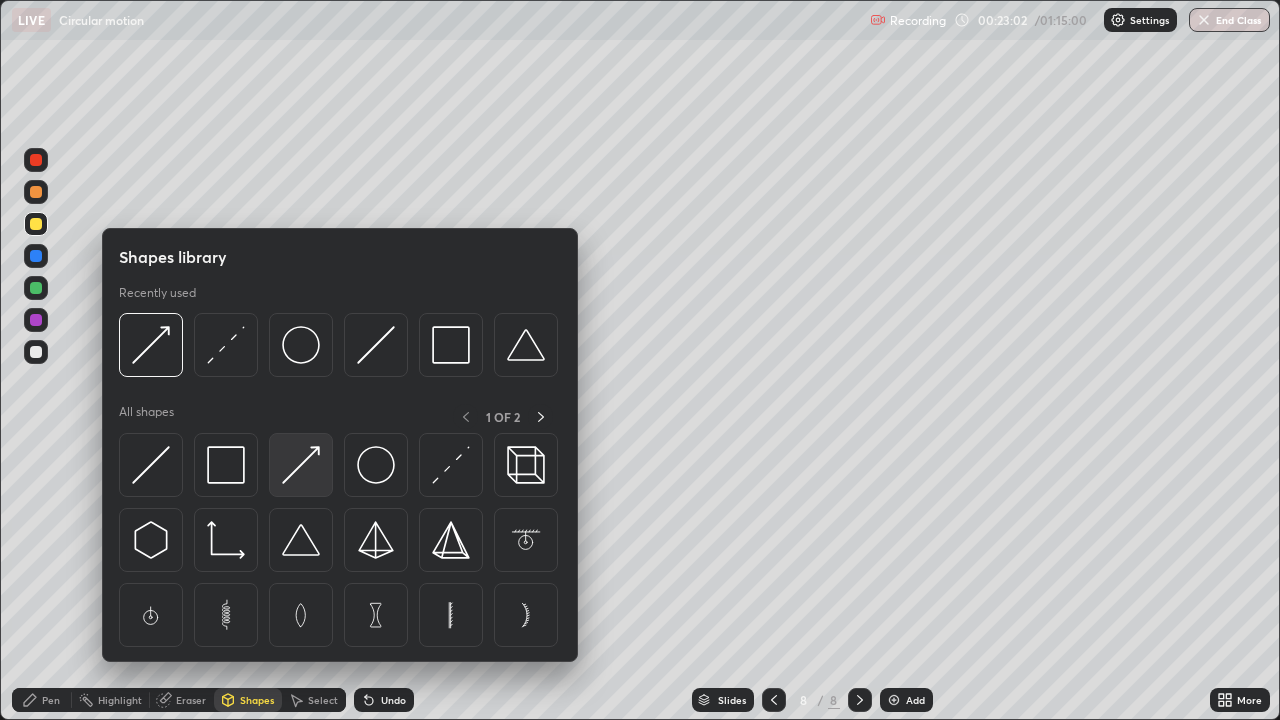 click at bounding box center (301, 465) 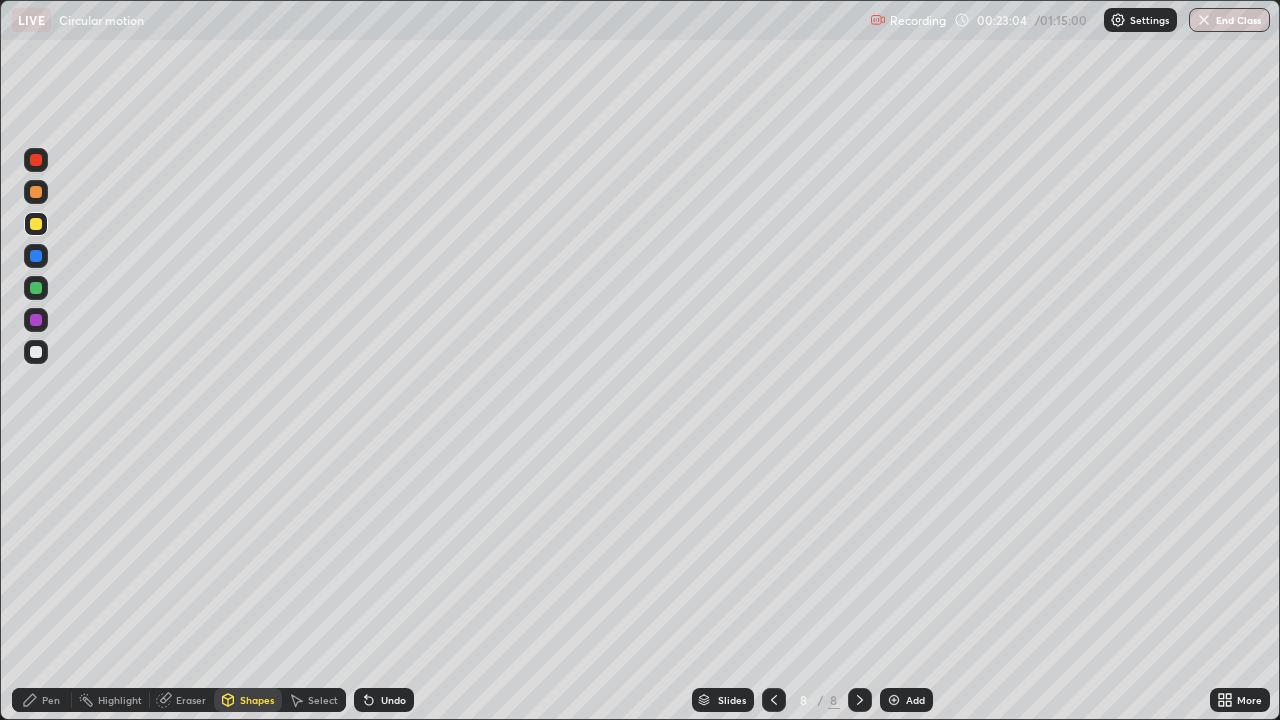 click at bounding box center (36, 224) 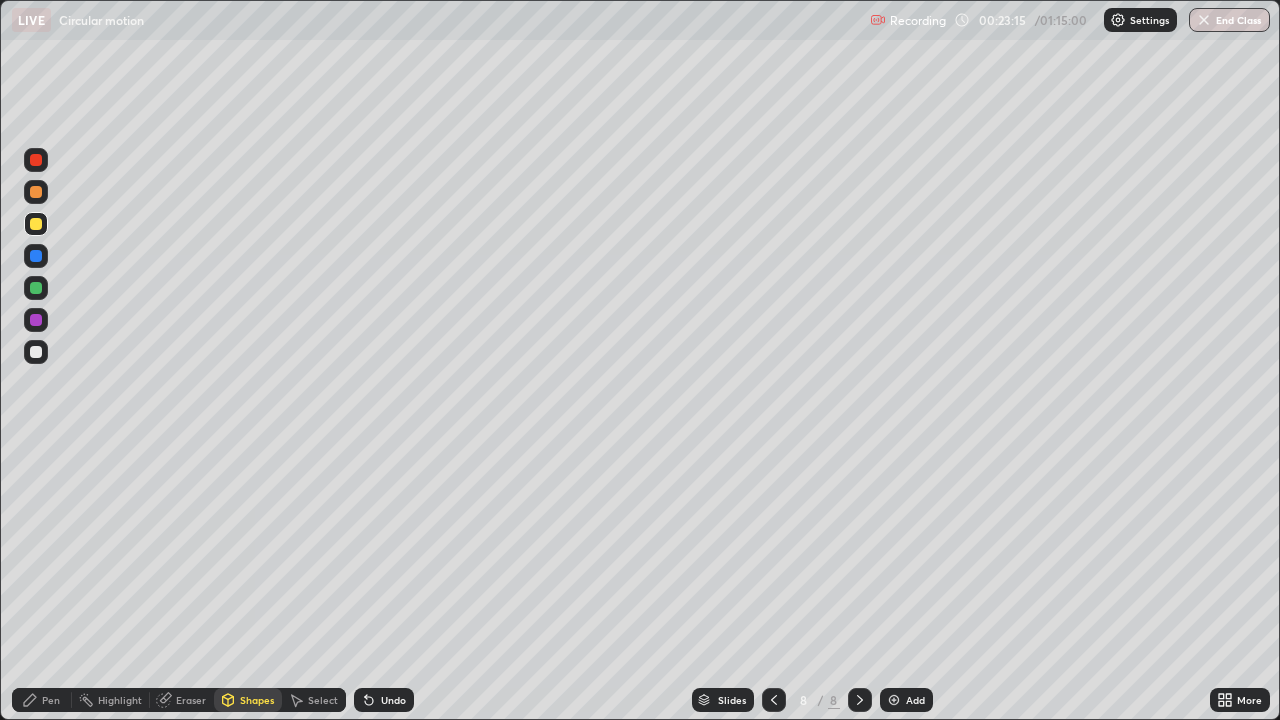 click on "Pen" at bounding box center (51, 700) 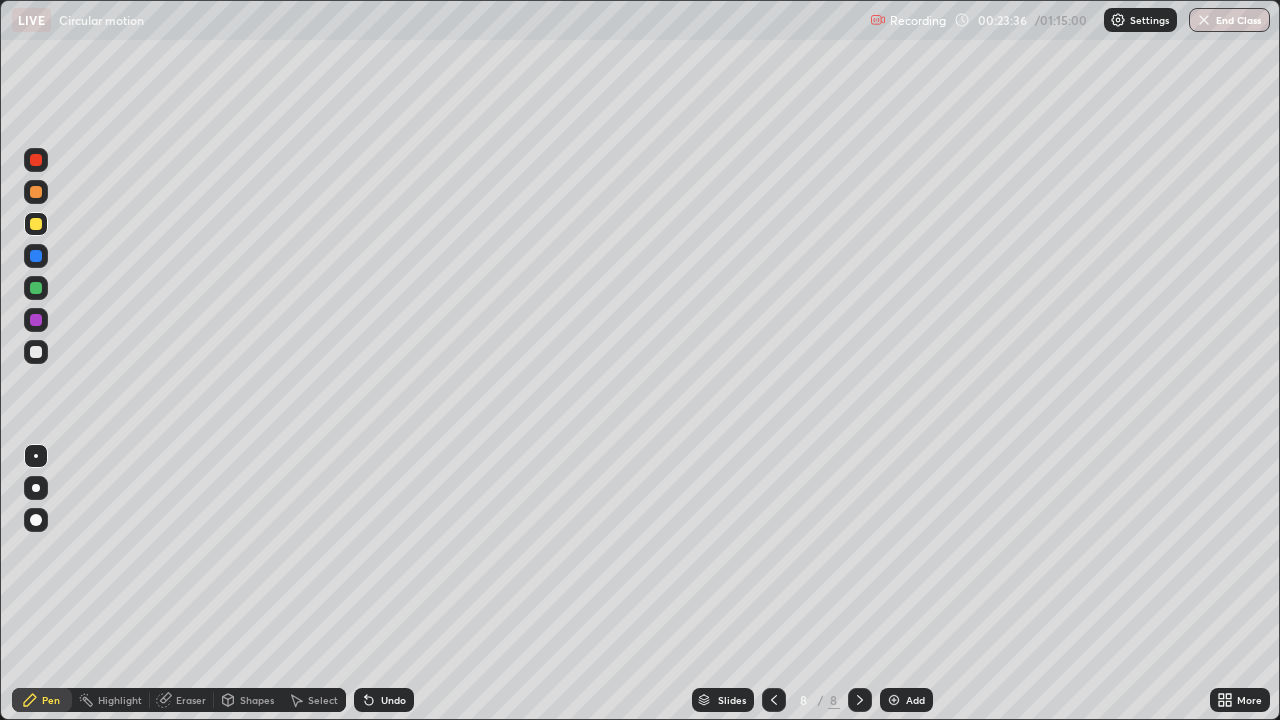 click on "Shapes" at bounding box center [248, 700] 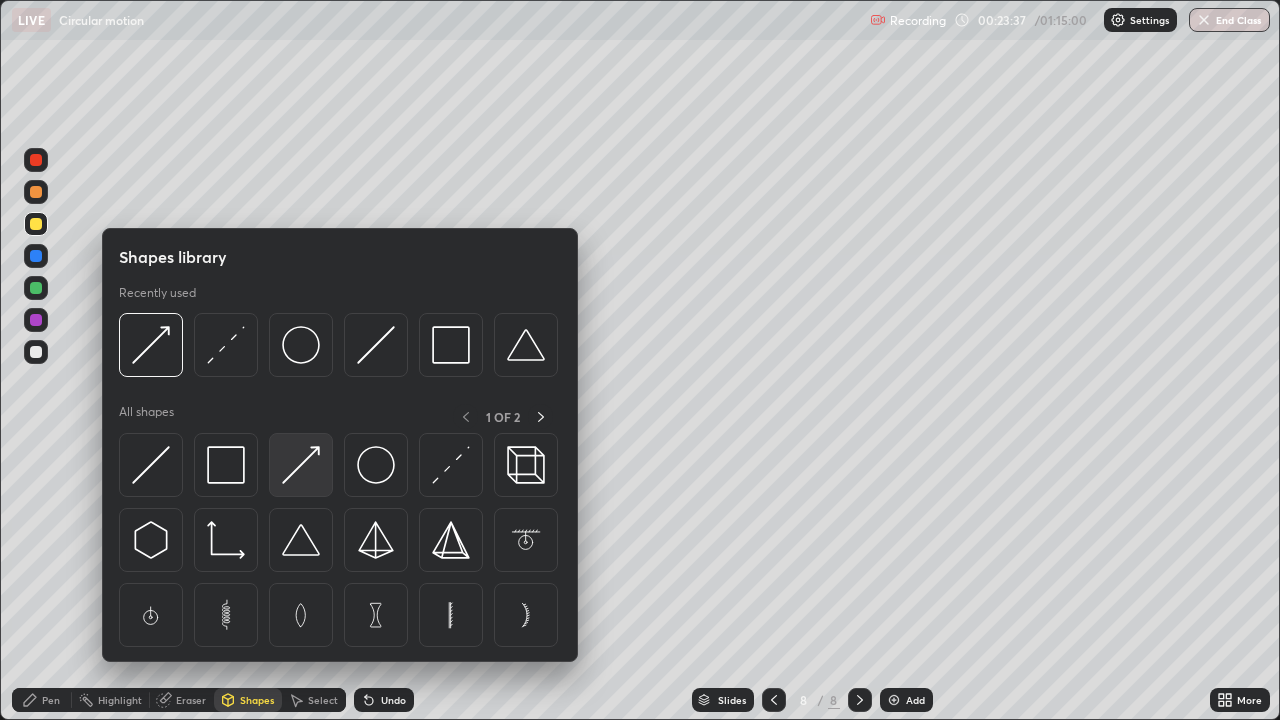 click at bounding box center (301, 465) 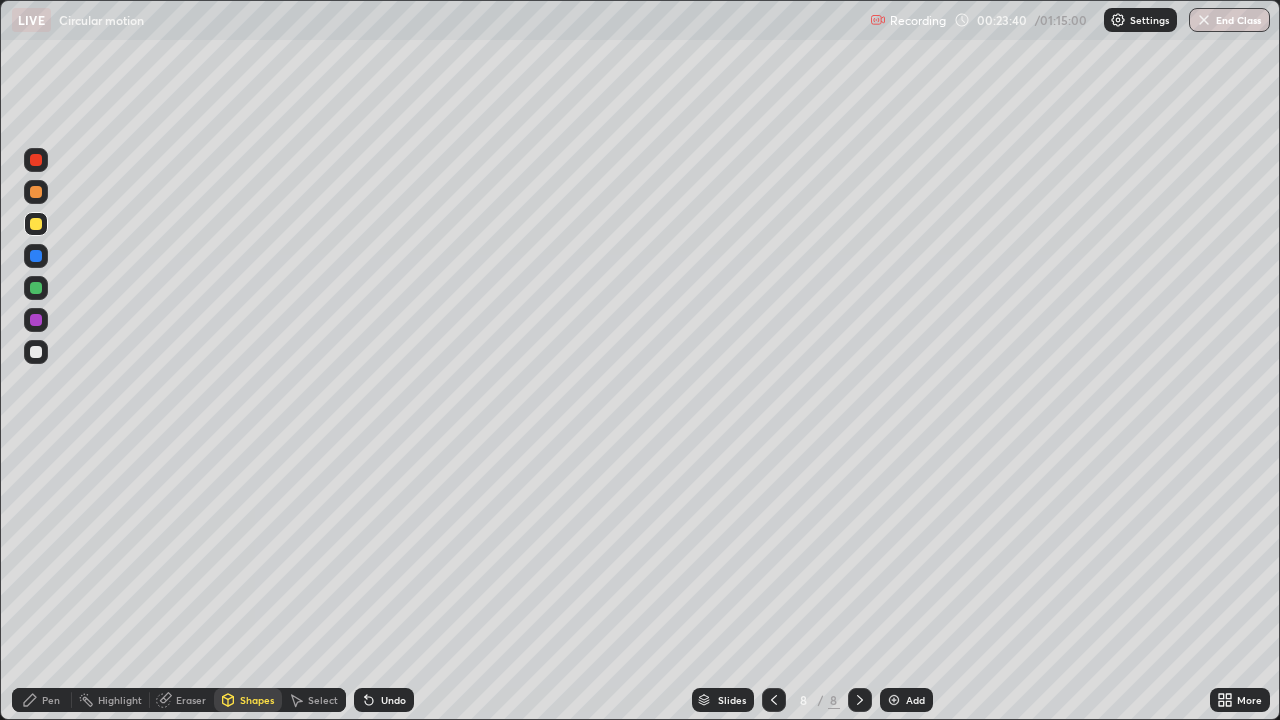click on "Pen" at bounding box center (51, 700) 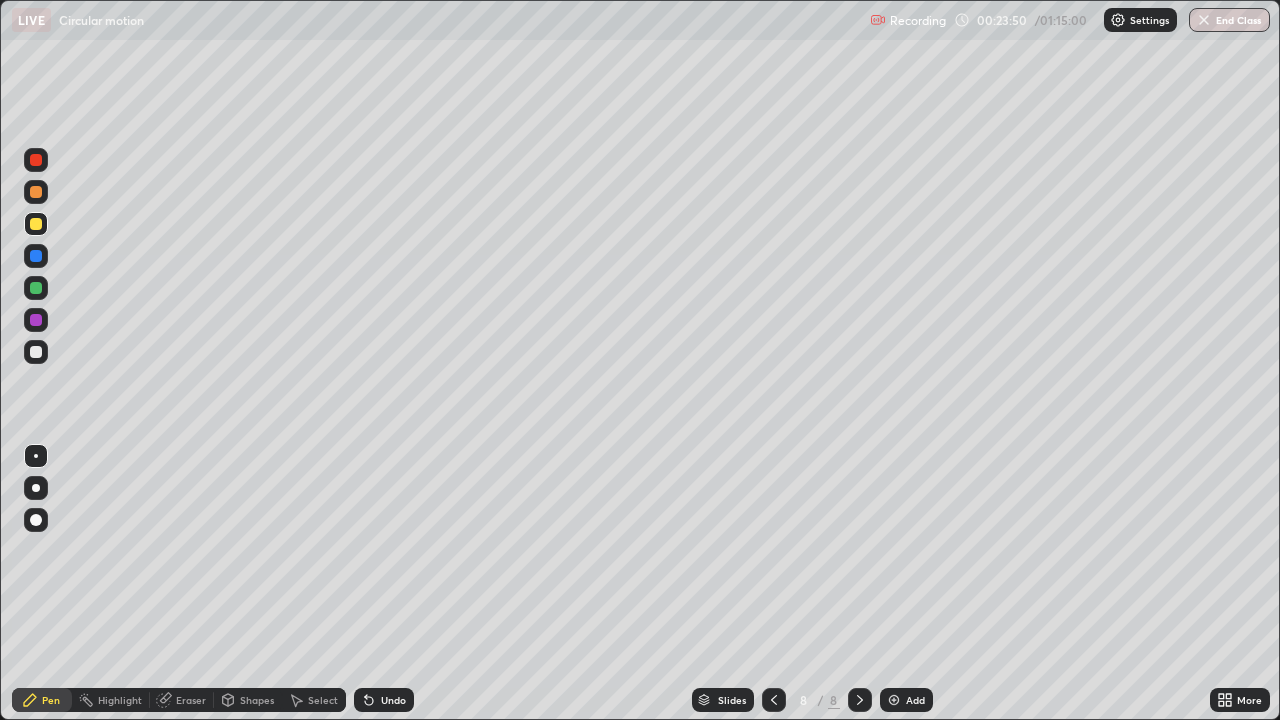 click on "Pen" at bounding box center (42, 700) 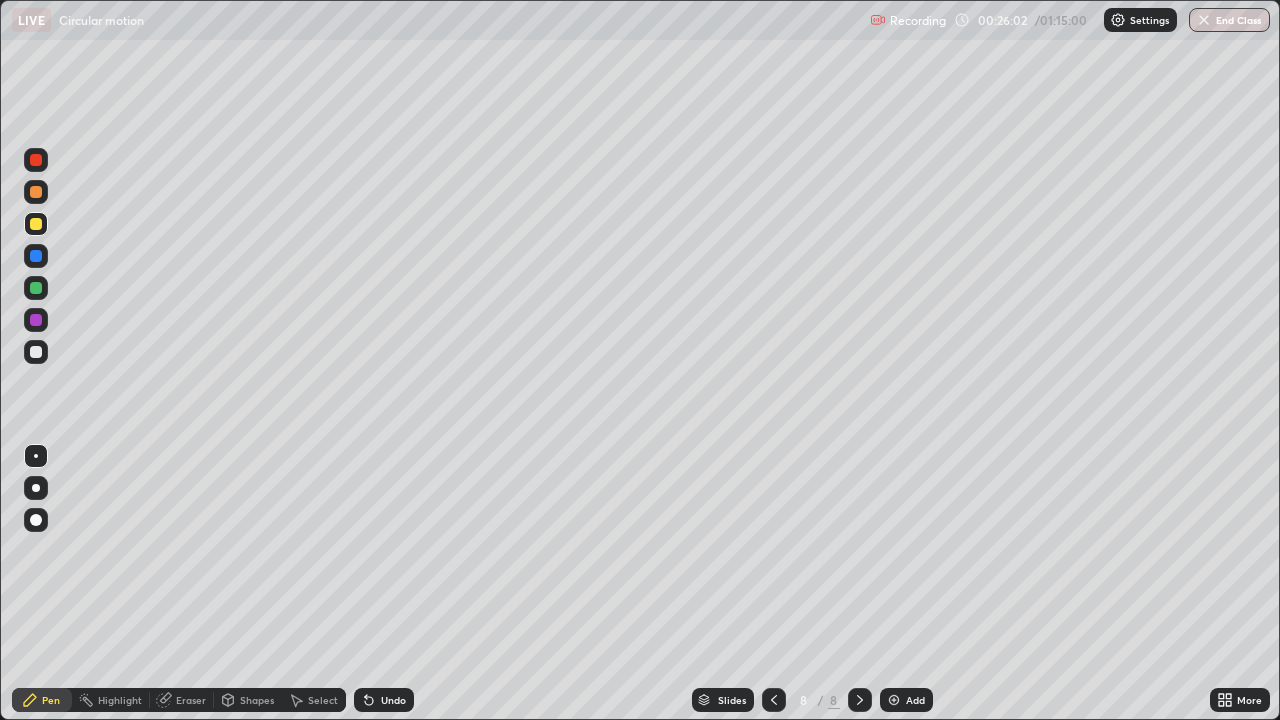 click on "Shapes" at bounding box center (257, 700) 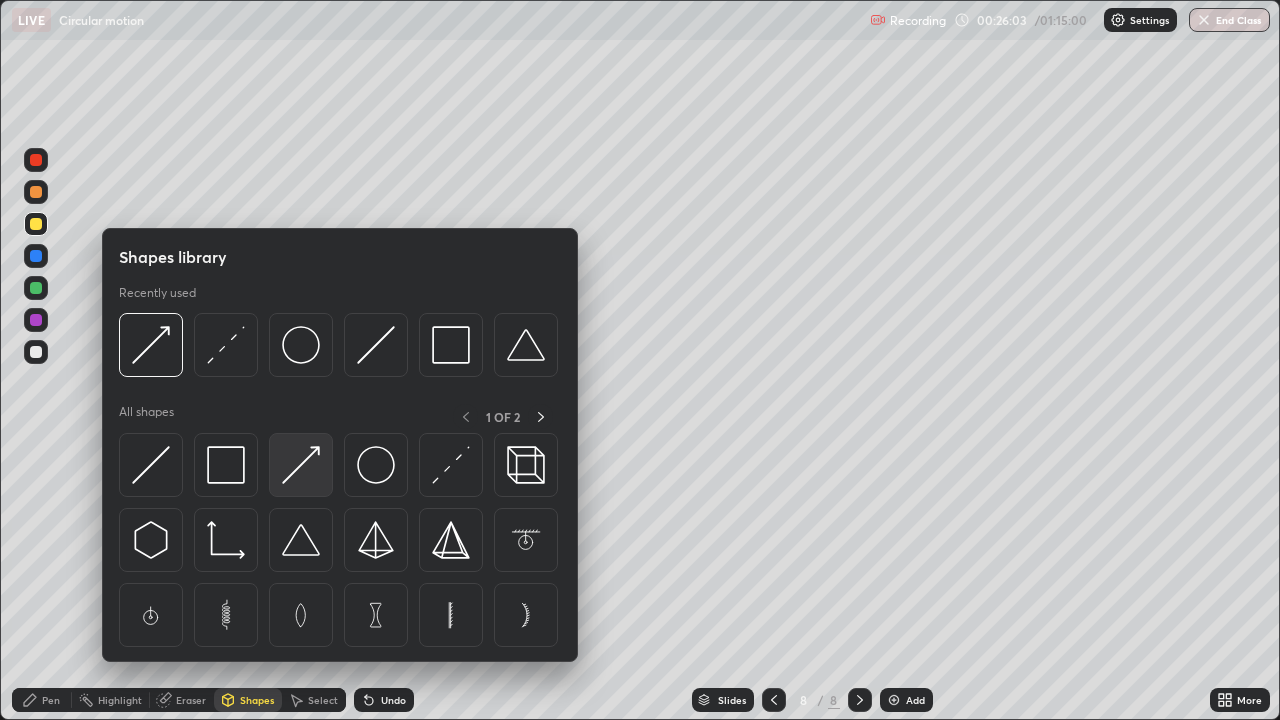 click at bounding box center (301, 465) 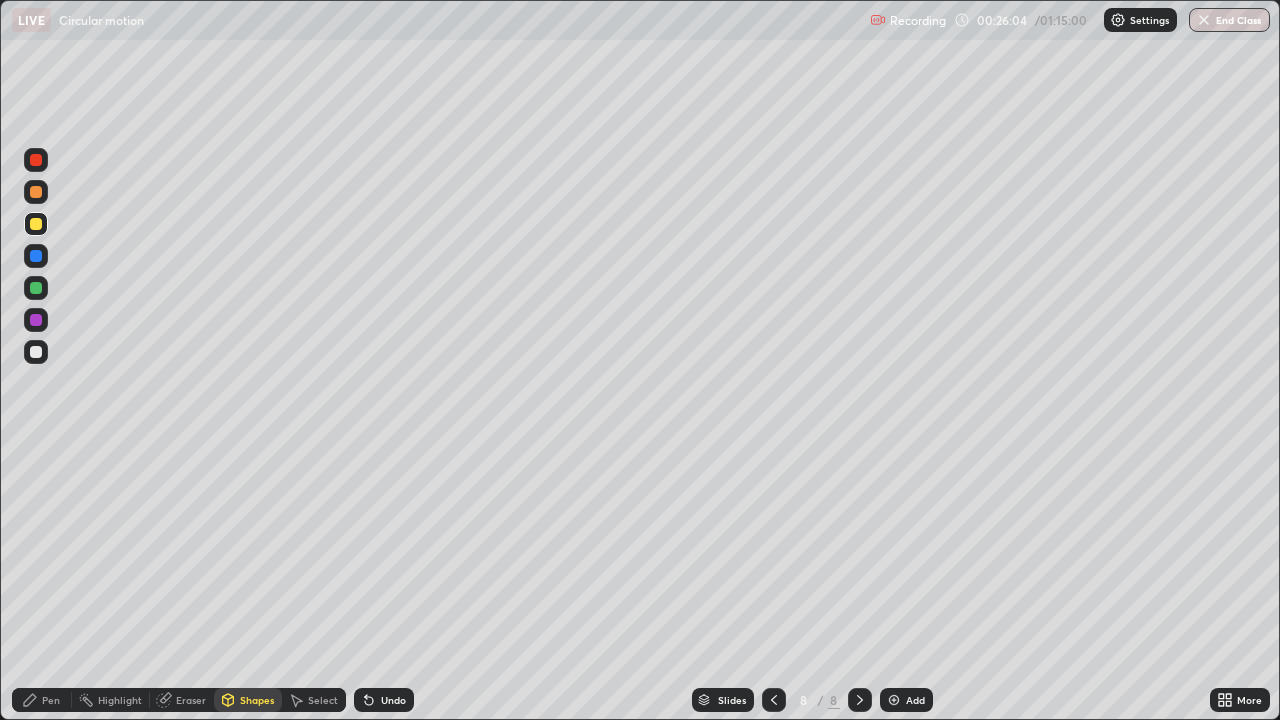 click at bounding box center [36, 256] 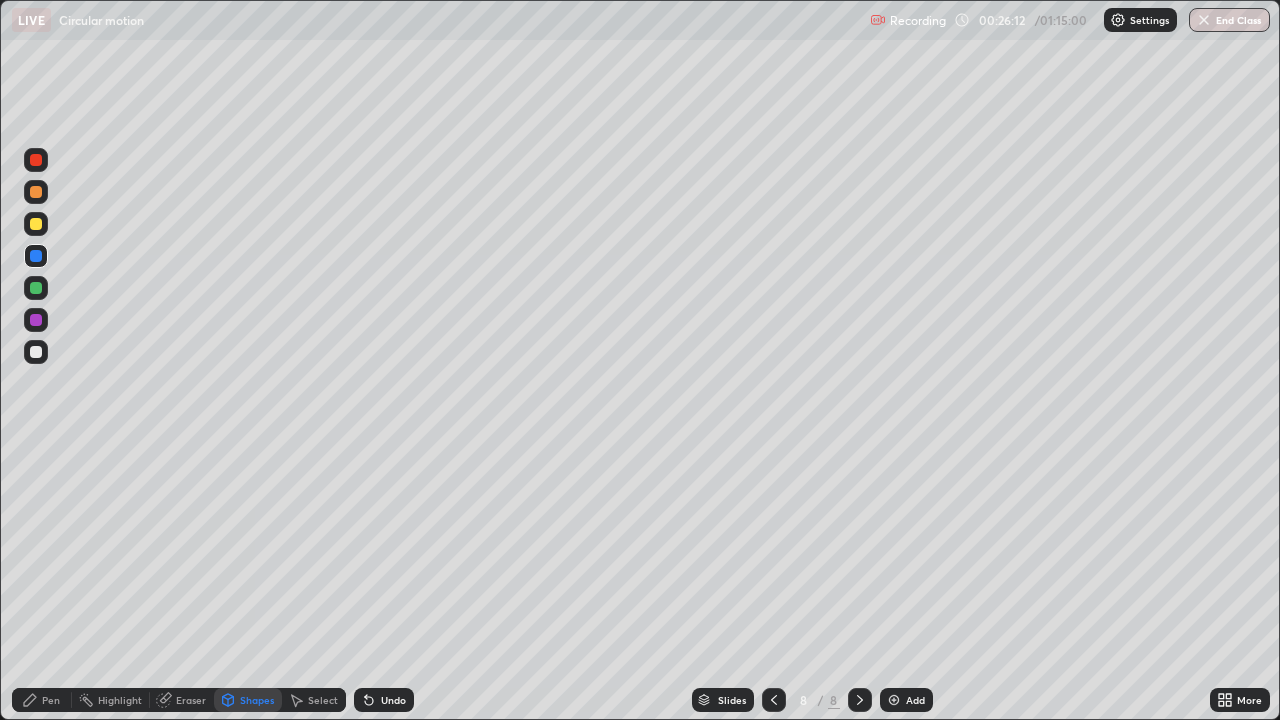 click 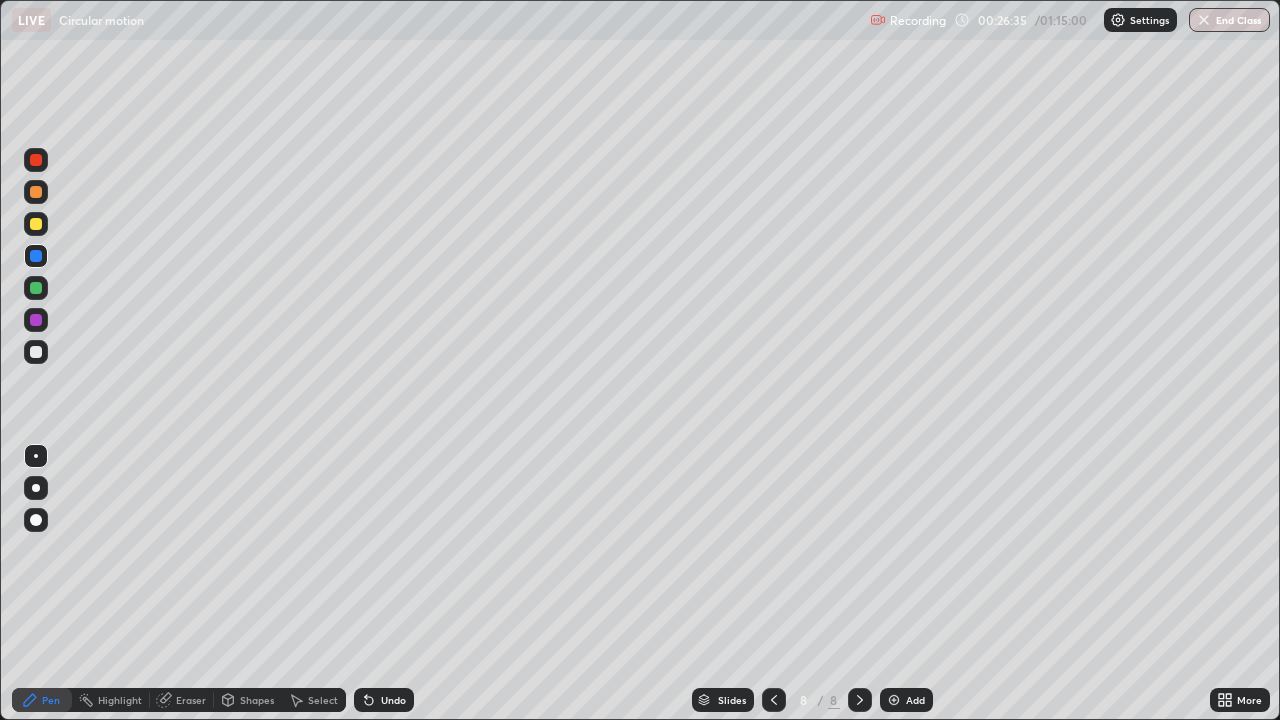 click on "Shapes" at bounding box center [257, 700] 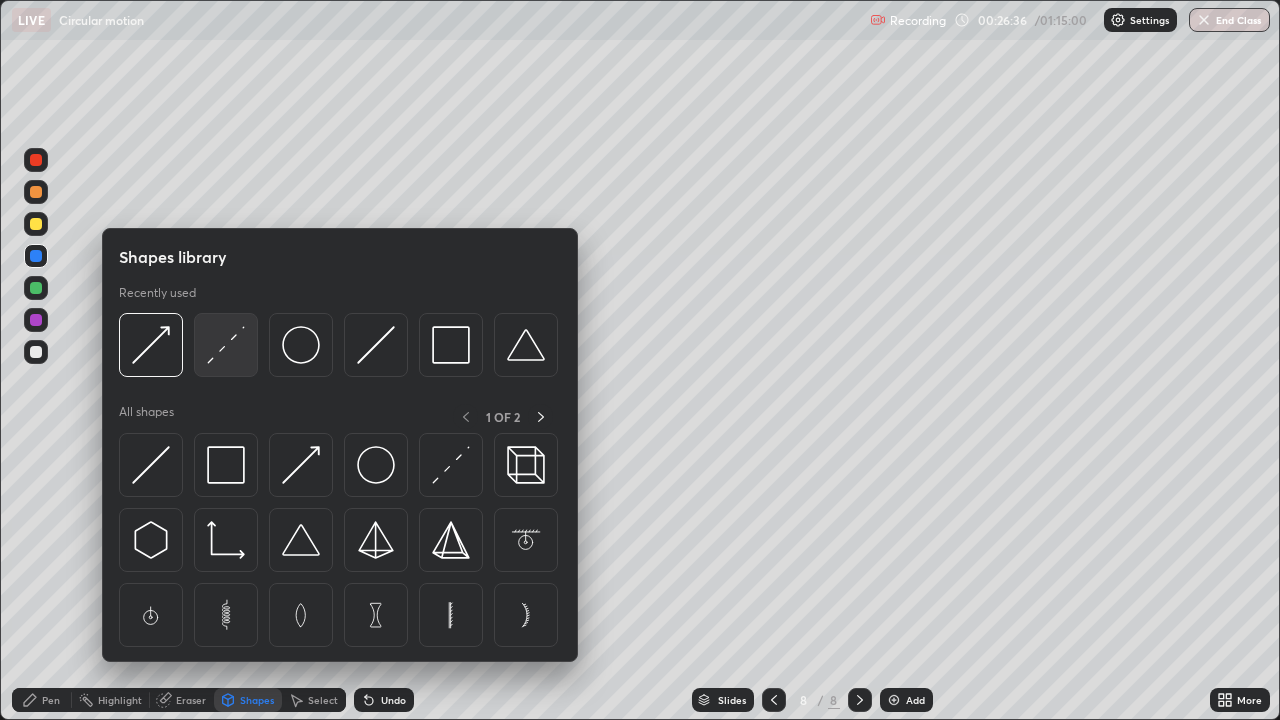 click at bounding box center [226, 345] 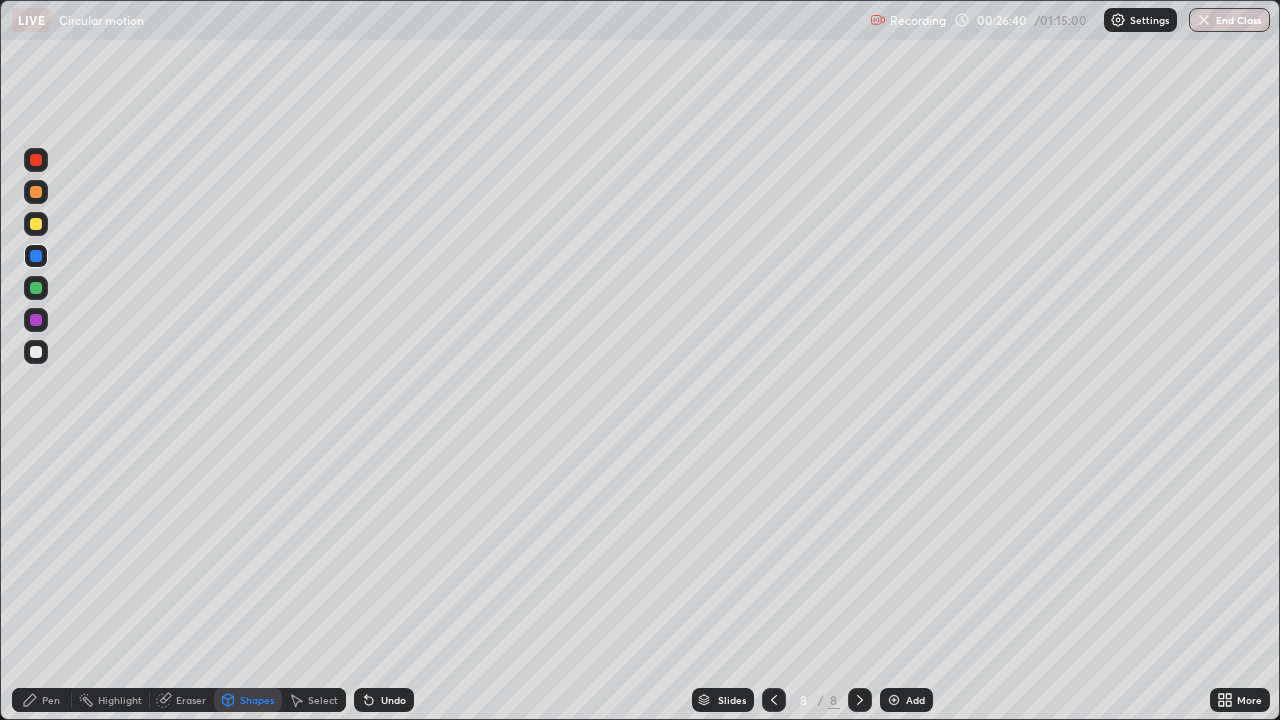 click on "Pen" at bounding box center [51, 700] 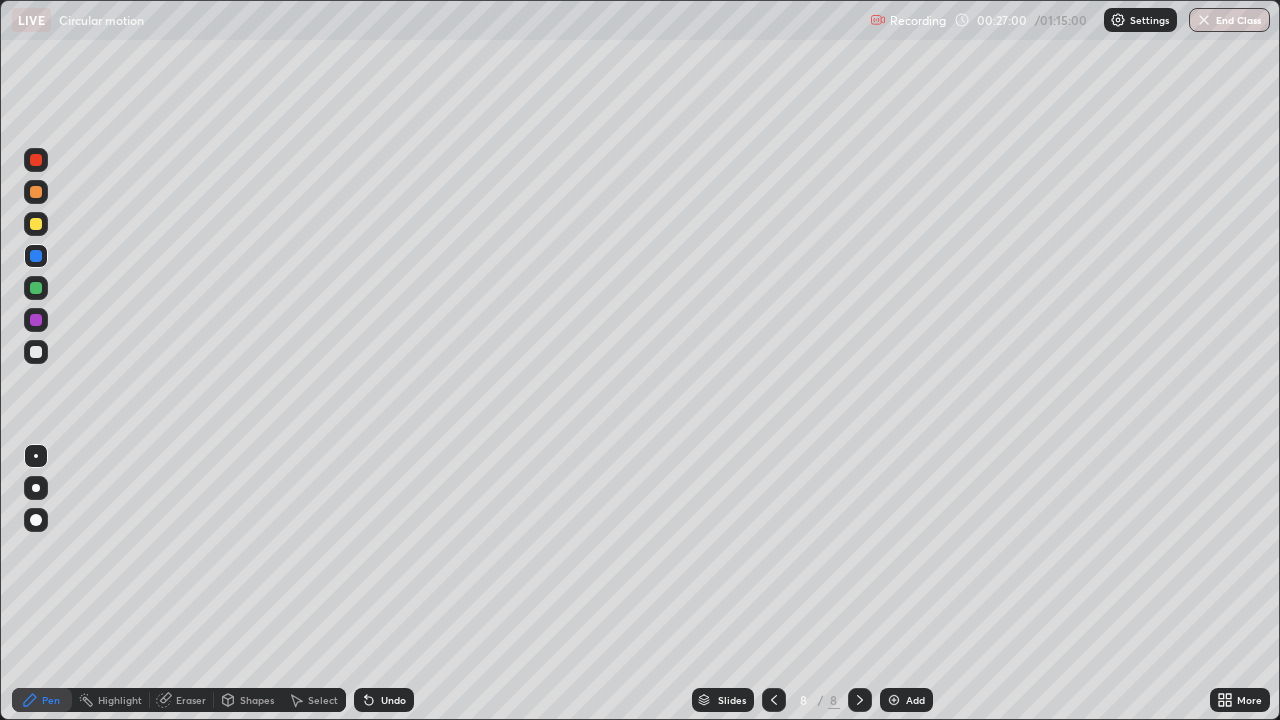 click on "Undo" at bounding box center [384, 700] 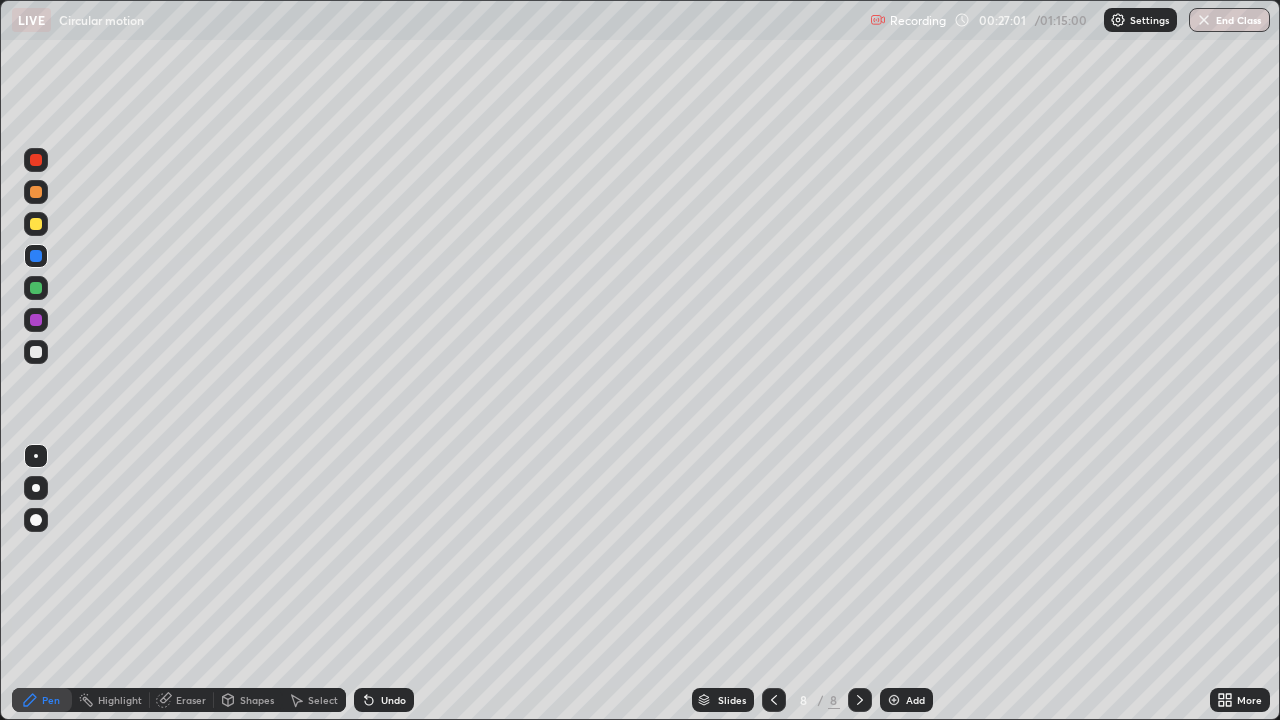 click on "Undo" at bounding box center (380, 700) 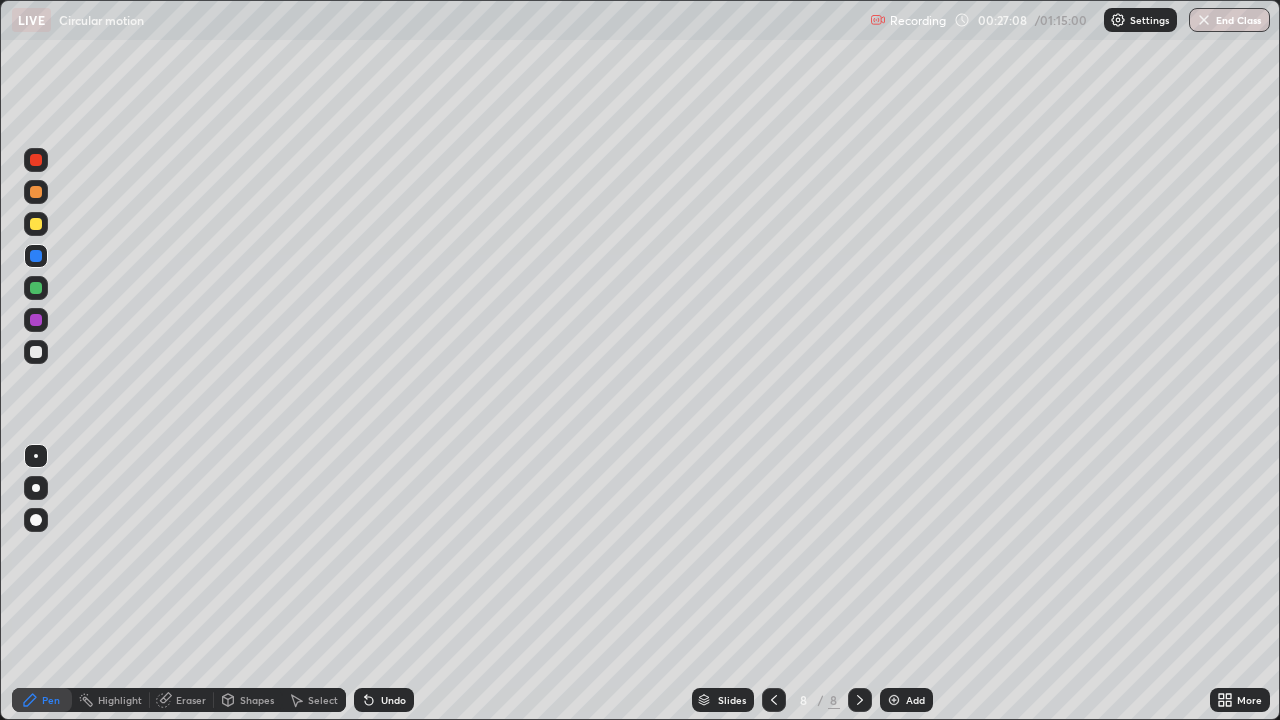 click on "Undo" at bounding box center (393, 700) 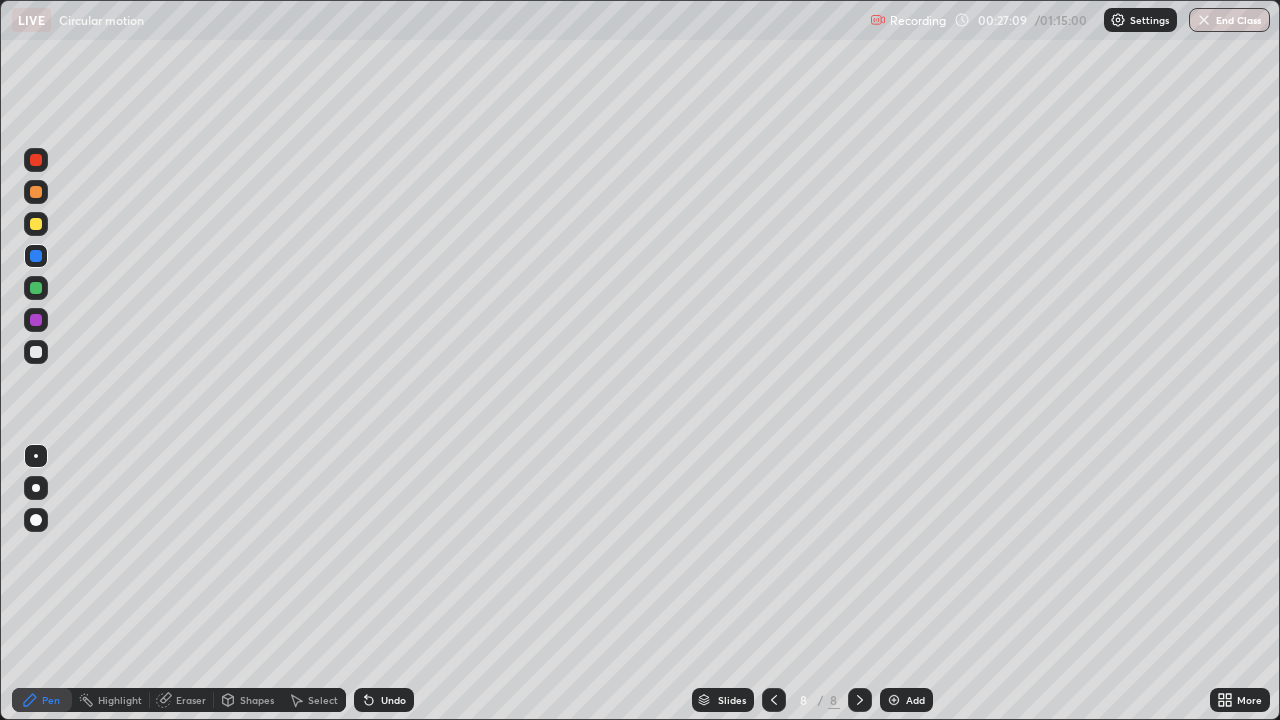 click on "Undo" at bounding box center (393, 700) 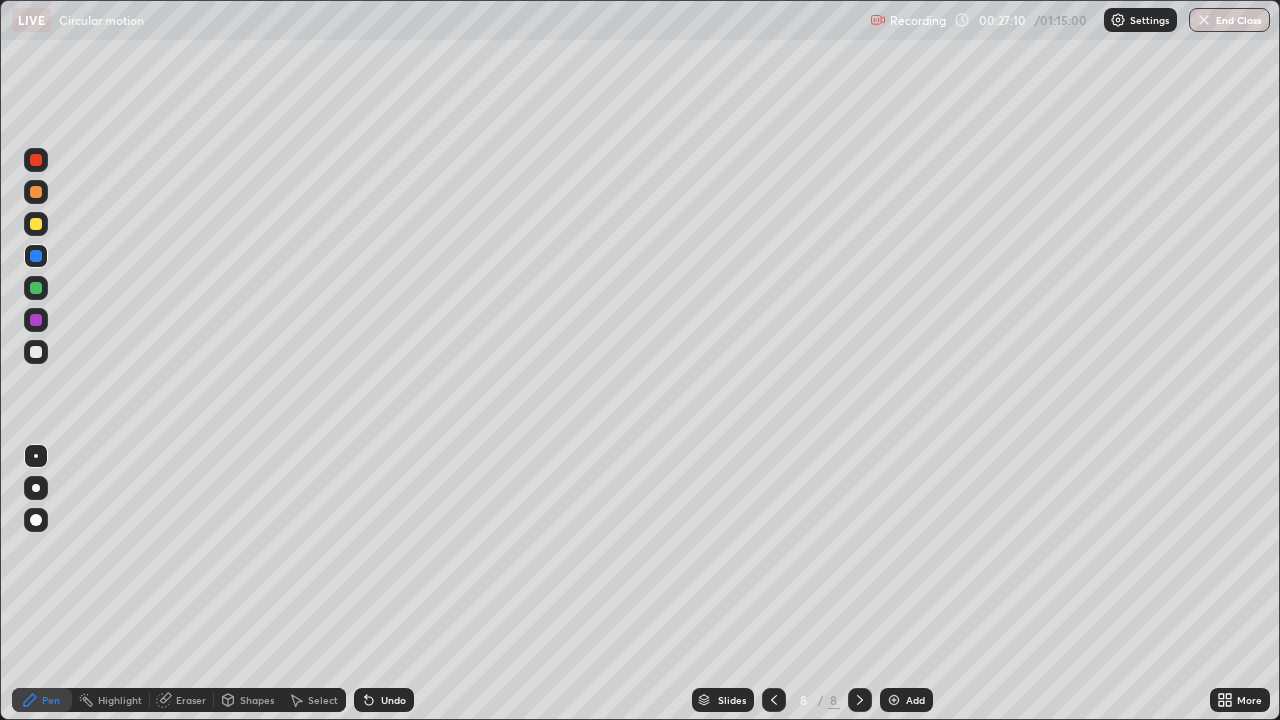 click on "Undo" at bounding box center [384, 700] 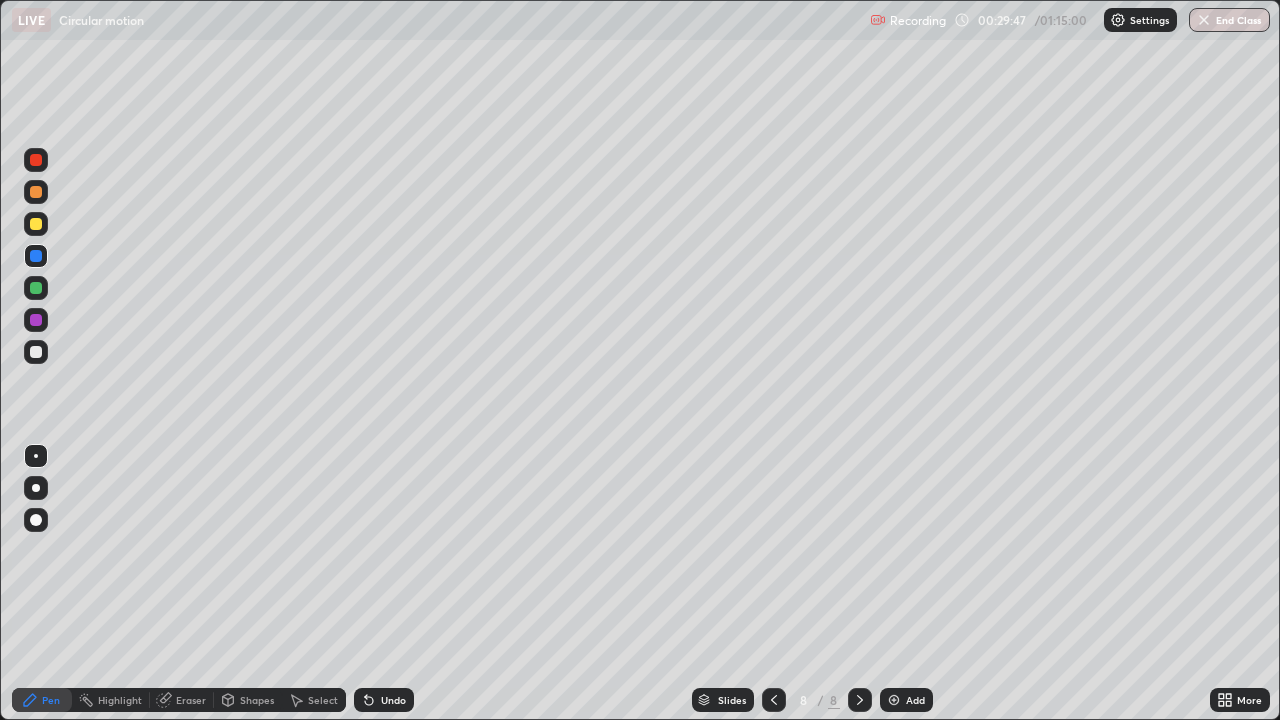click 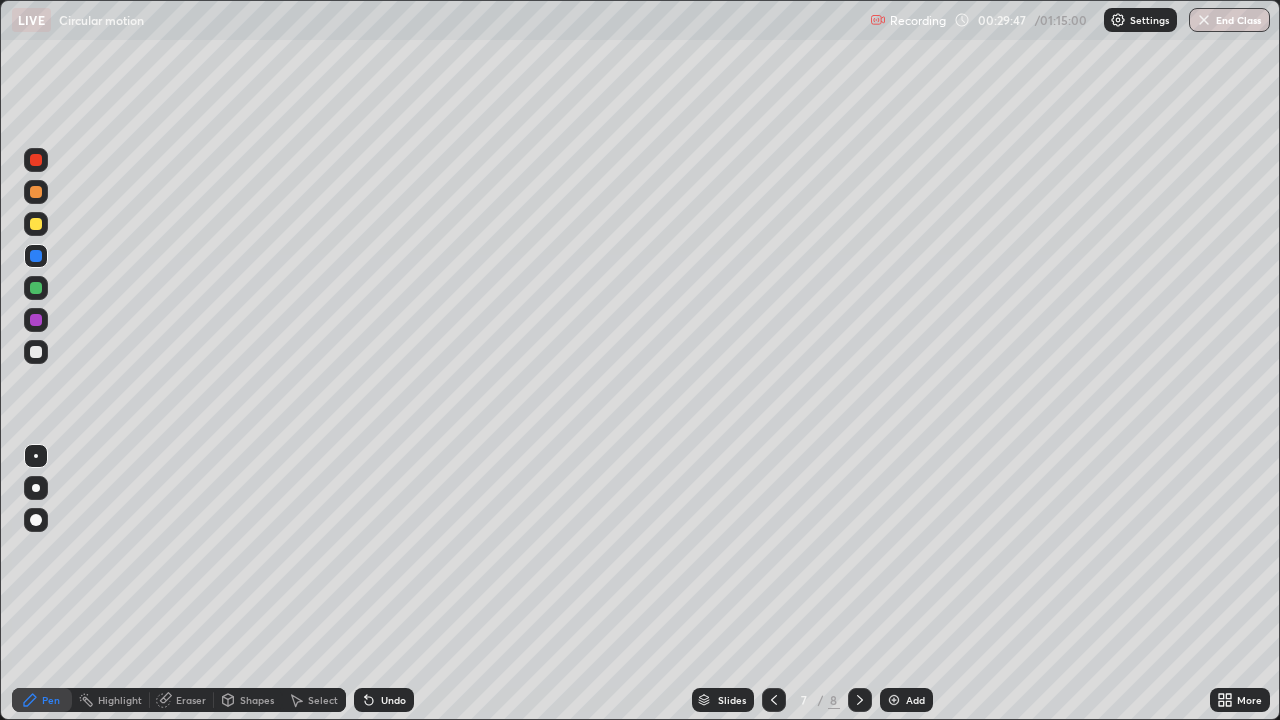 click at bounding box center [774, 700] 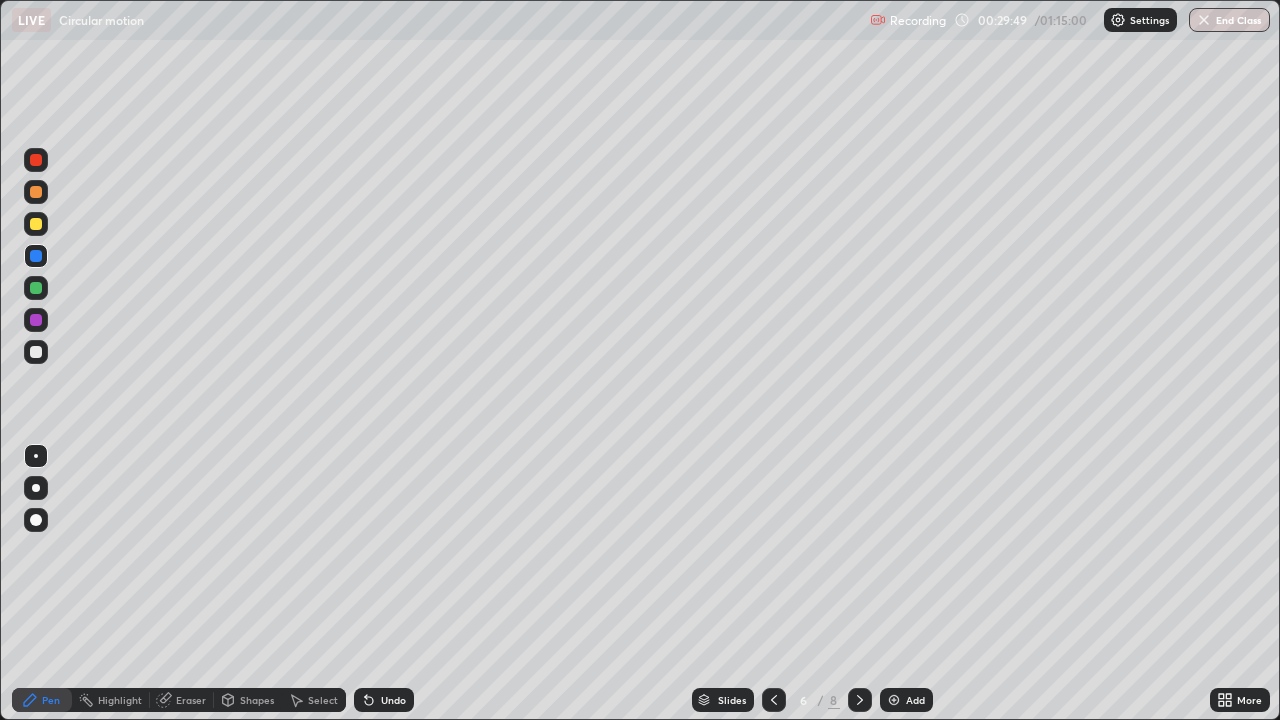 click 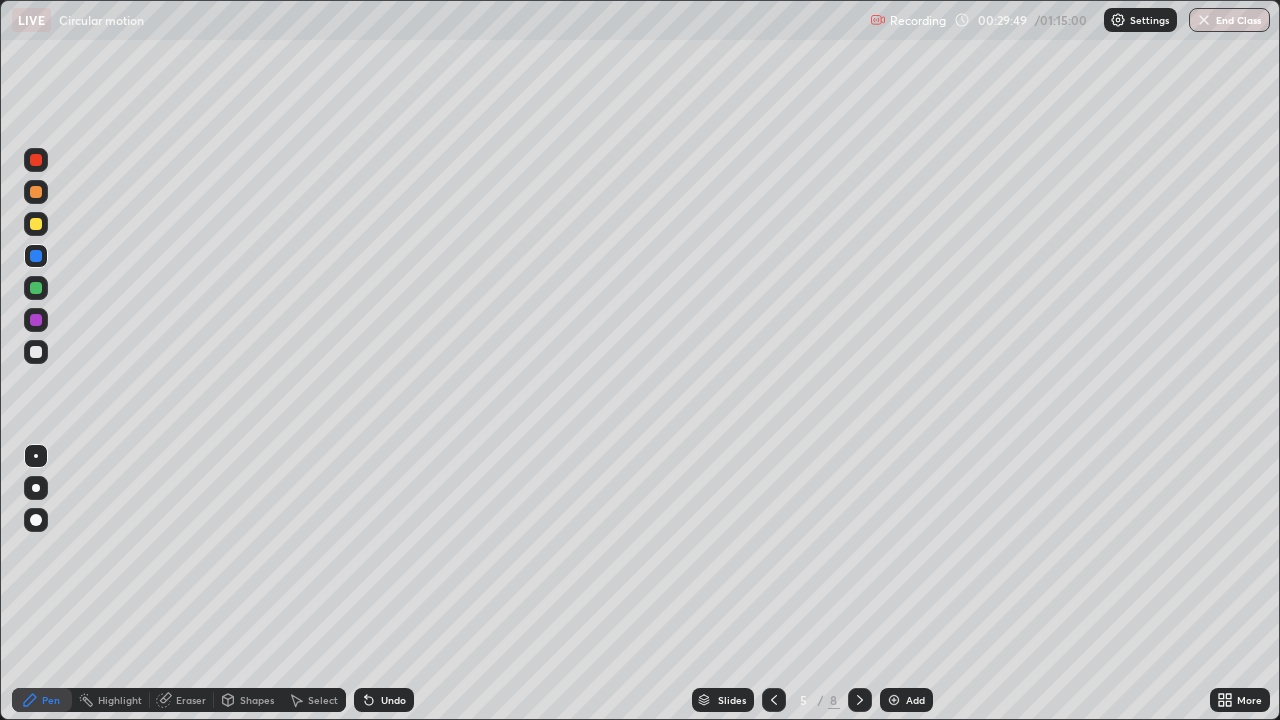 click 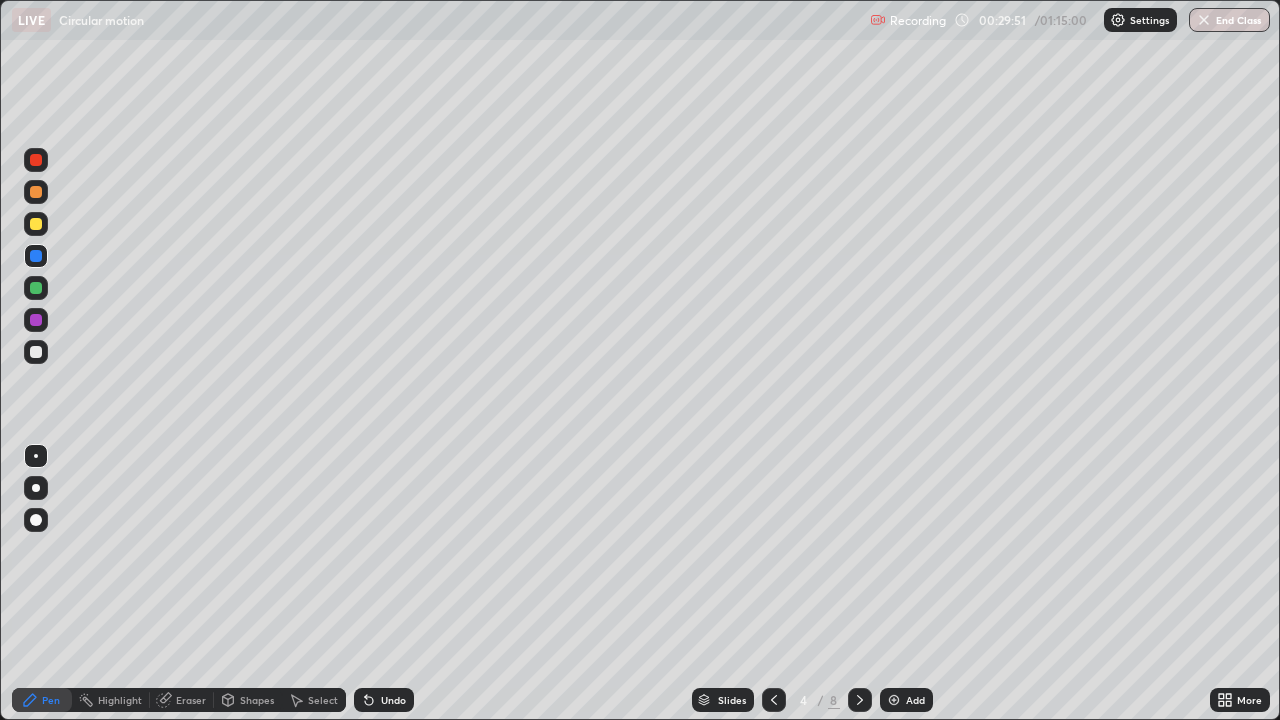 click 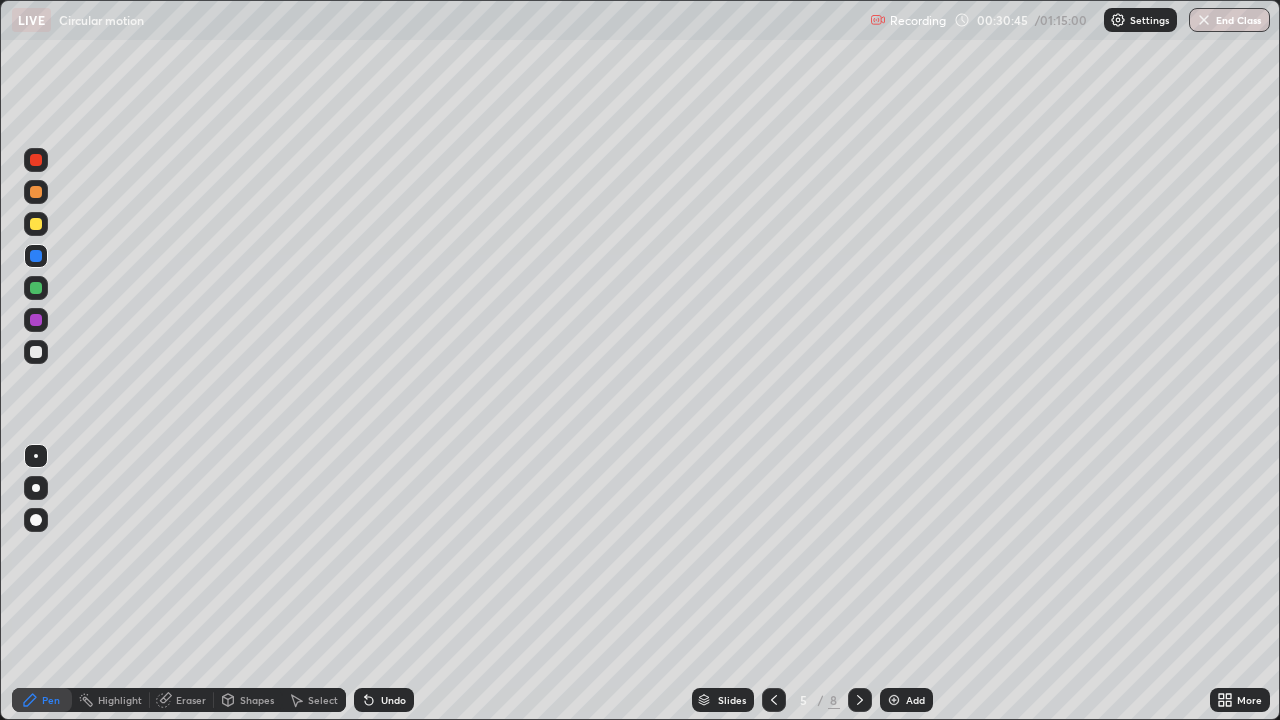 click 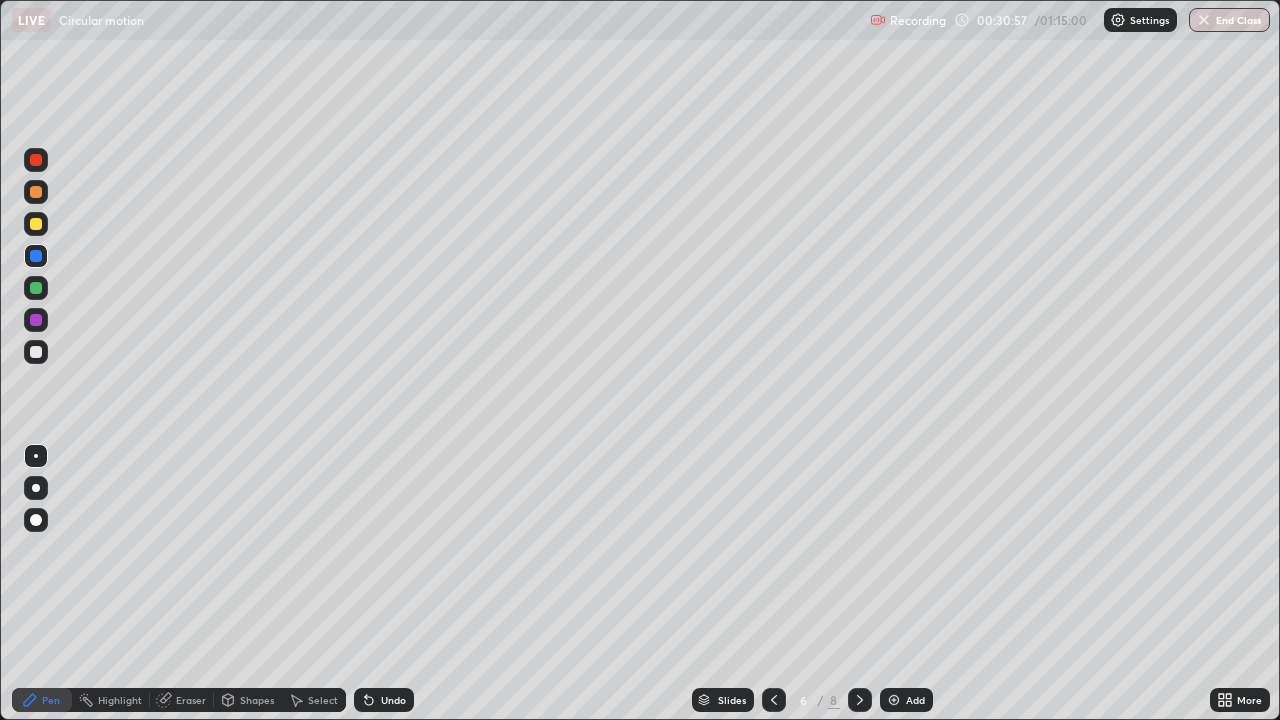 click 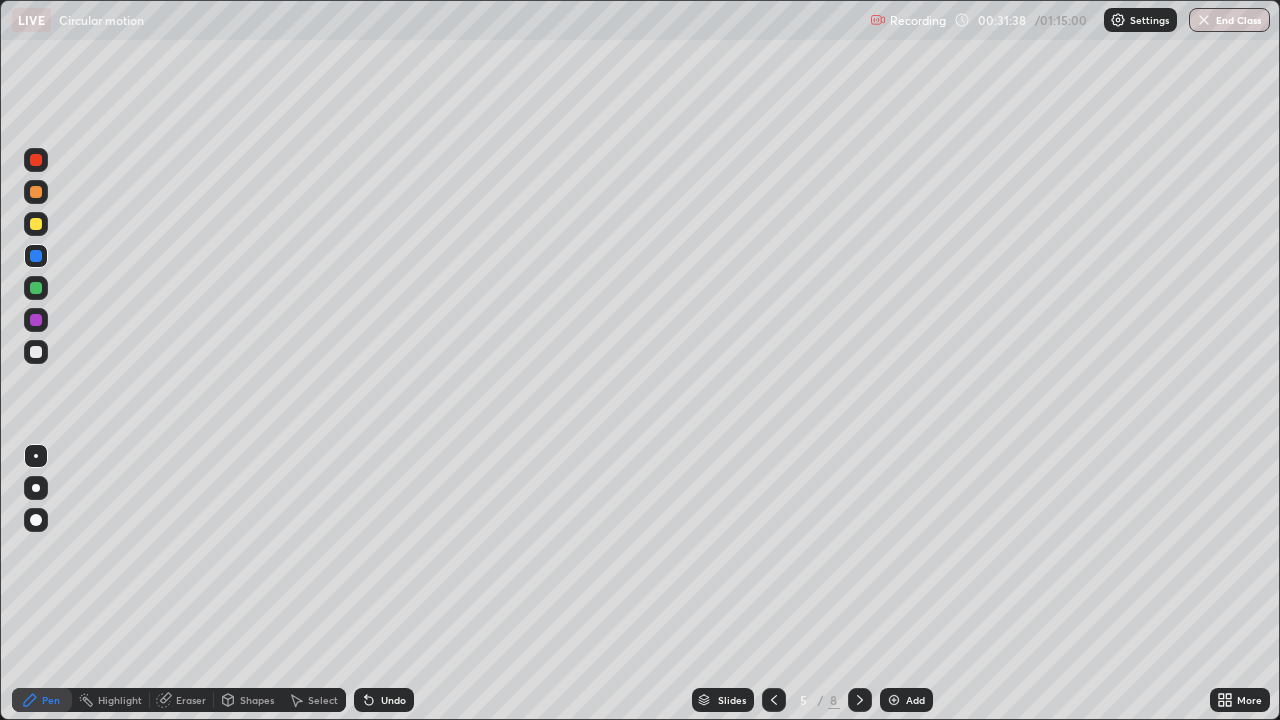 click 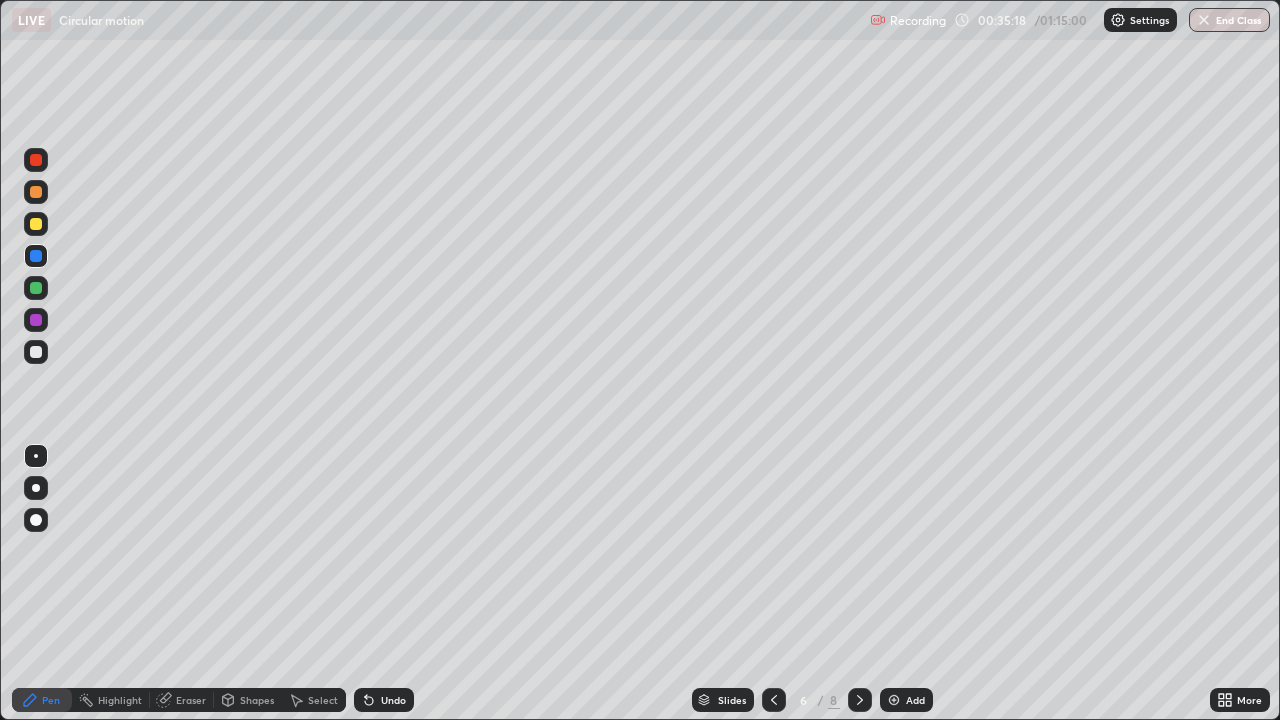 click 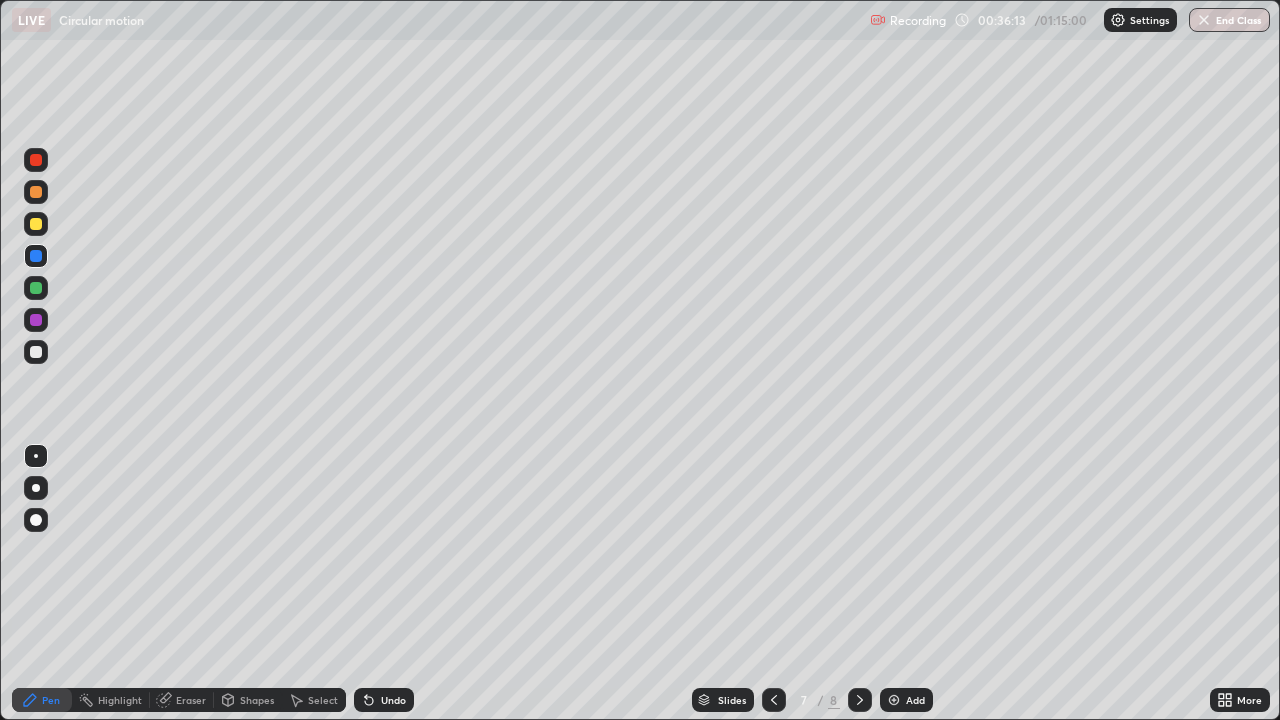 click 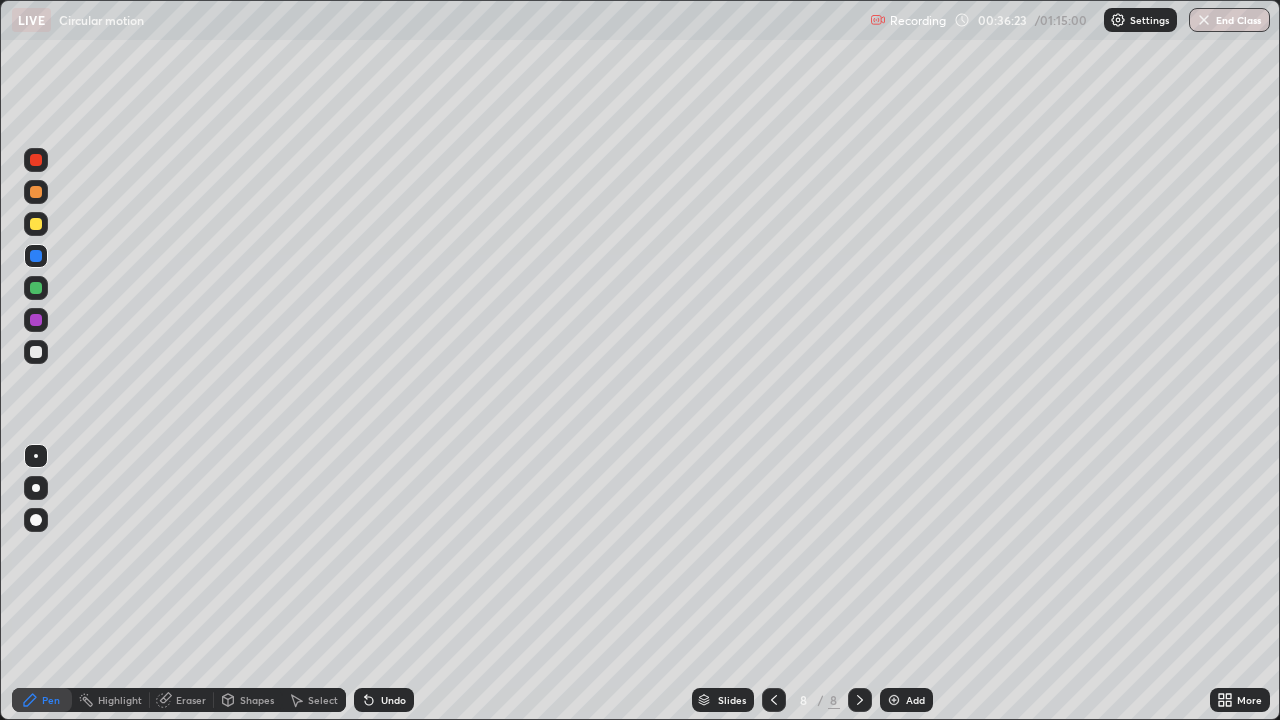 click 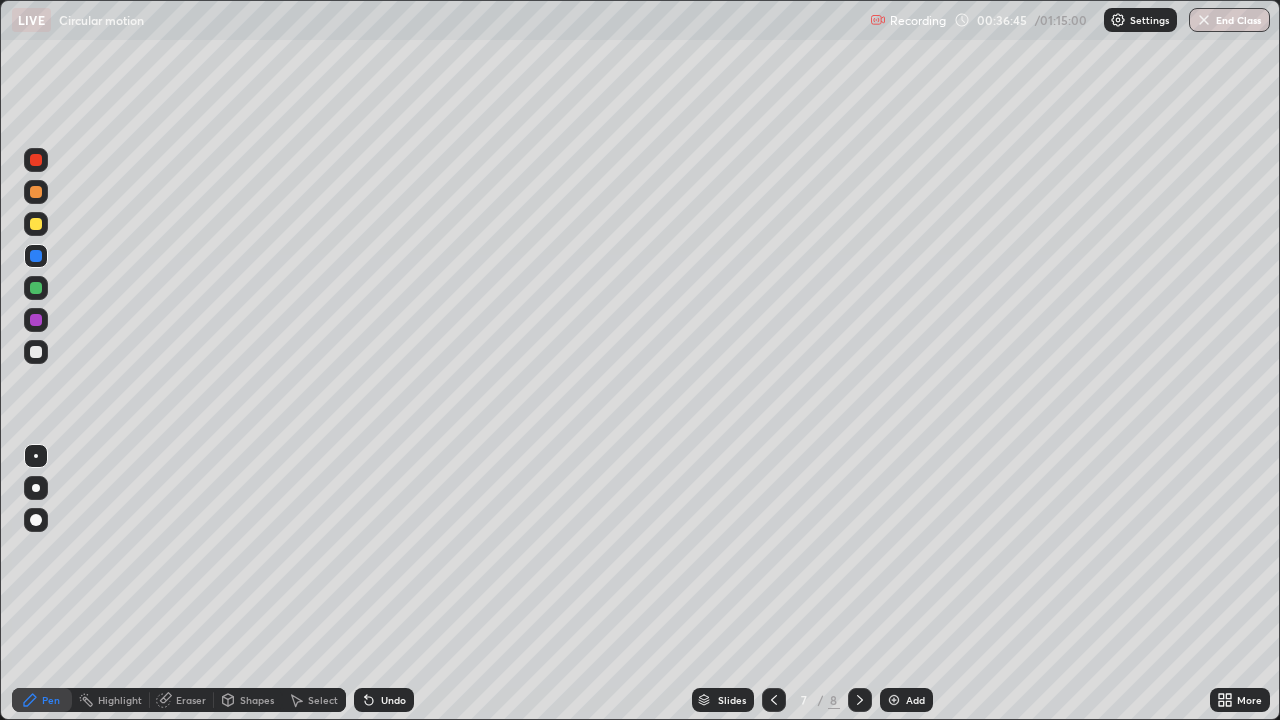 click 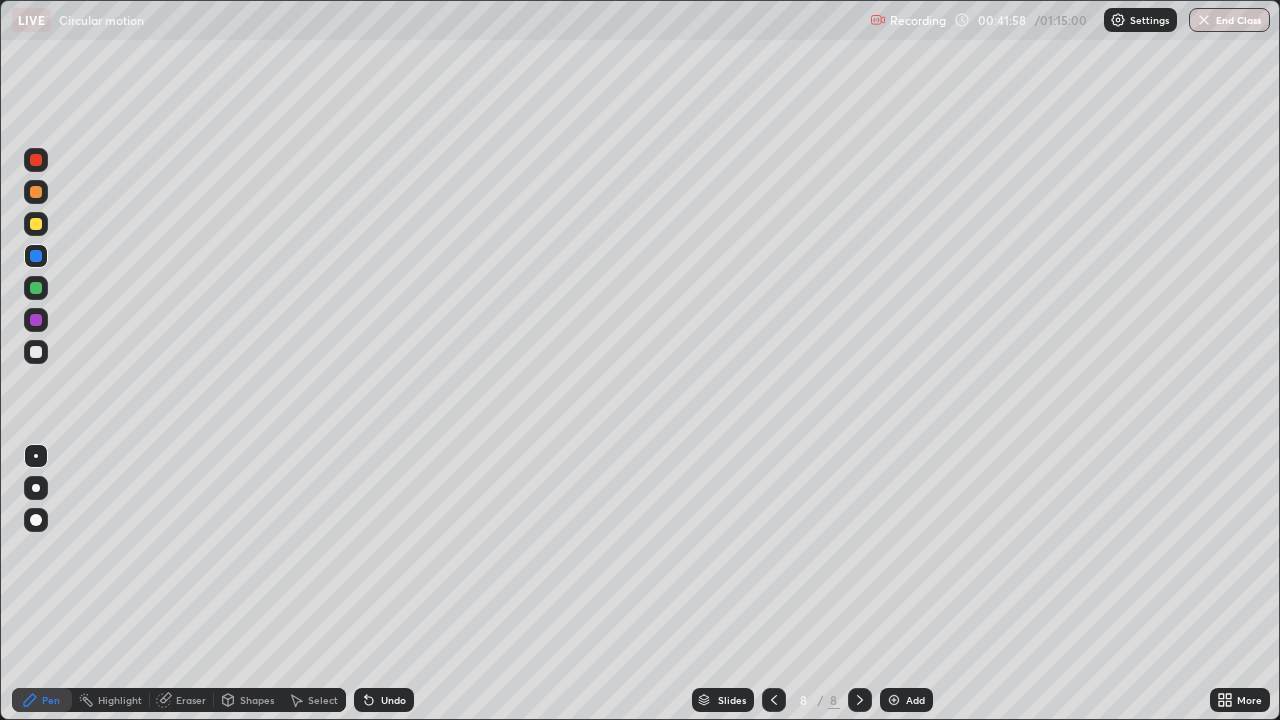 click on "Add" at bounding box center [906, 700] 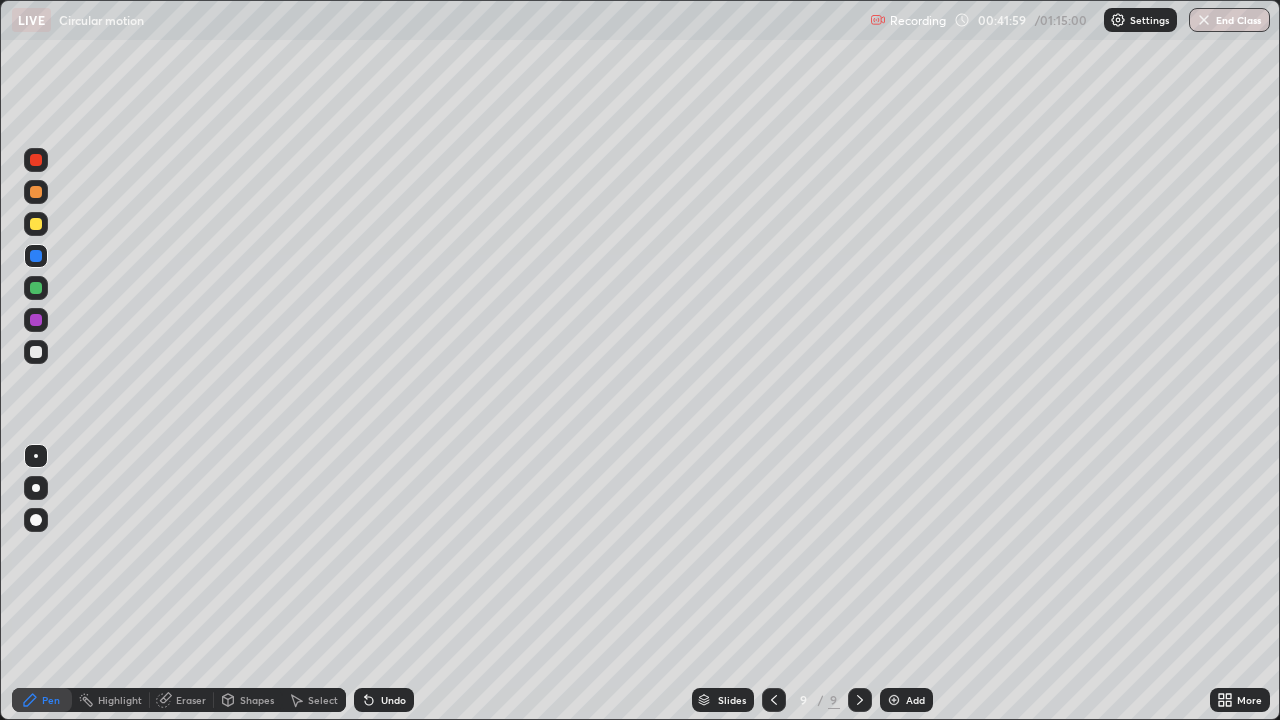 click on "Shapes" at bounding box center [248, 700] 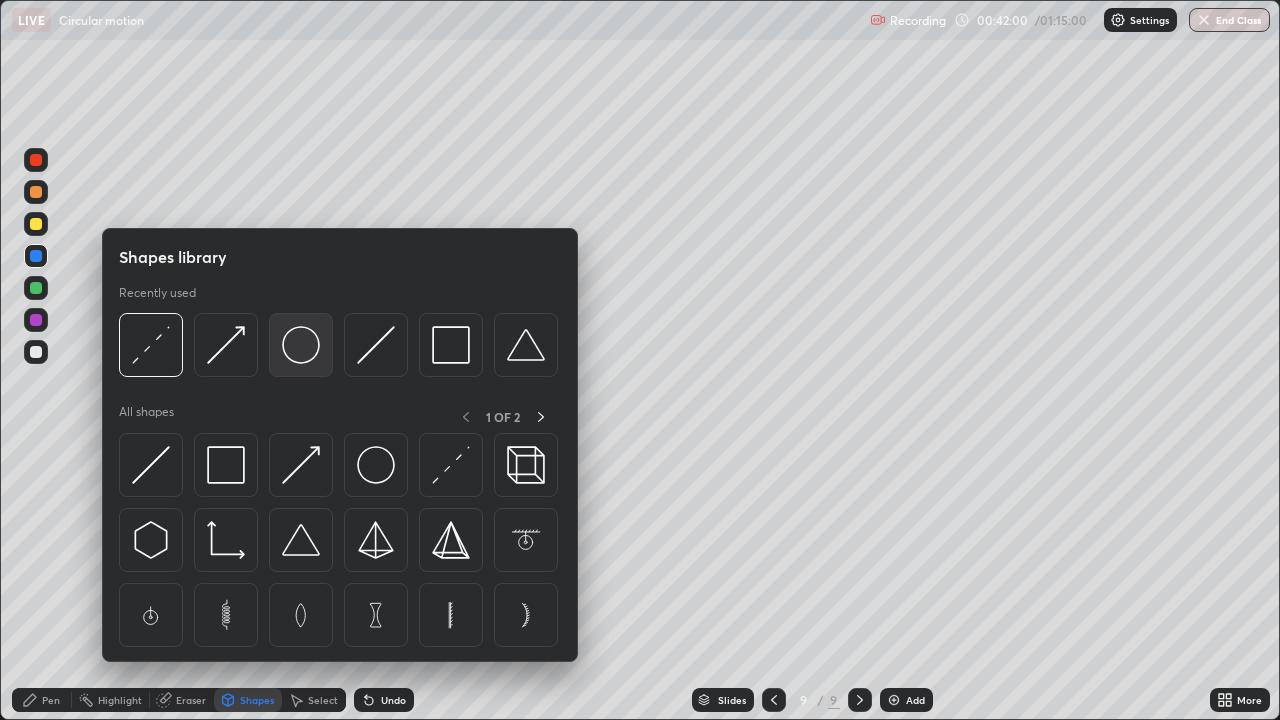 click at bounding box center (301, 345) 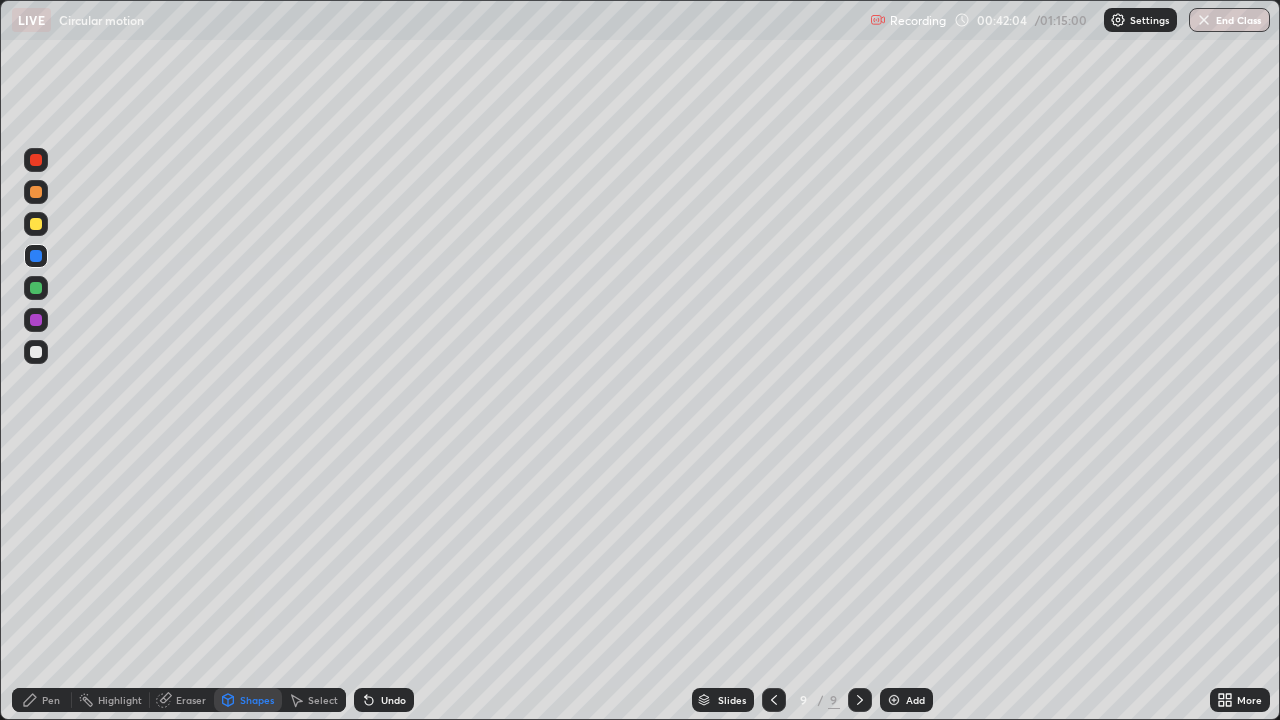 click 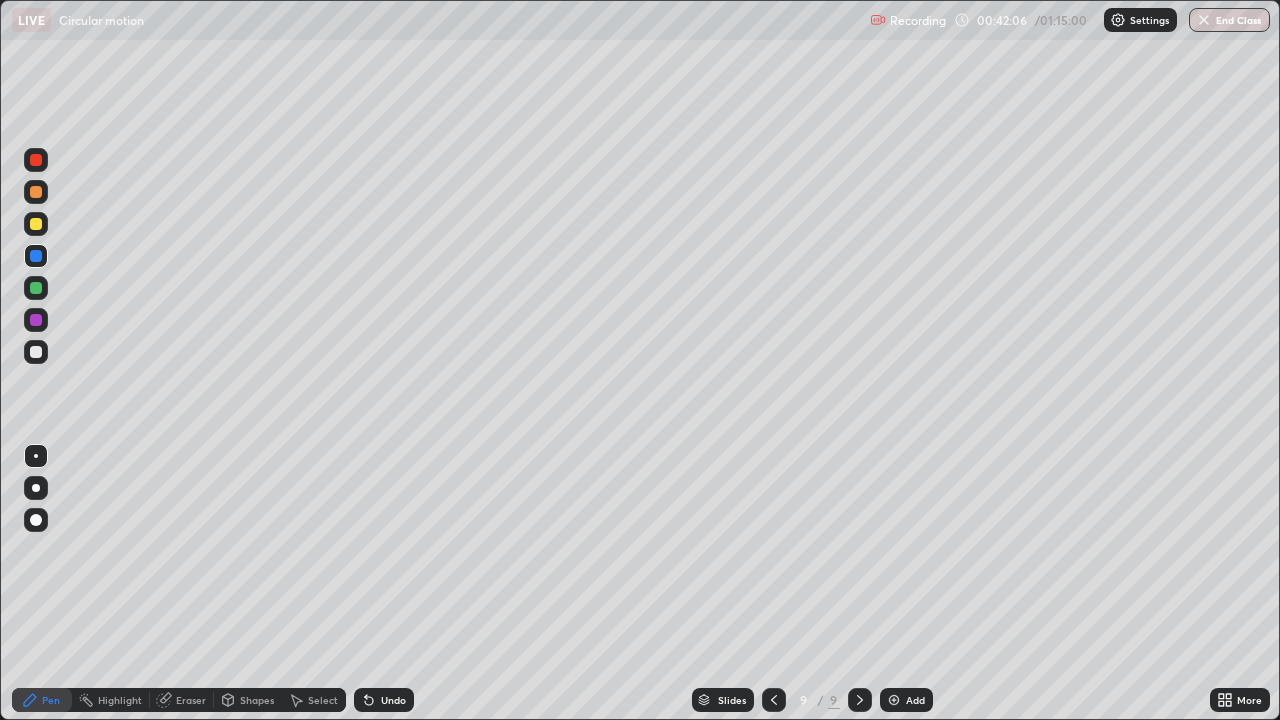 click at bounding box center [36, 224] 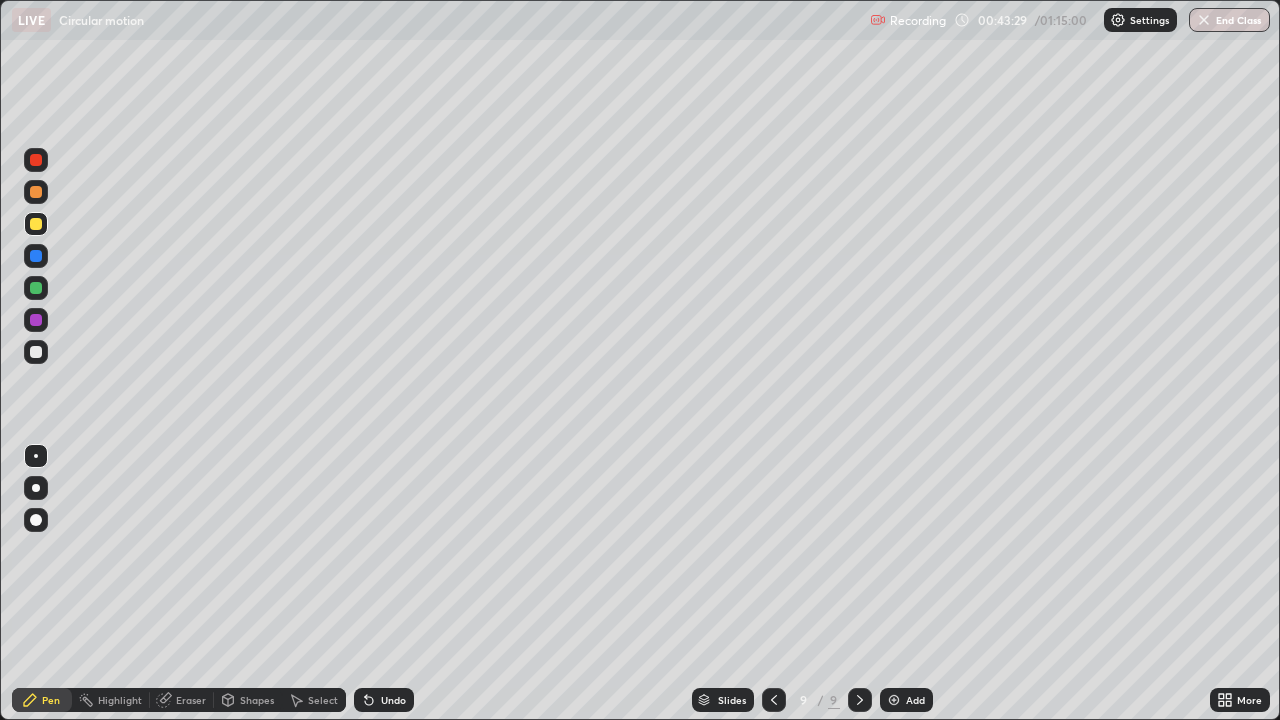 click 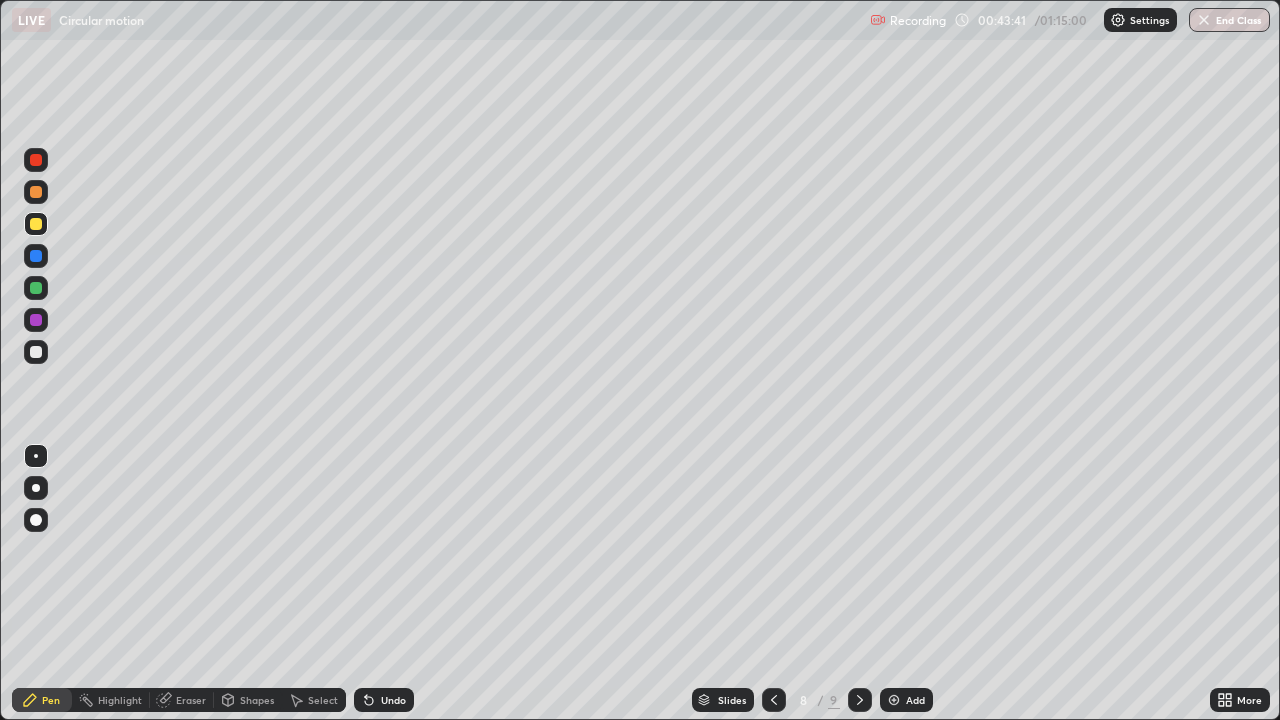 click at bounding box center [860, 700] 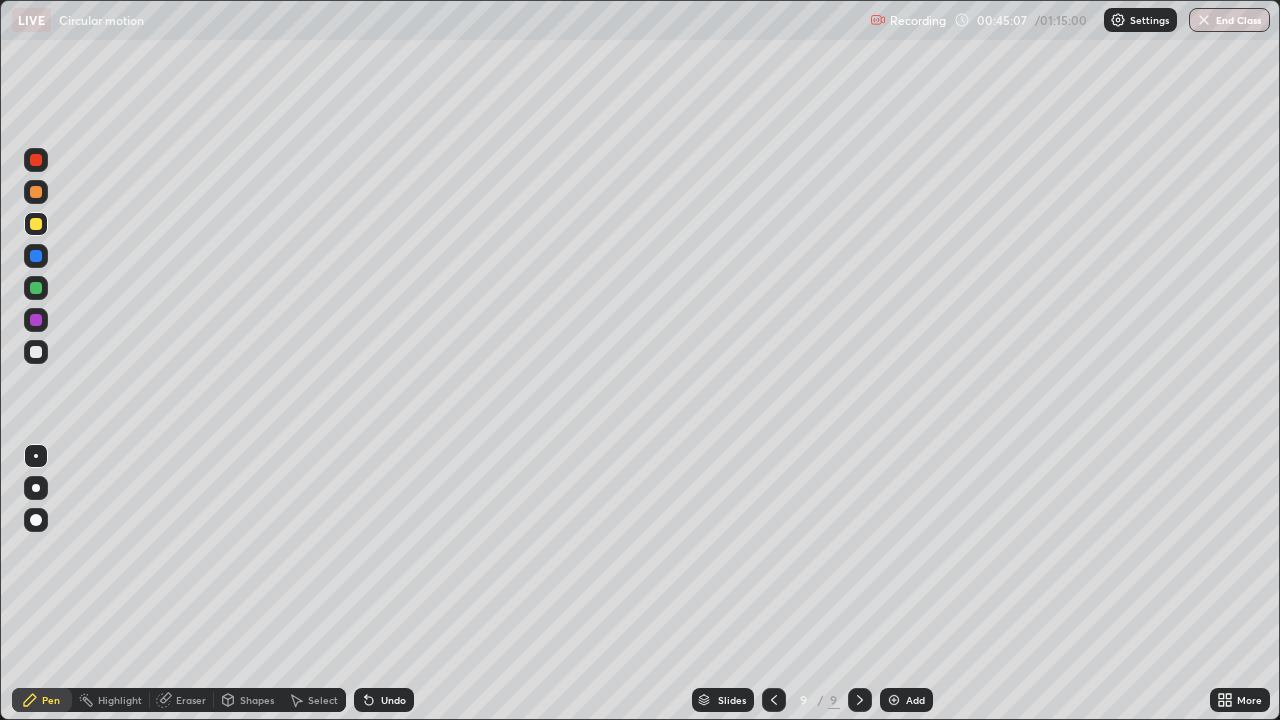 click at bounding box center (36, 224) 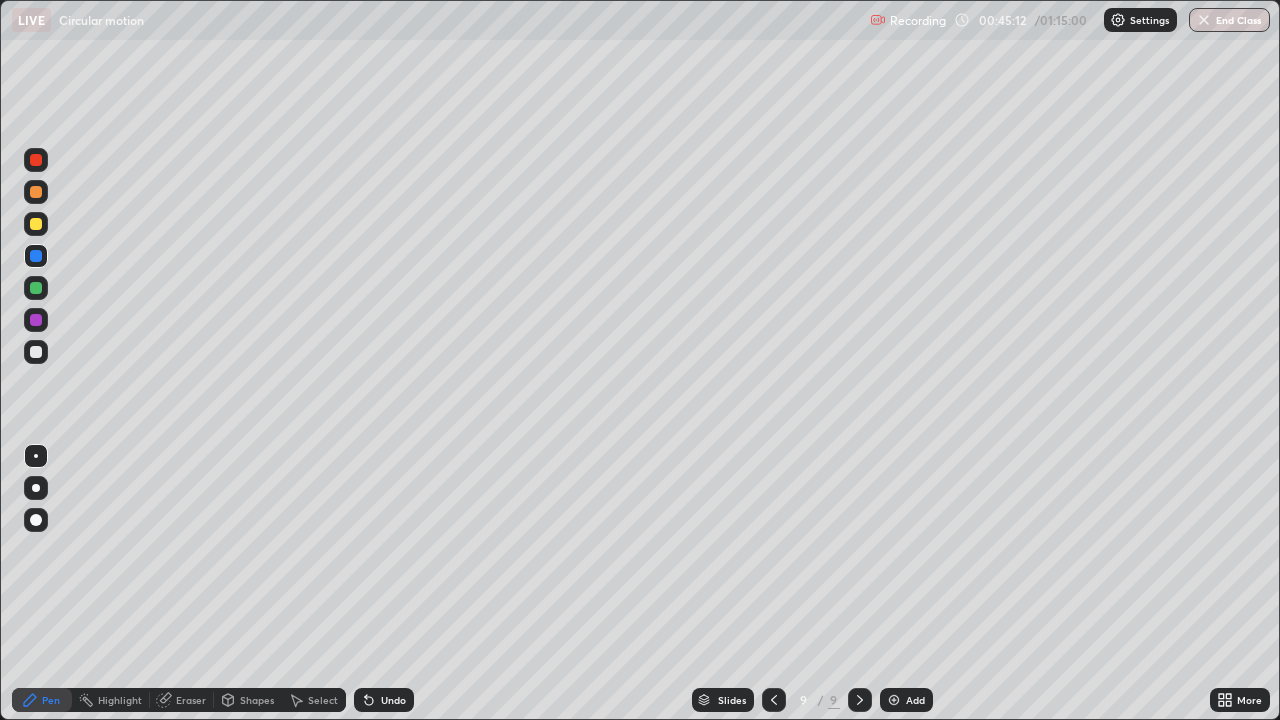 click at bounding box center (36, 224) 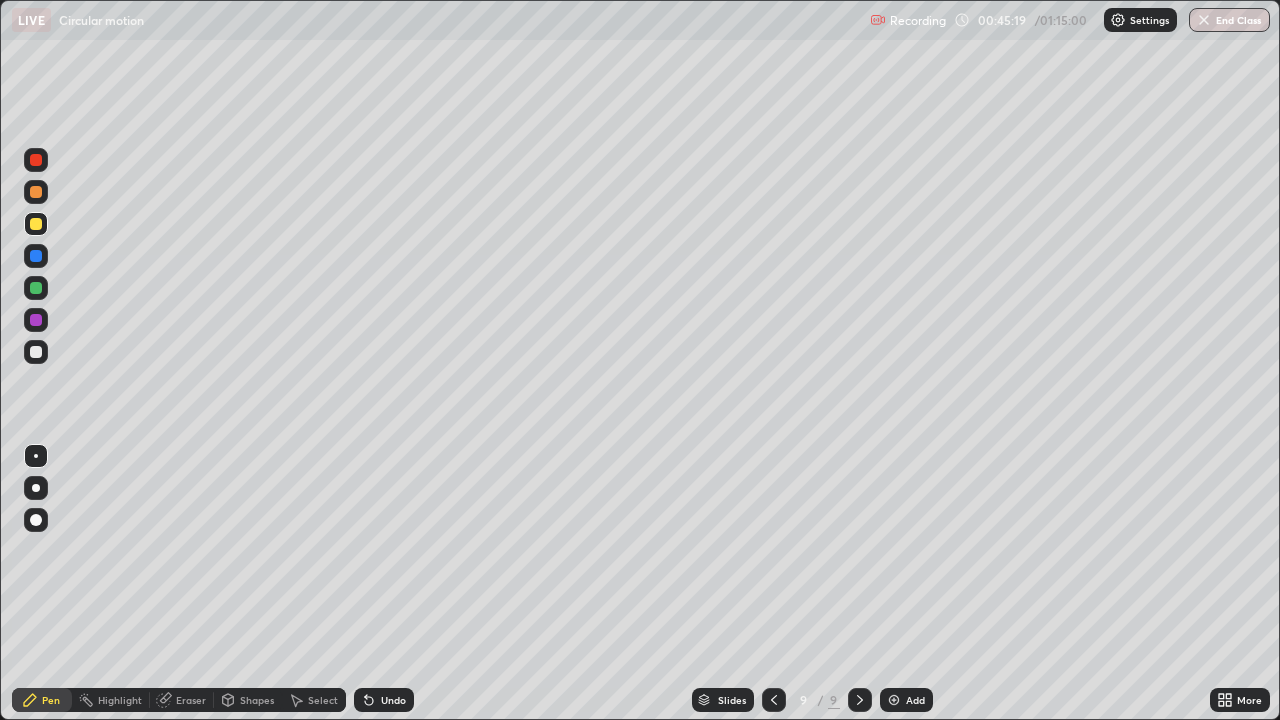 click on "Shapes" at bounding box center (248, 700) 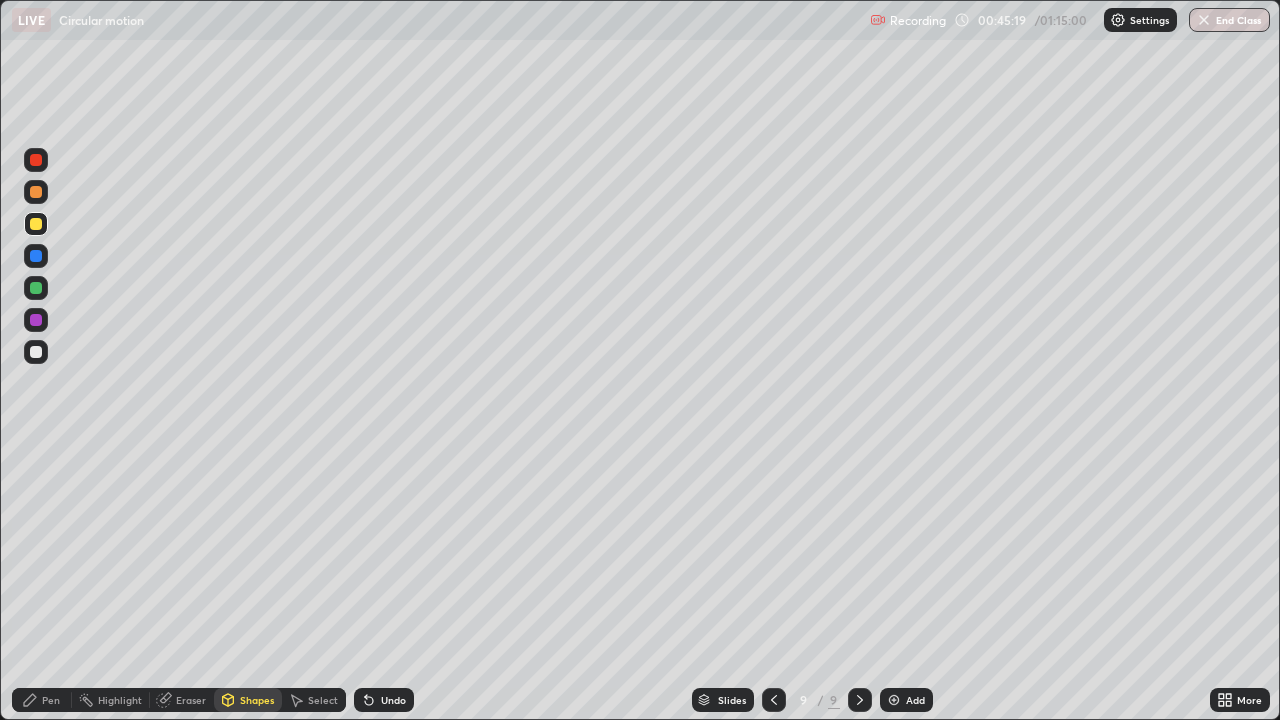 click on "Eraser" at bounding box center [191, 700] 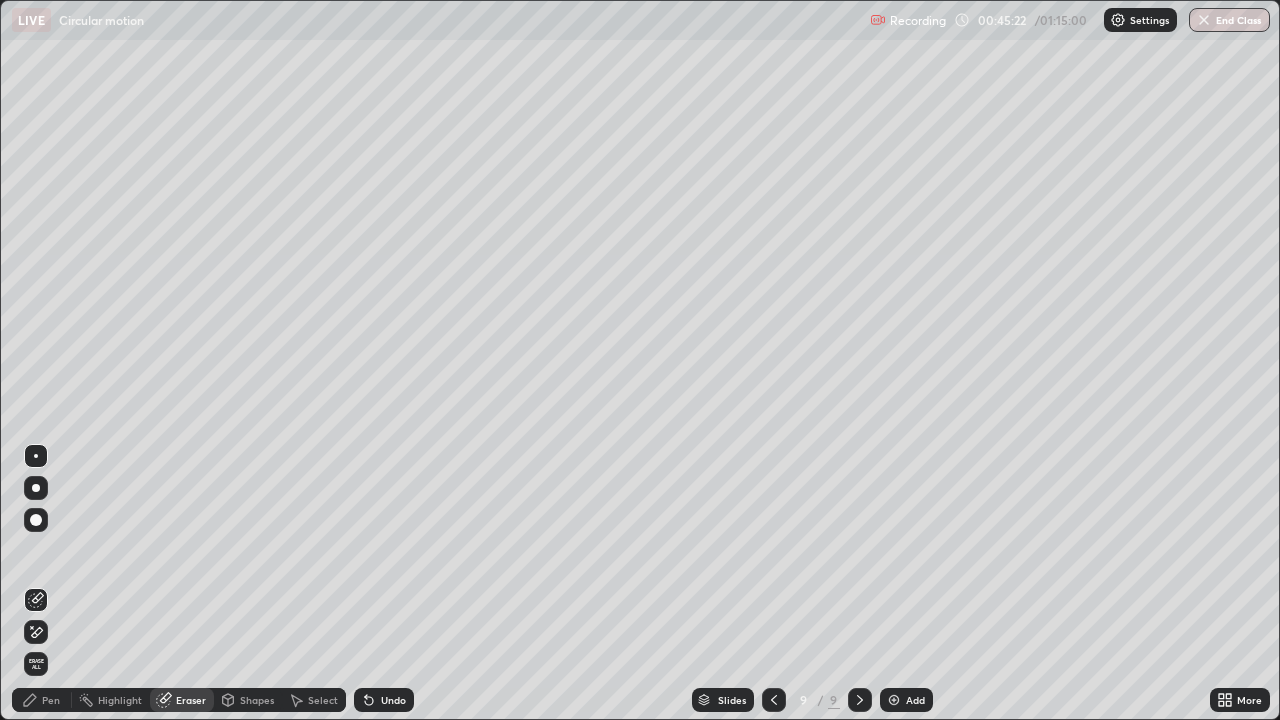 click on "Pen" at bounding box center (51, 700) 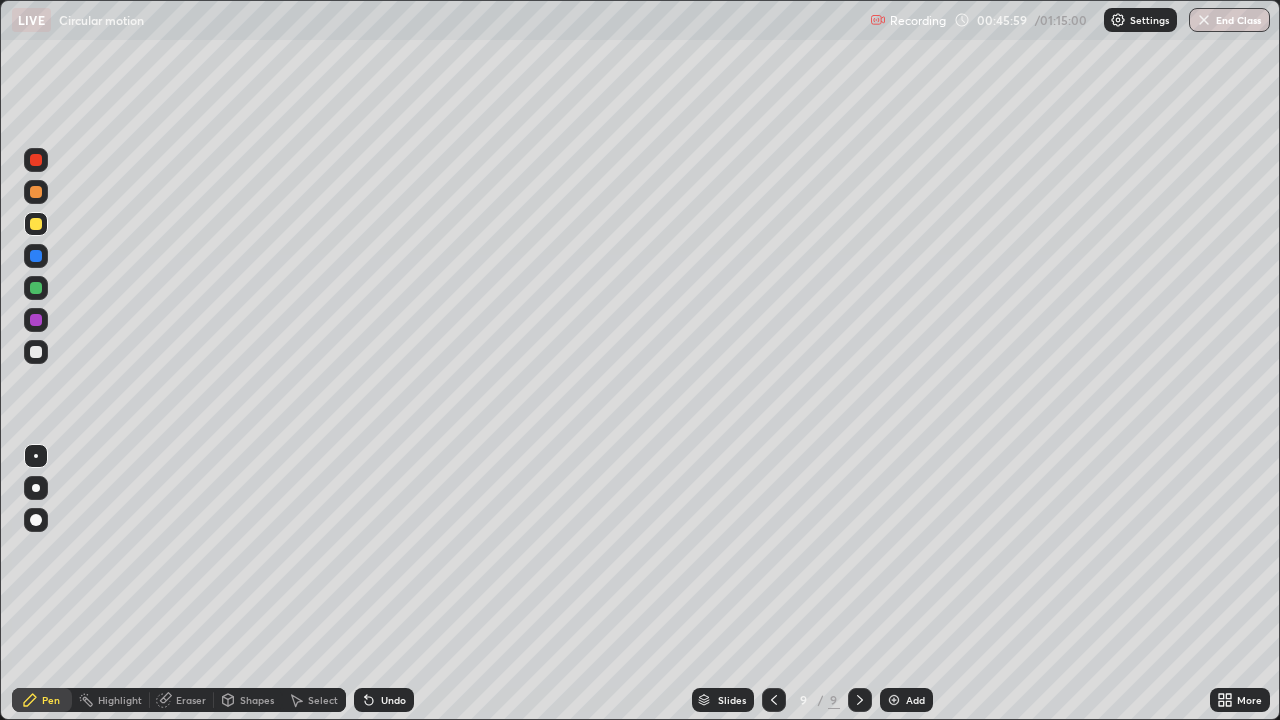 click at bounding box center [774, 700] 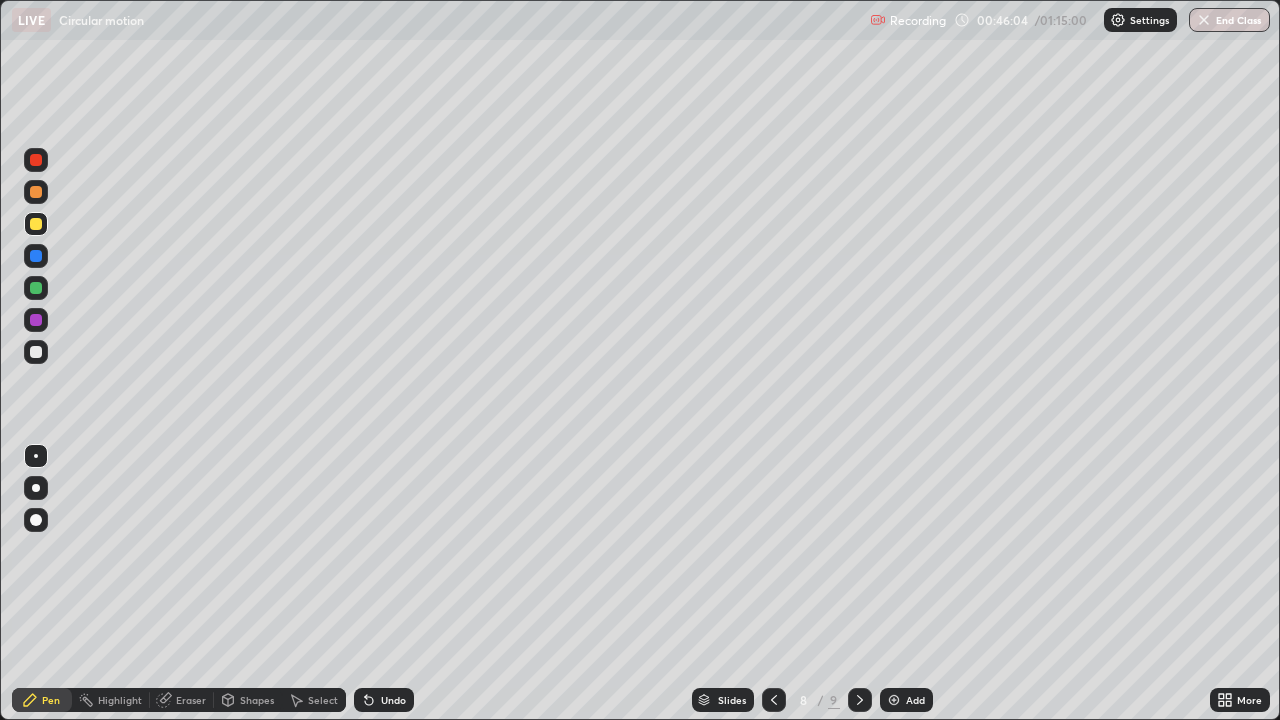 click 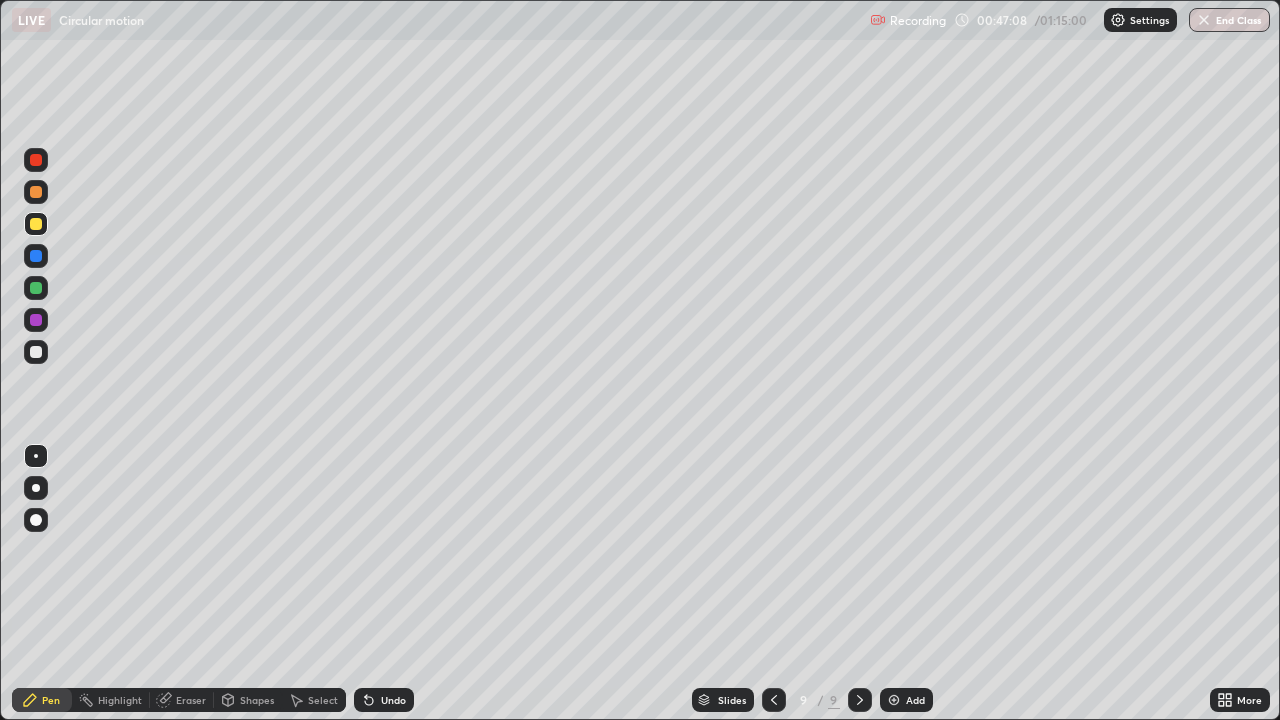 click 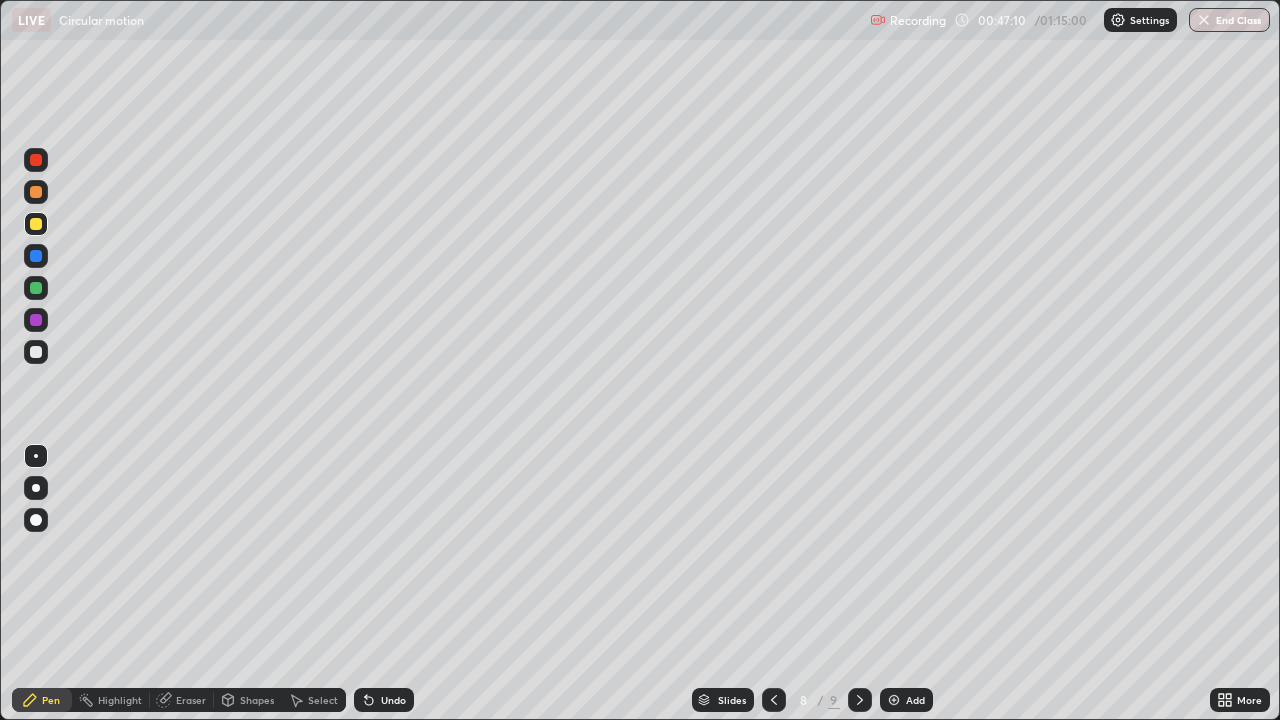 click 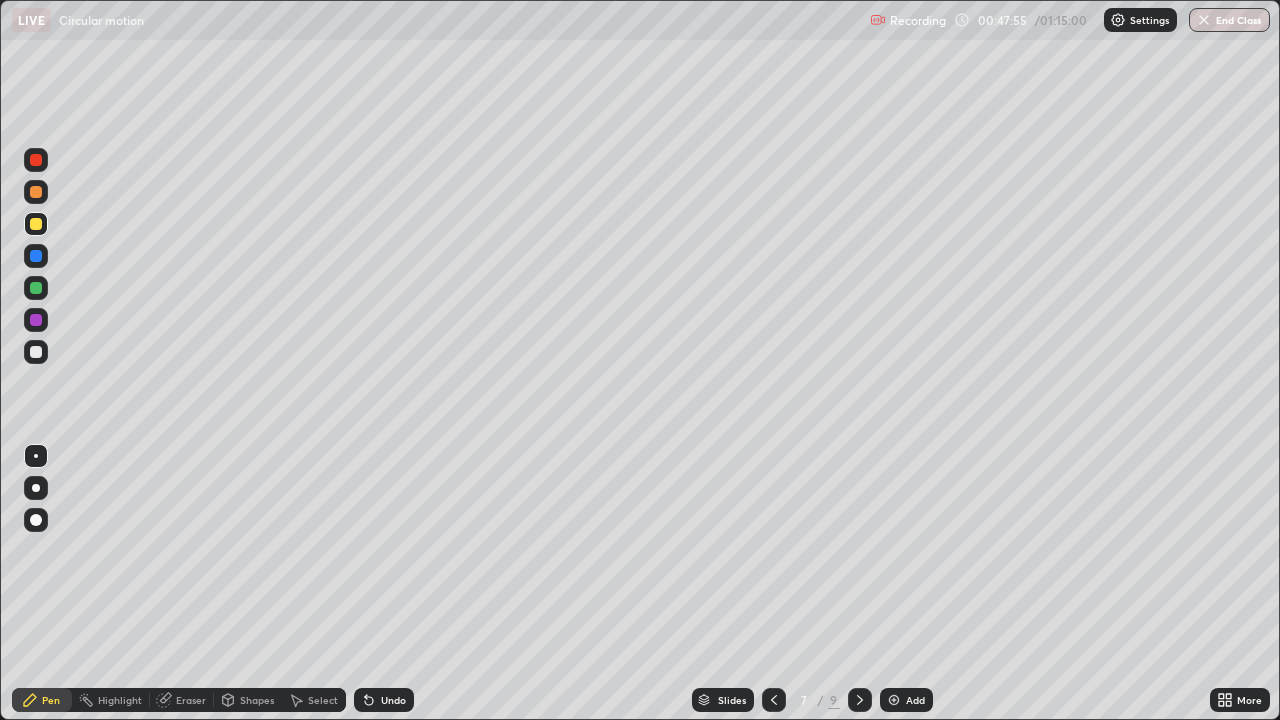 click at bounding box center (860, 700) 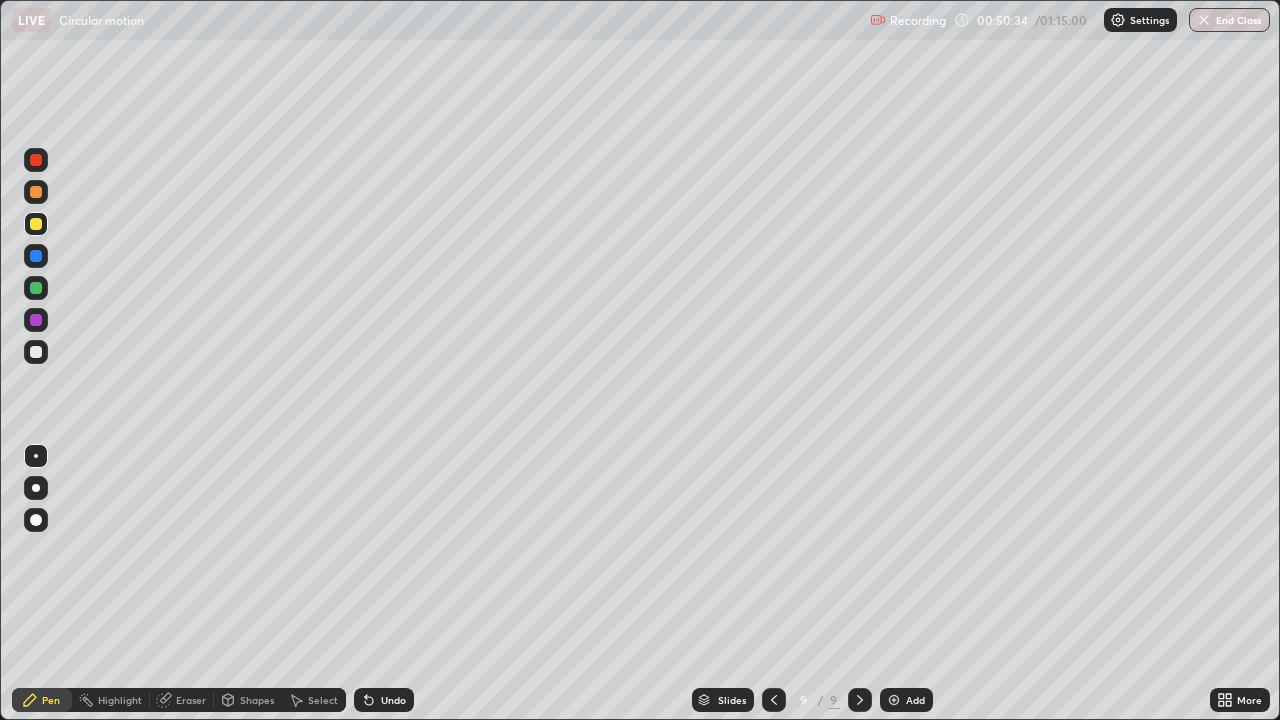 click on "Add" at bounding box center [906, 700] 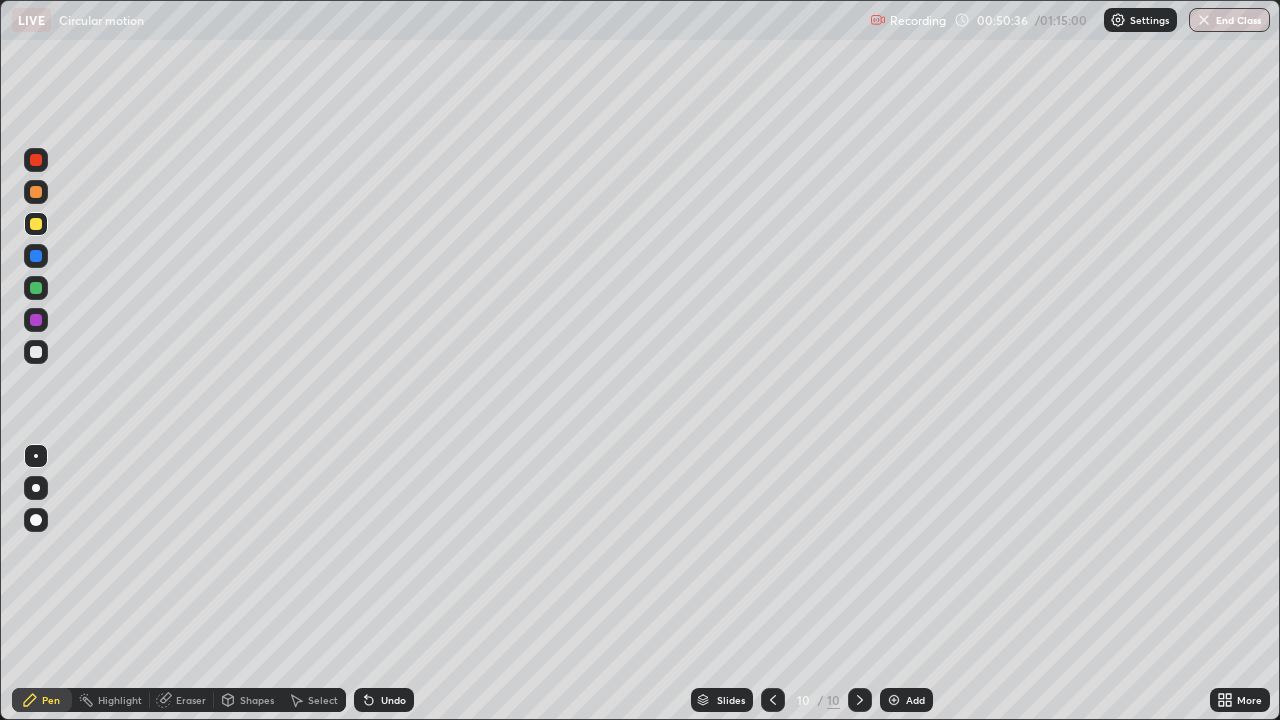 click on "Shapes" at bounding box center (257, 700) 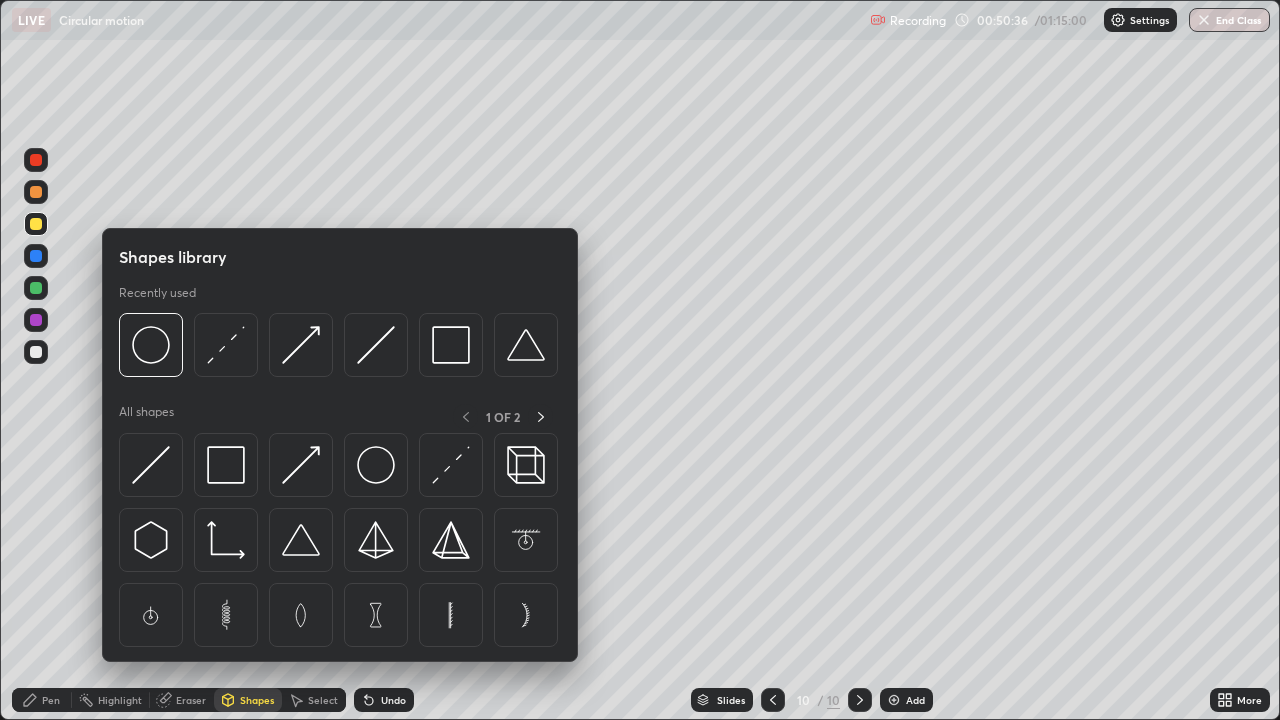 click on "Eraser" at bounding box center (191, 700) 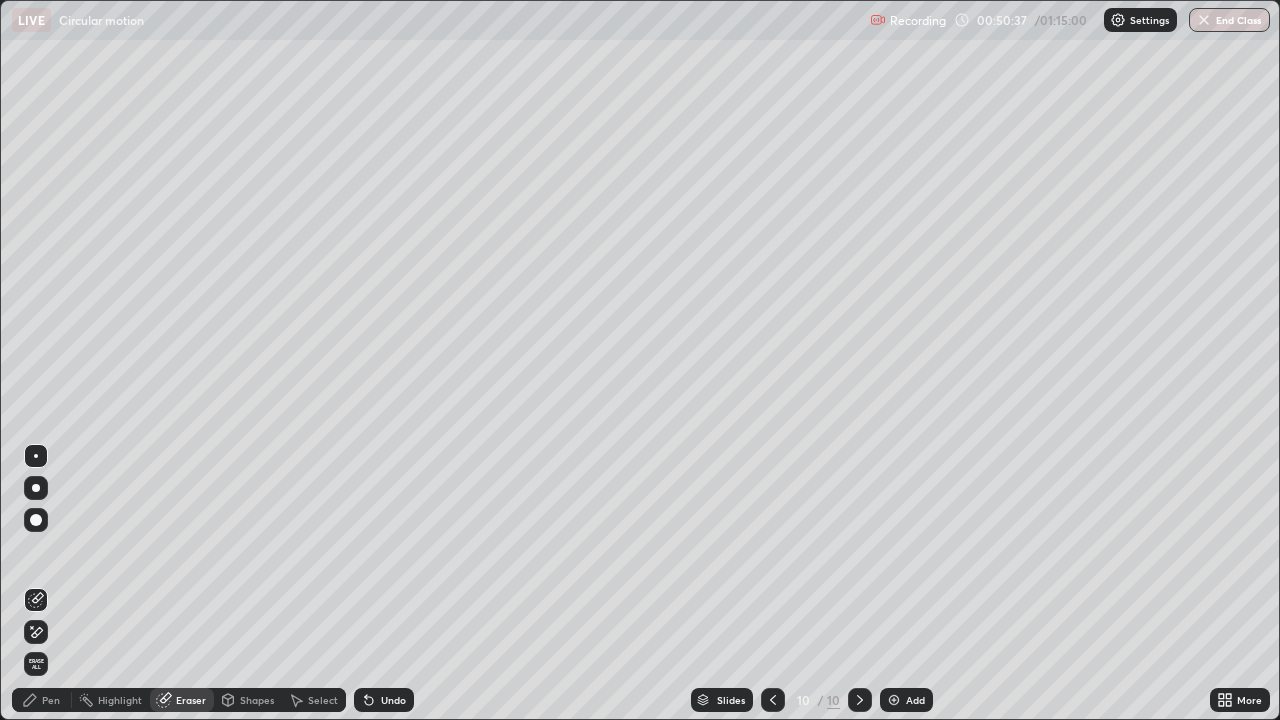 click on "Select" at bounding box center (314, 700) 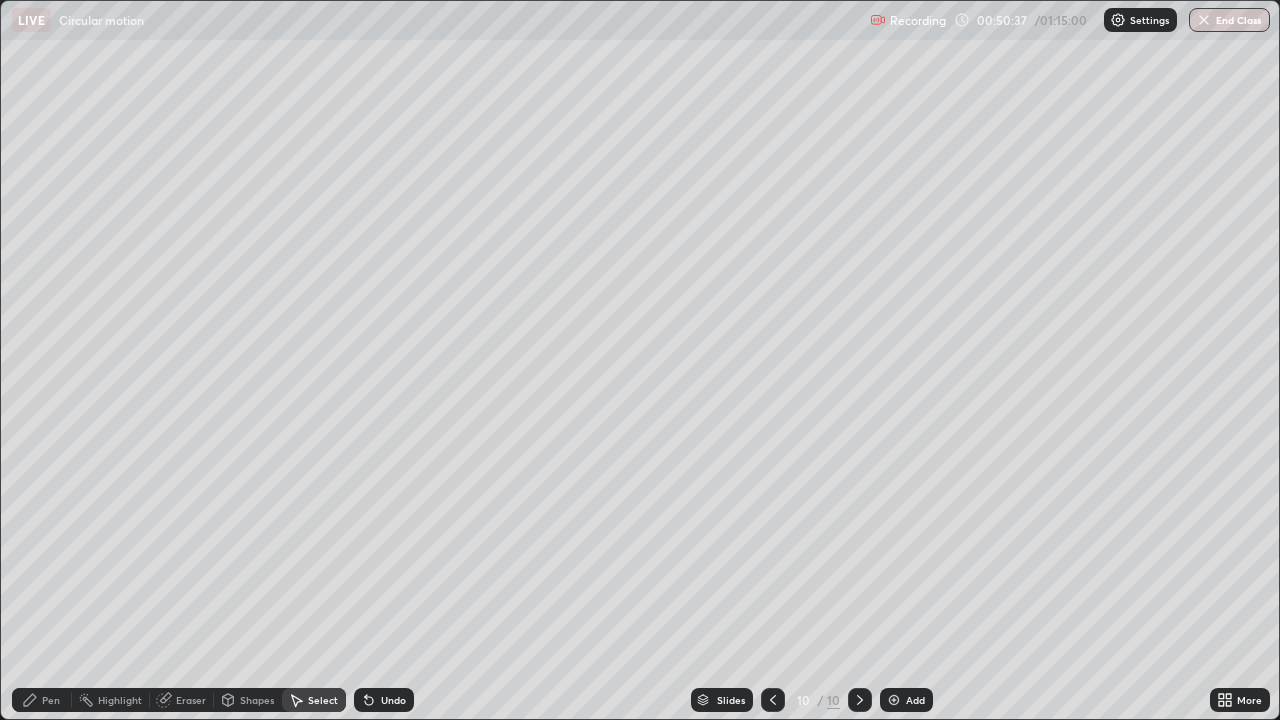 click on "Shapes" at bounding box center (257, 700) 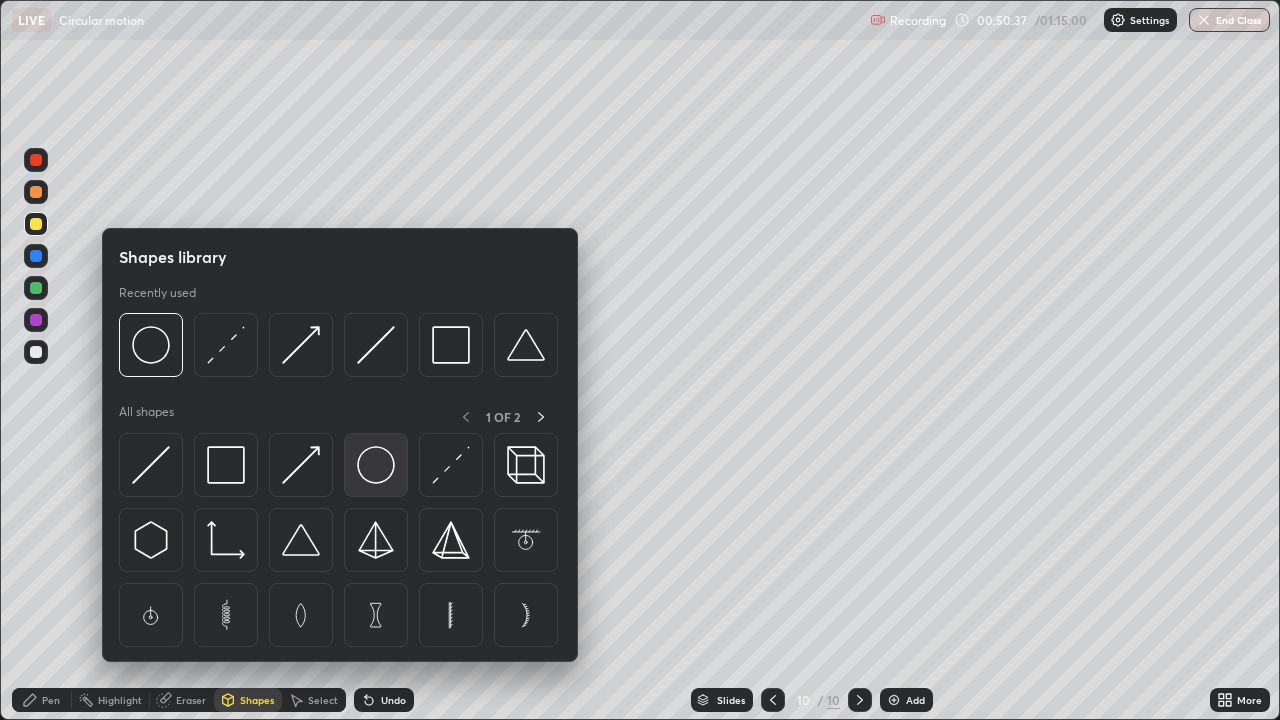 click at bounding box center (376, 465) 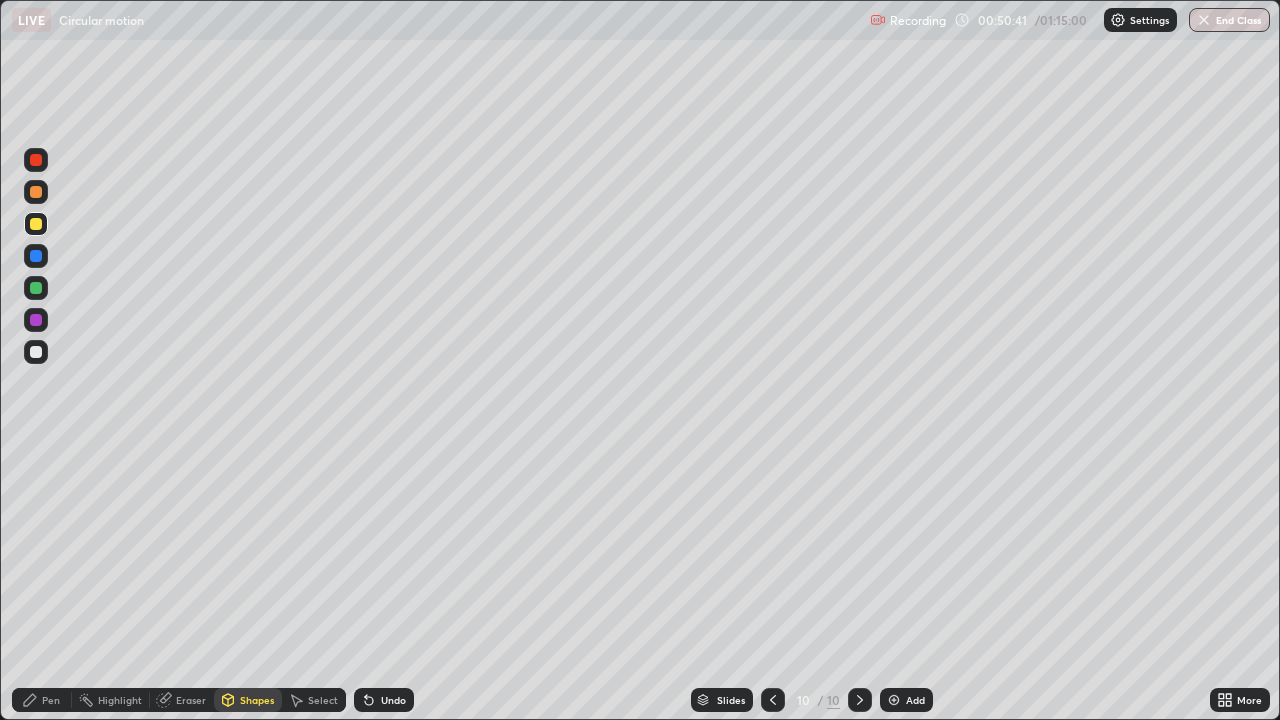 click on "Pen" at bounding box center [51, 700] 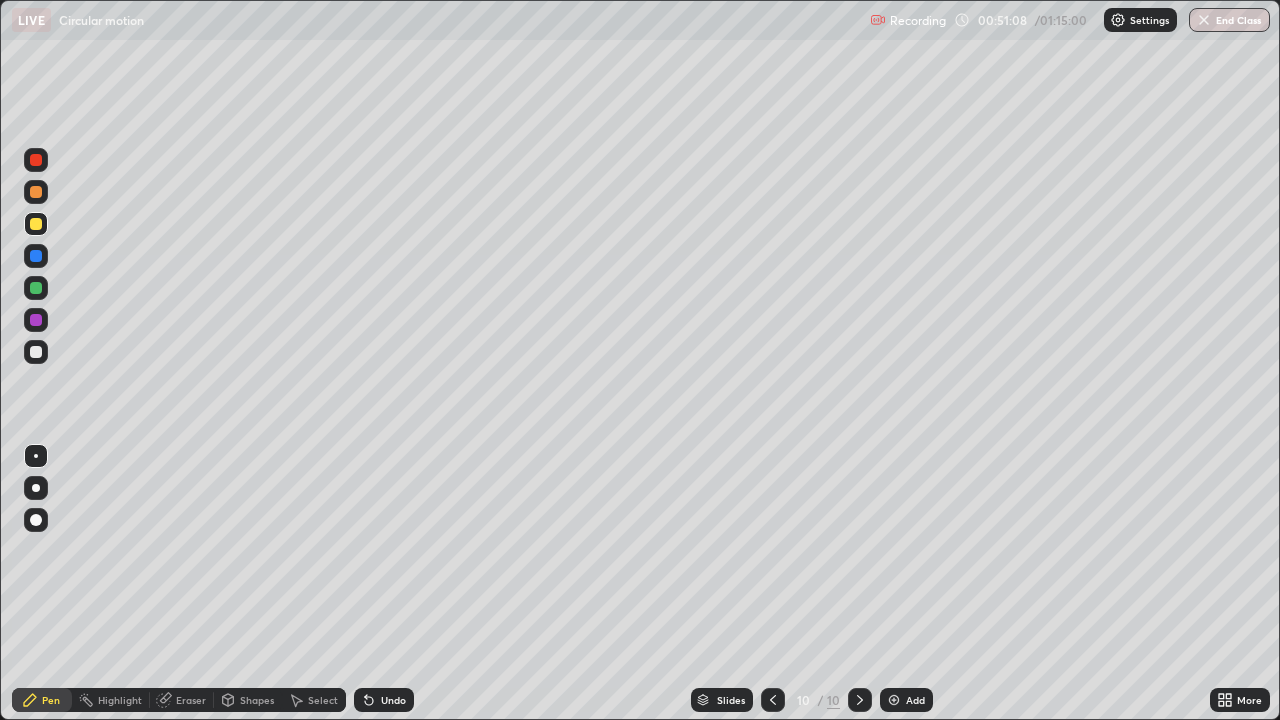 click on "Shapes" at bounding box center [257, 700] 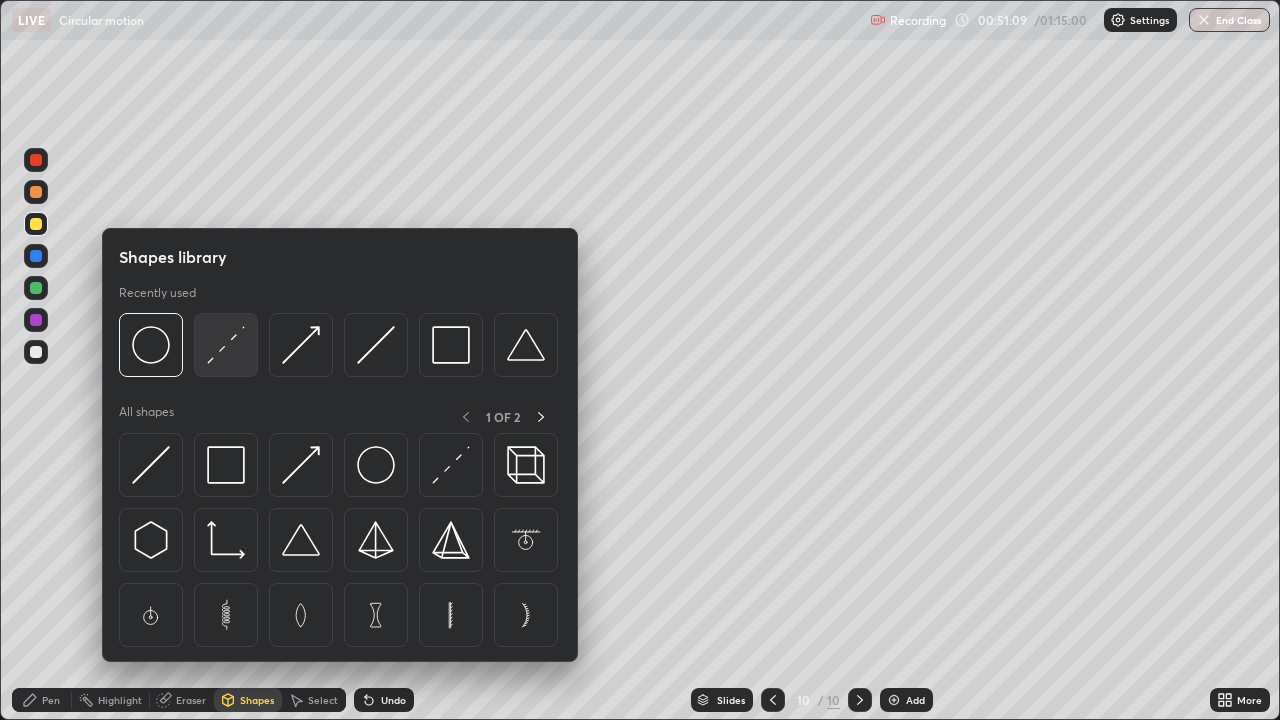 click at bounding box center (226, 345) 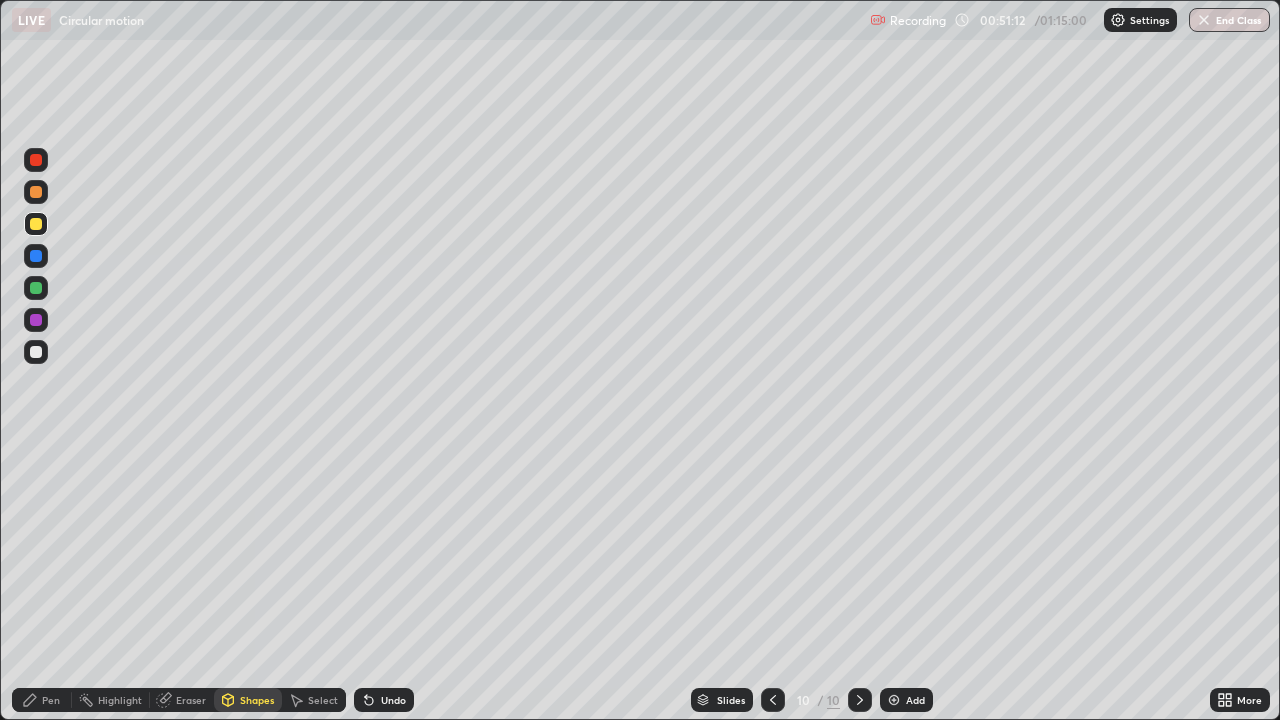 click on "Pen" at bounding box center [51, 700] 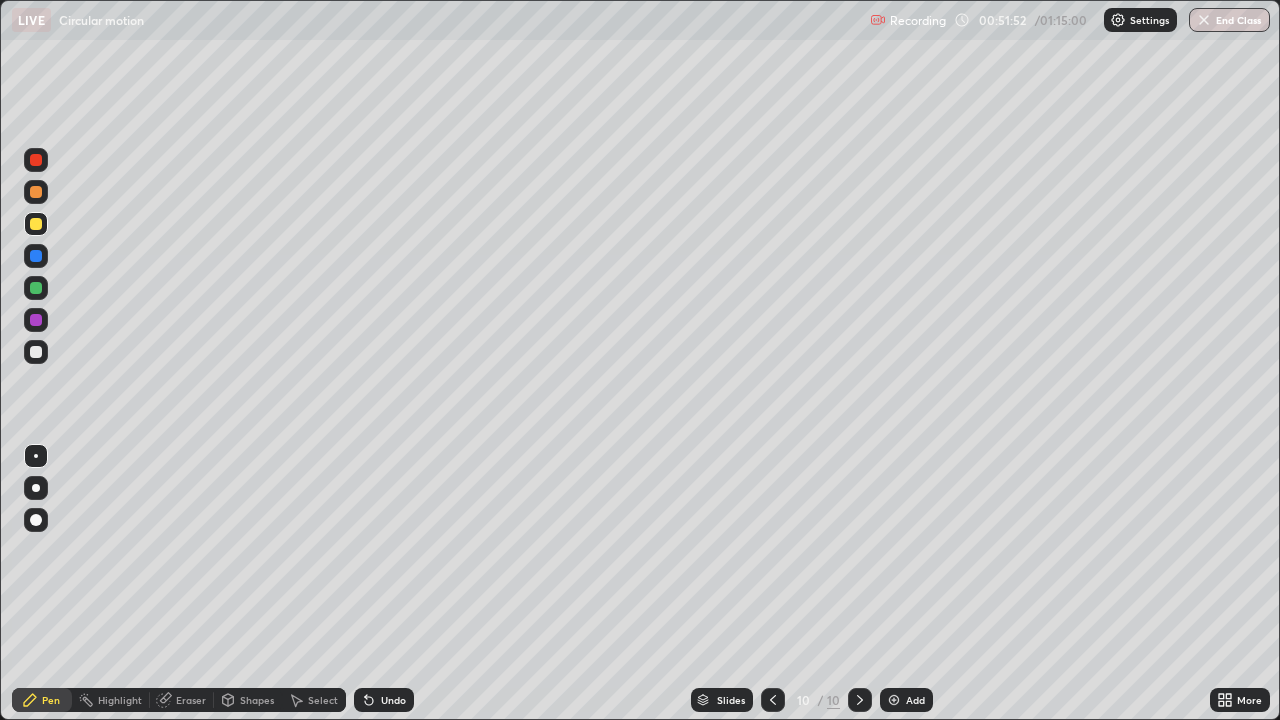 click on "Shapes" at bounding box center [257, 700] 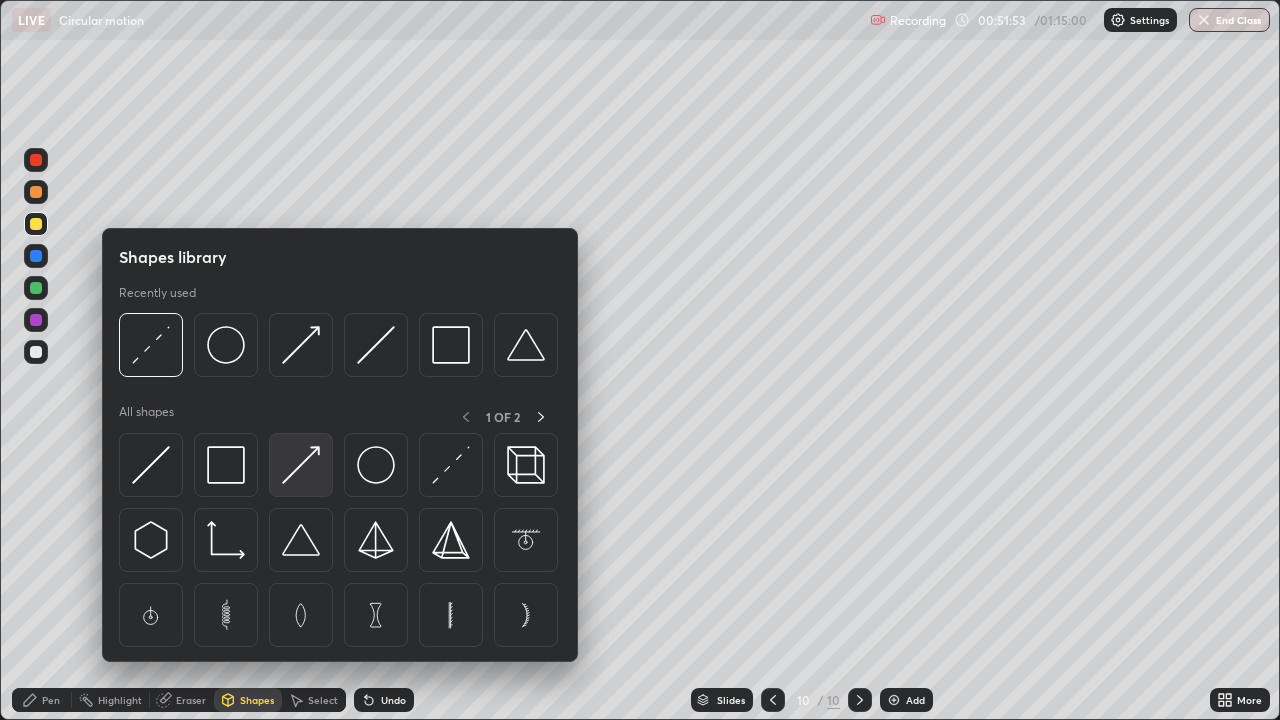 click at bounding box center [301, 465] 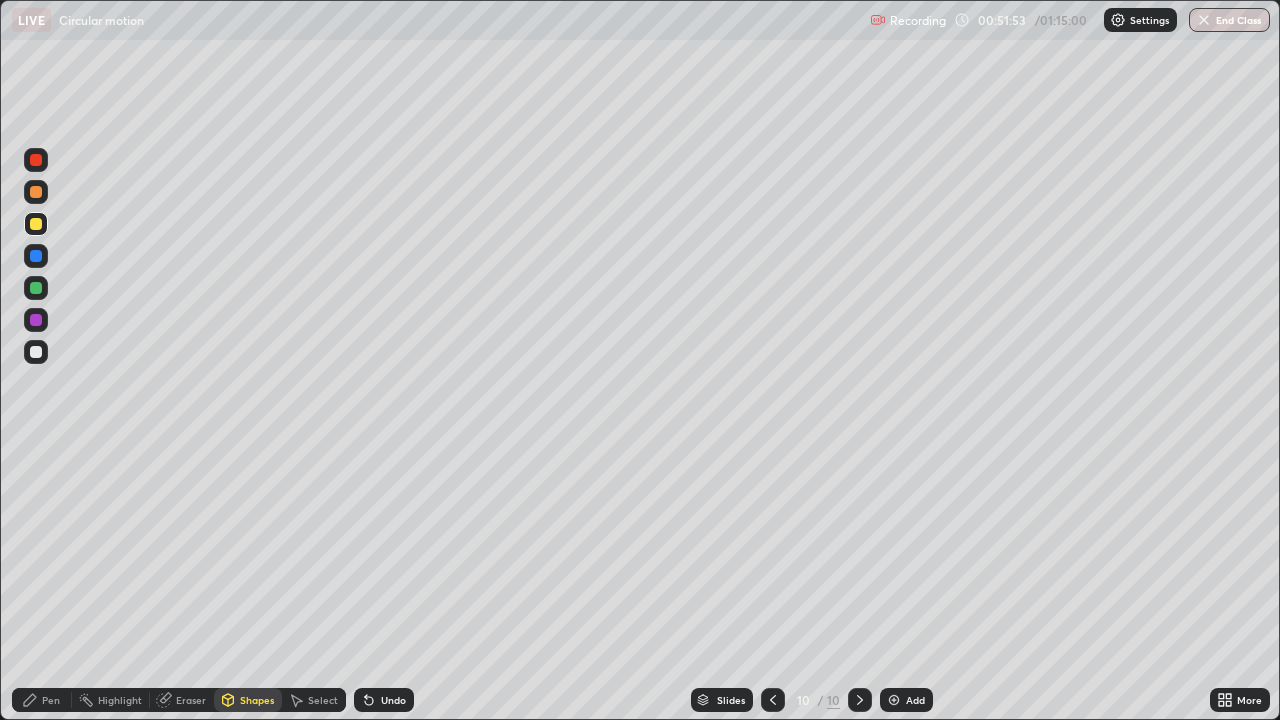 click at bounding box center (36, 352) 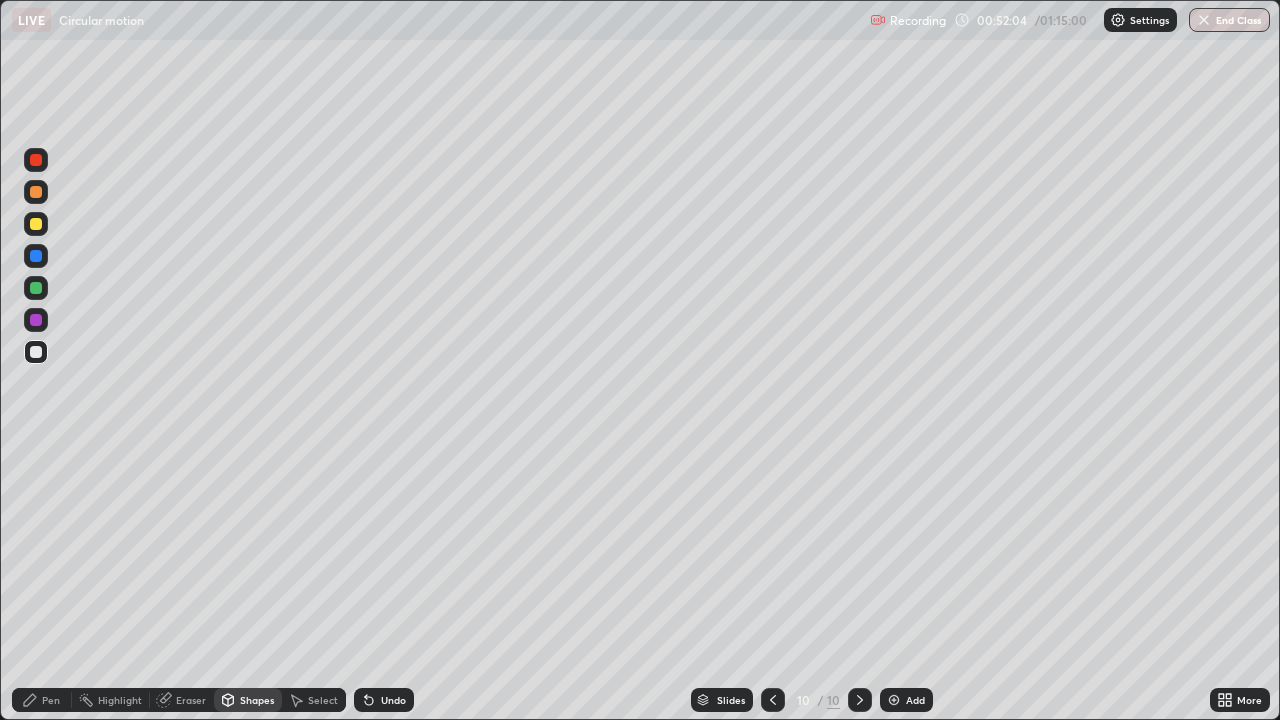 click on "Pen" at bounding box center (51, 700) 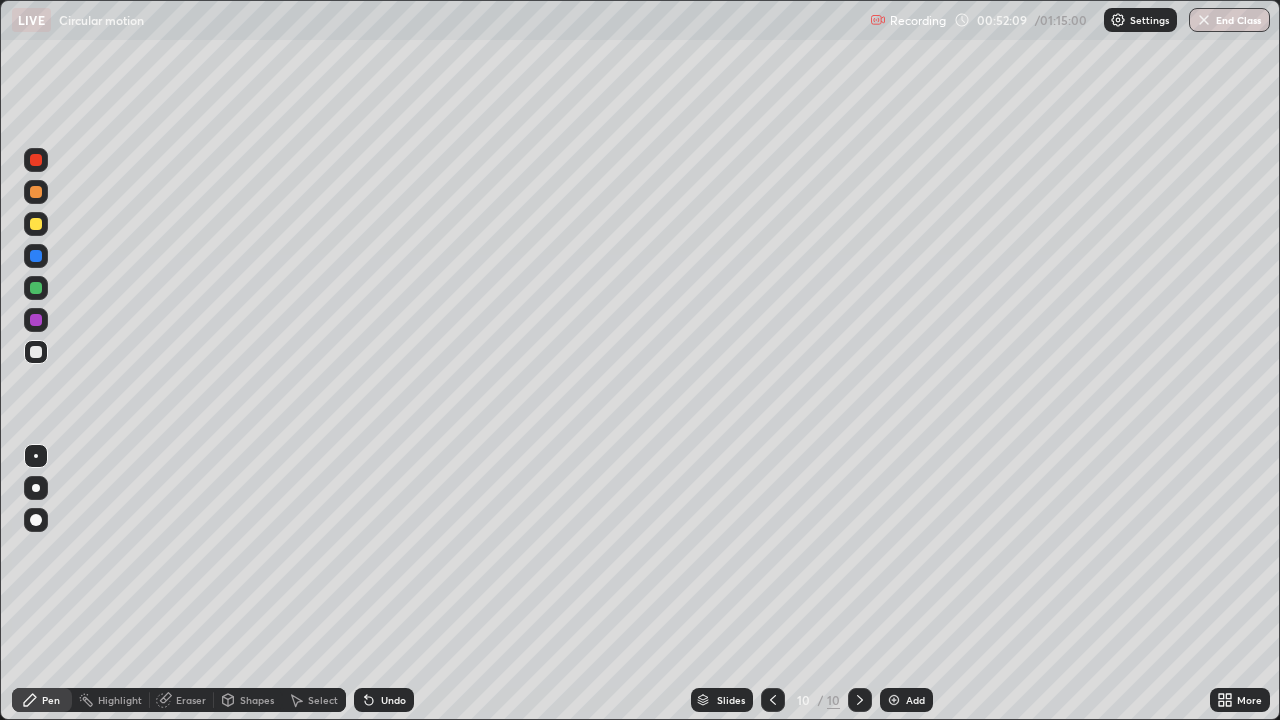 click on "Shapes" at bounding box center [257, 700] 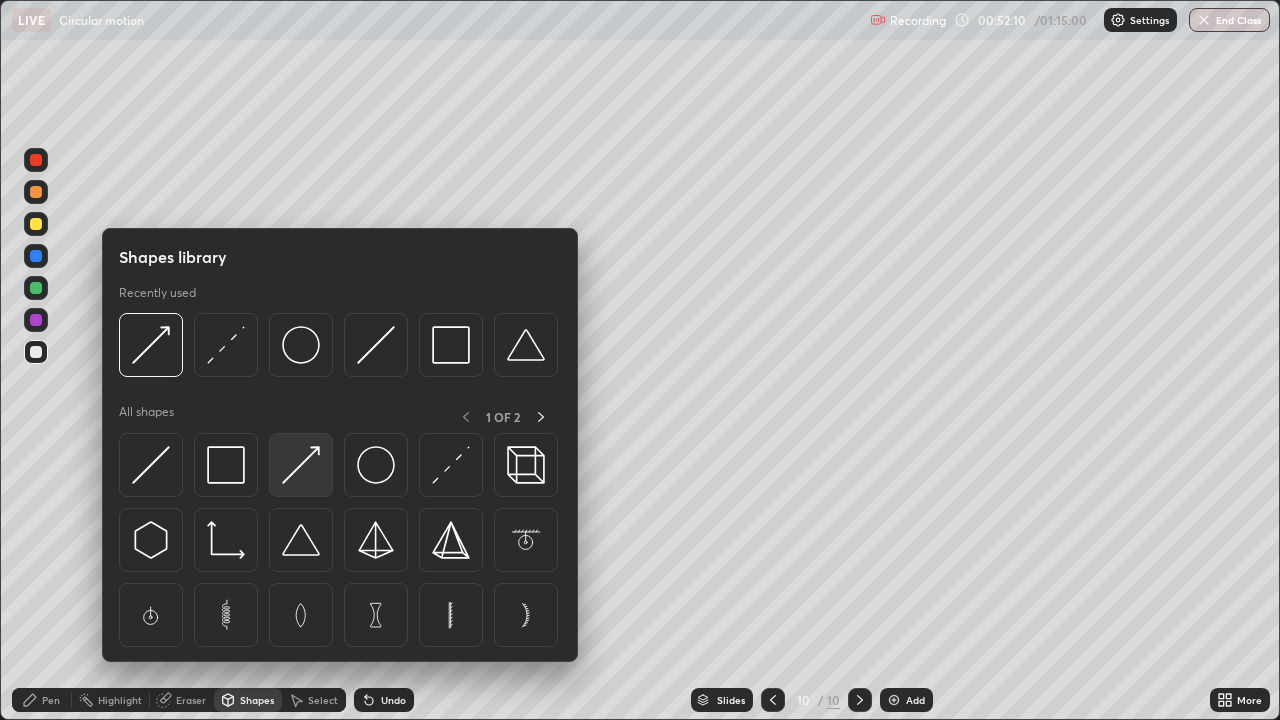 click at bounding box center [301, 465] 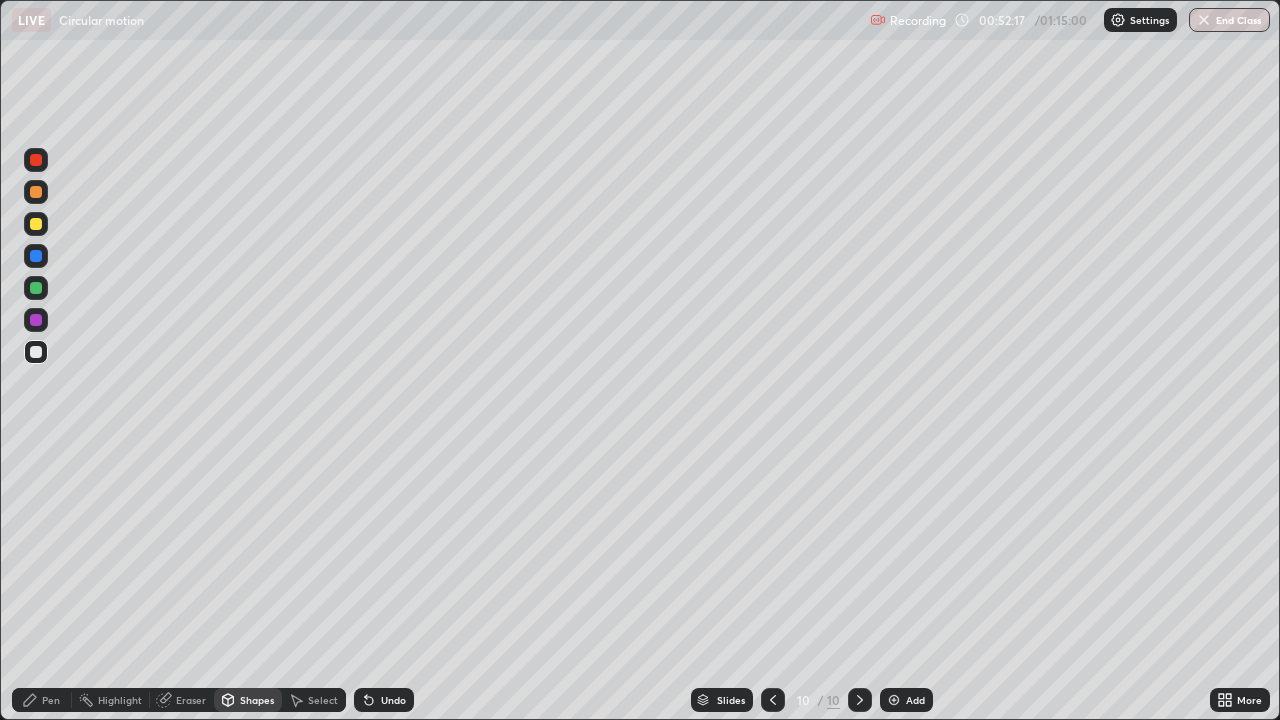 click on "Pen" at bounding box center [42, 700] 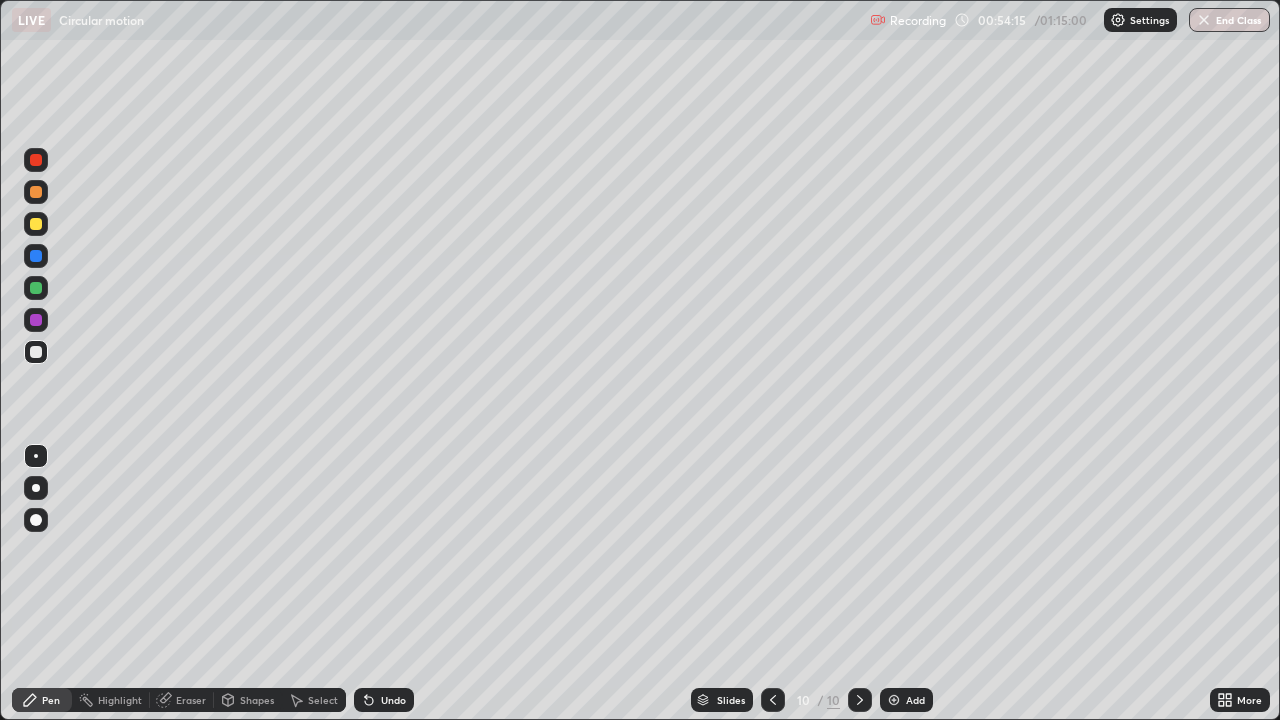 click at bounding box center [36, 224] 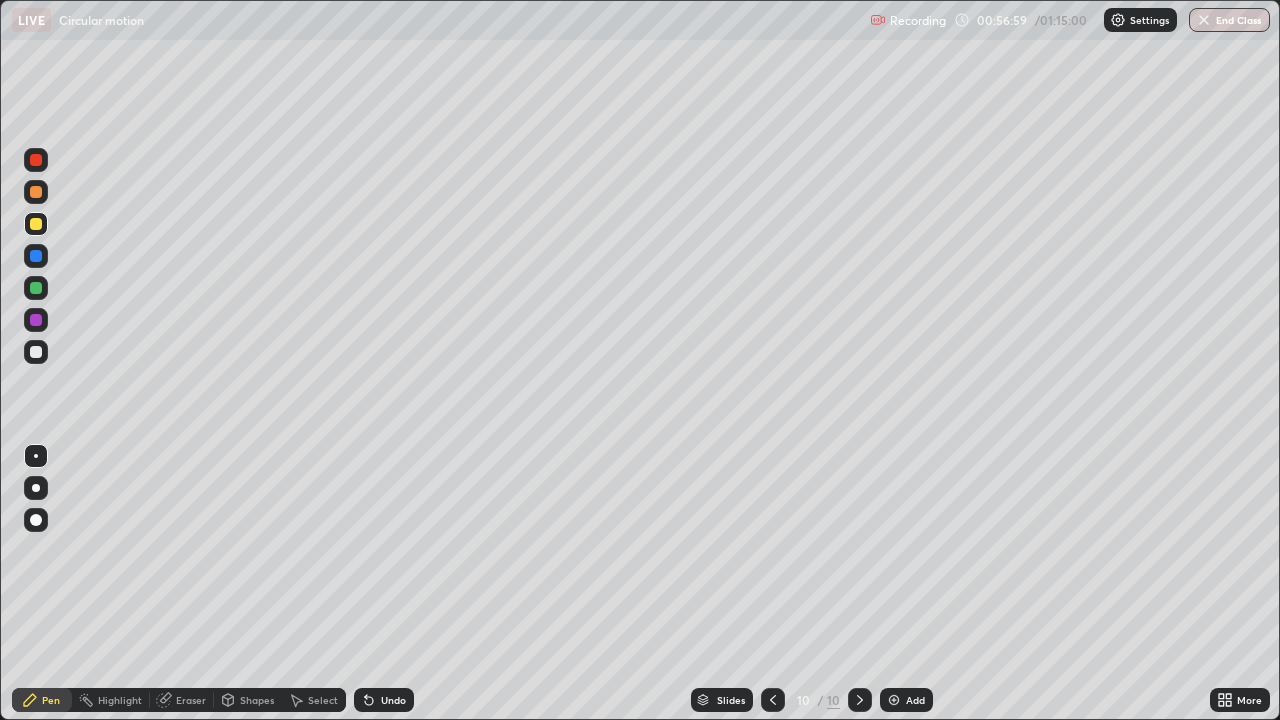 click on "Add" at bounding box center [915, 700] 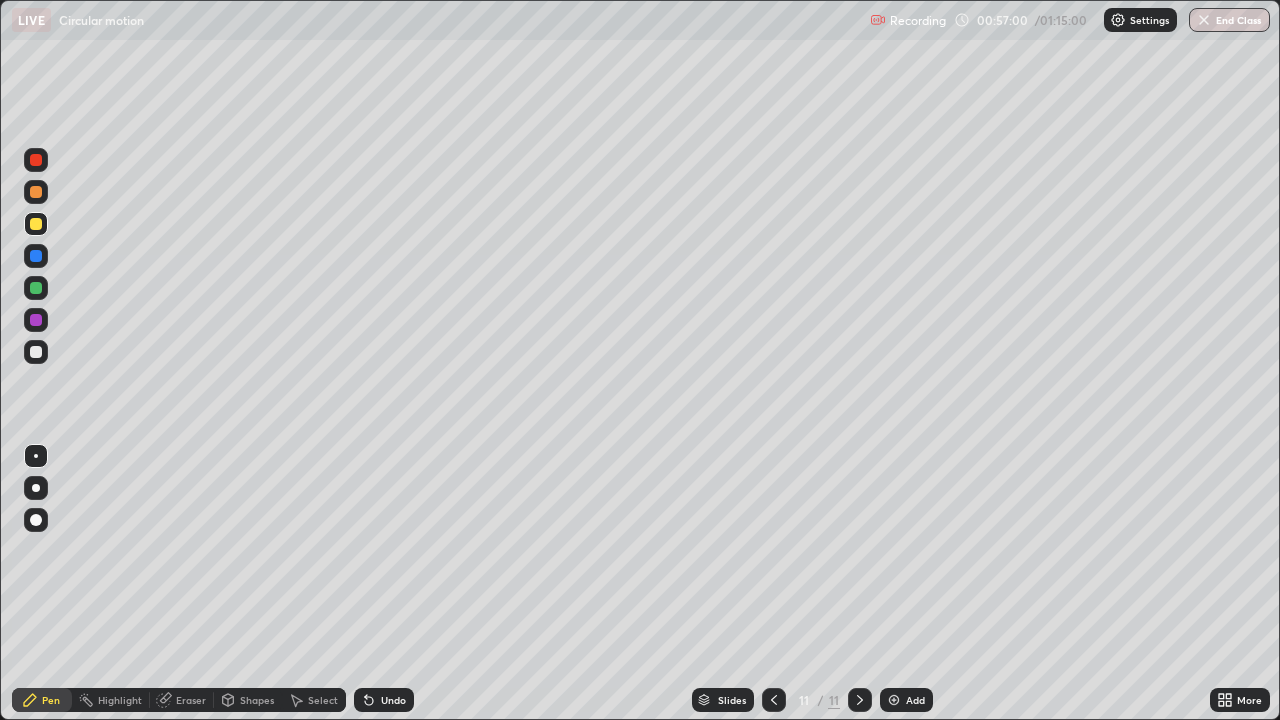 click on "Shapes" at bounding box center [248, 700] 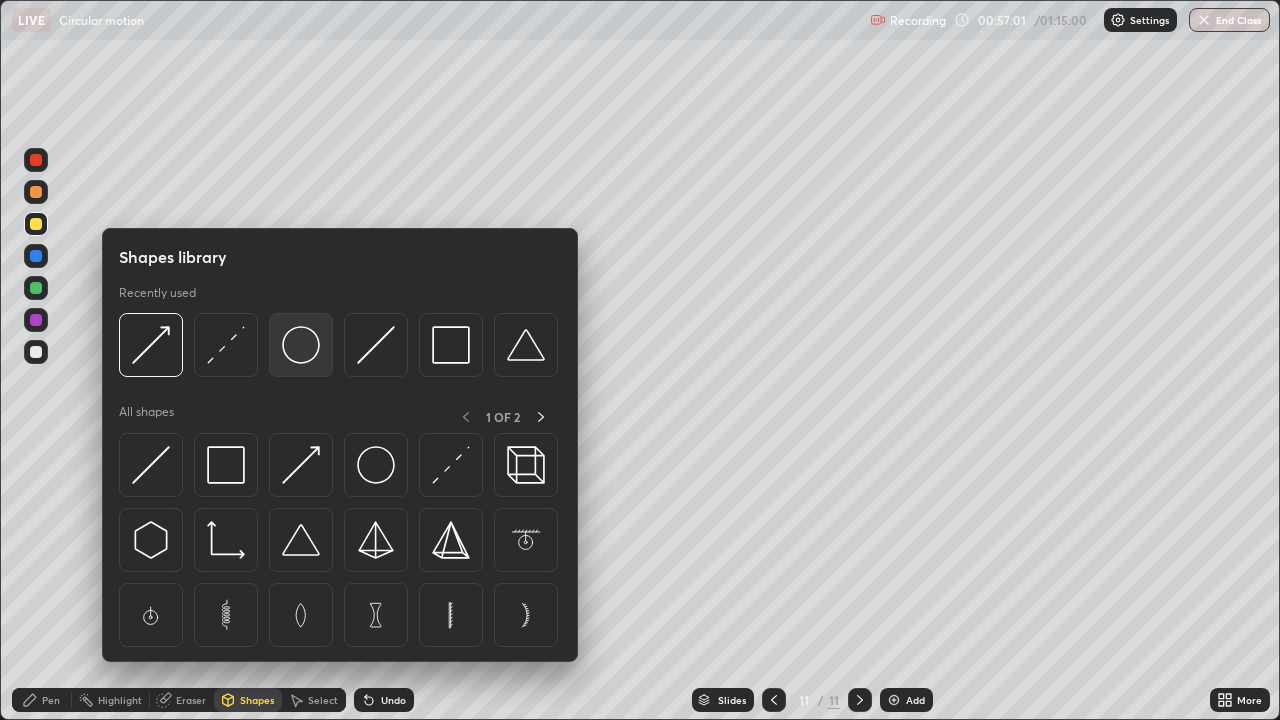 click at bounding box center (301, 345) 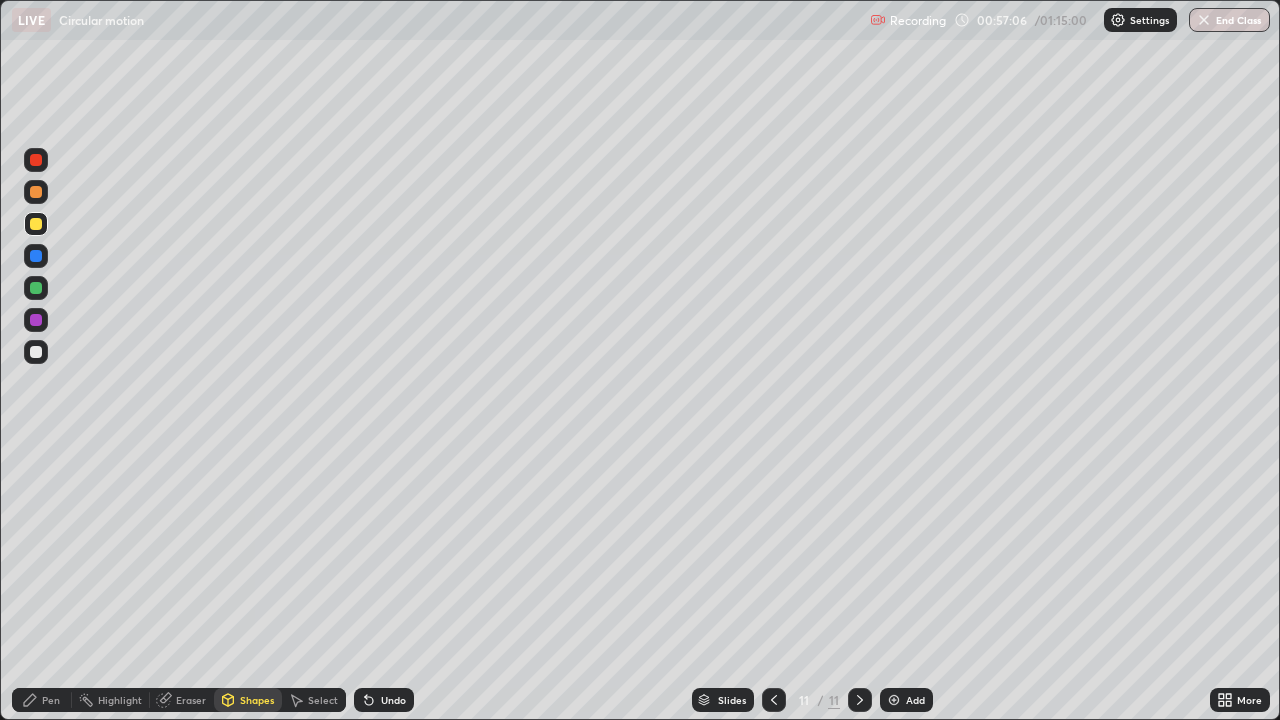 click 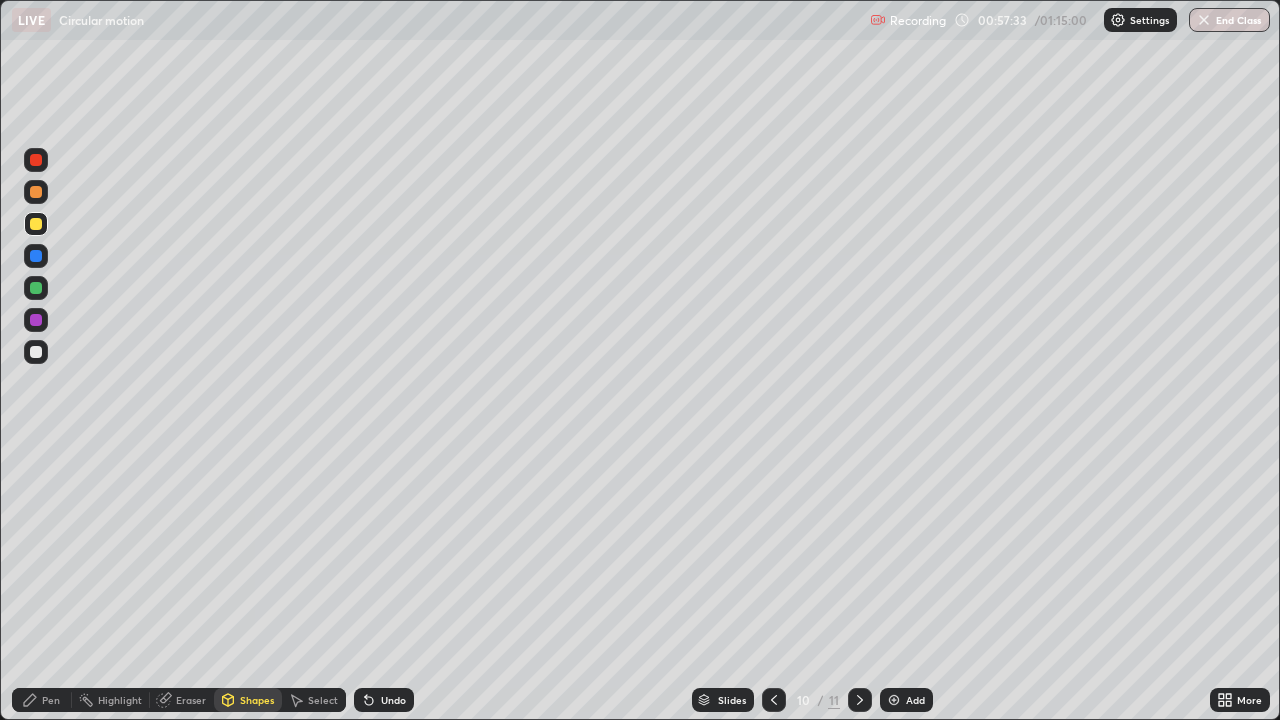 click 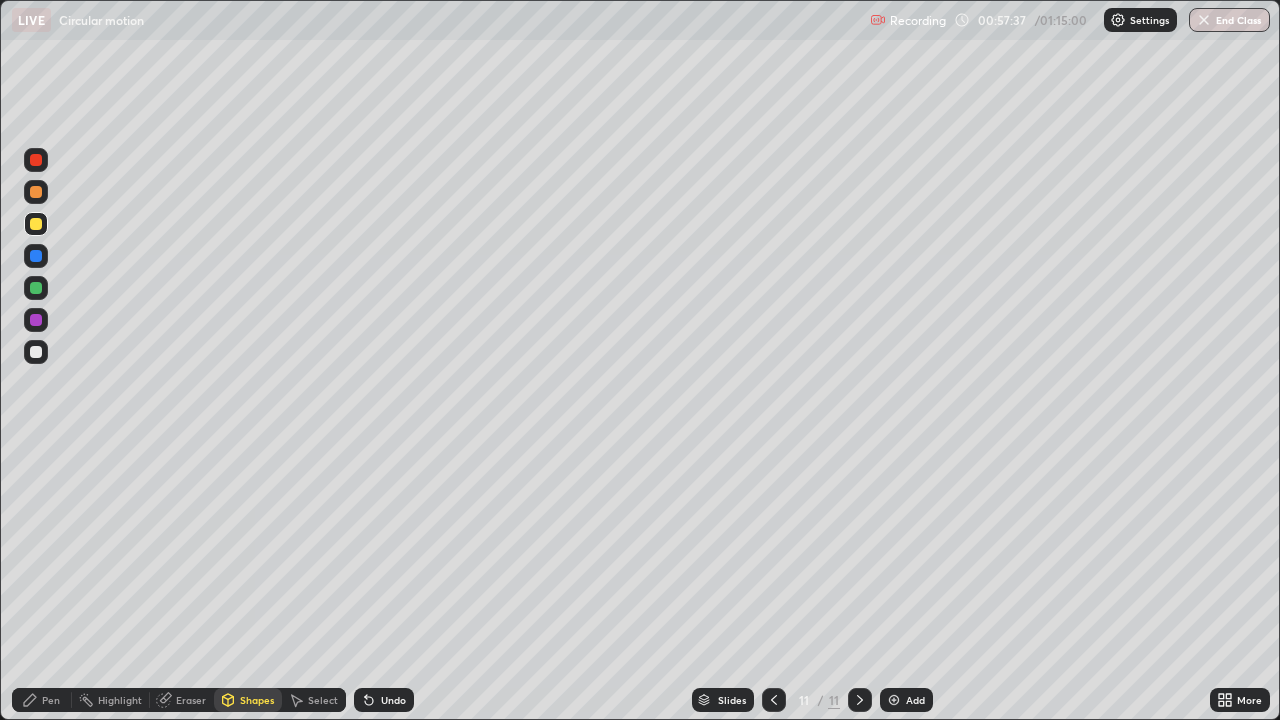 click on "Undo" at bounding box center (393, 700) 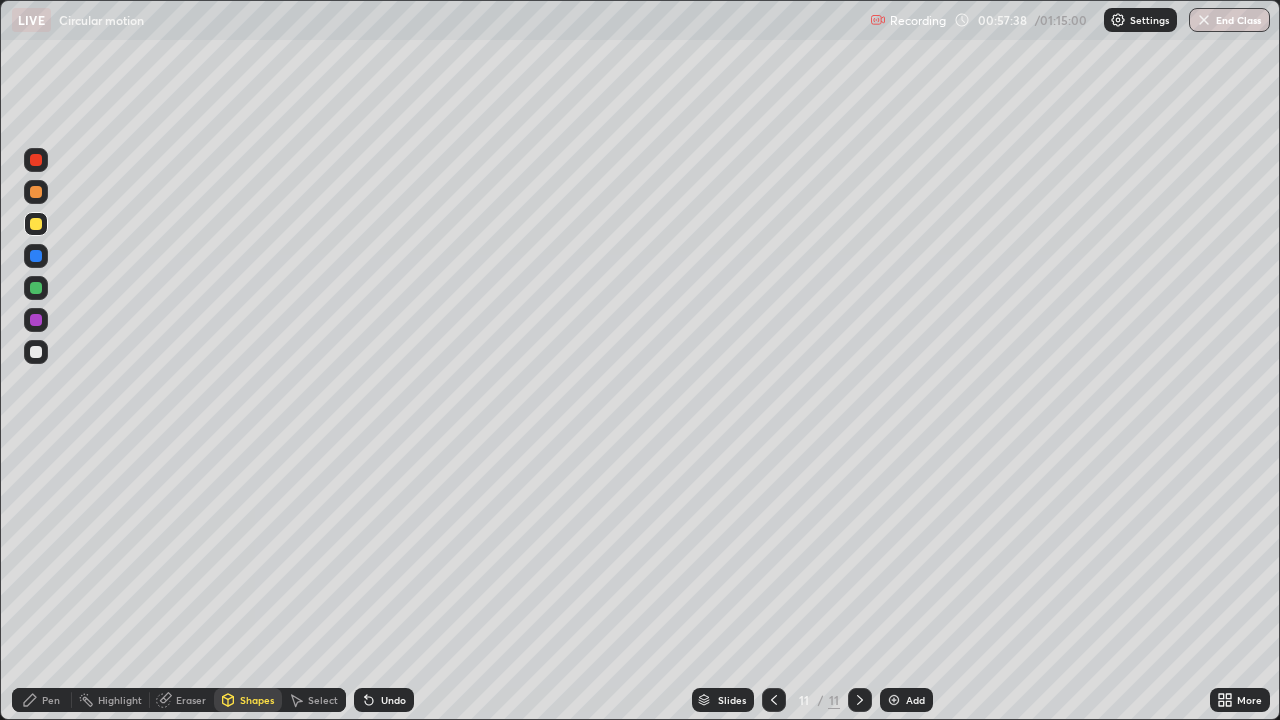 click on "Pen" at bounding box center (51, 700) 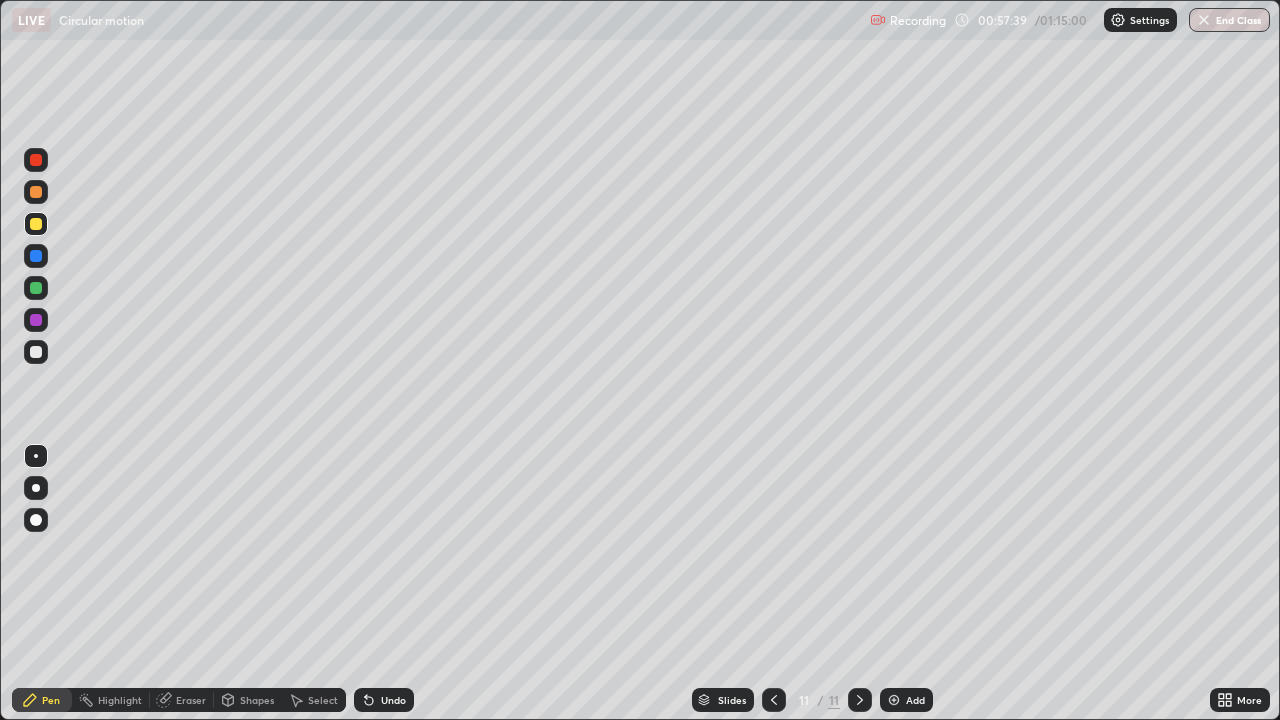 click at bounding box center [36, 352] 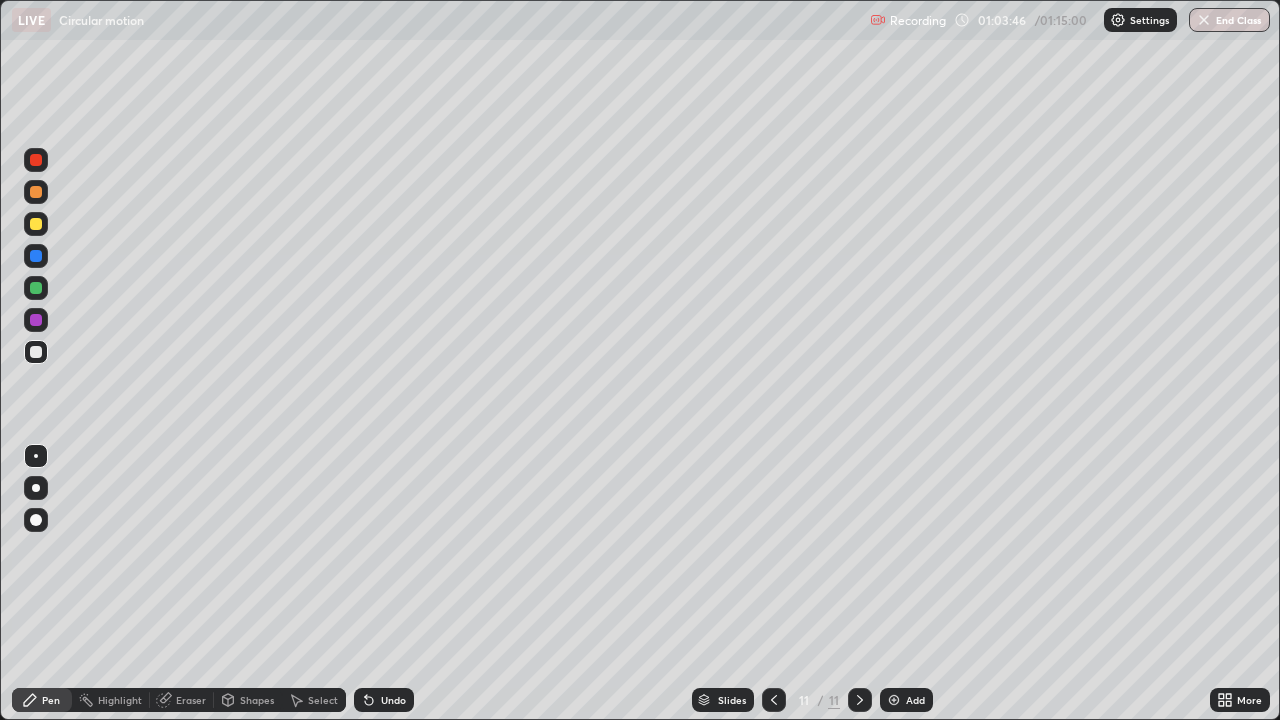 click on "Shapes" at bounding box center (257, 700) 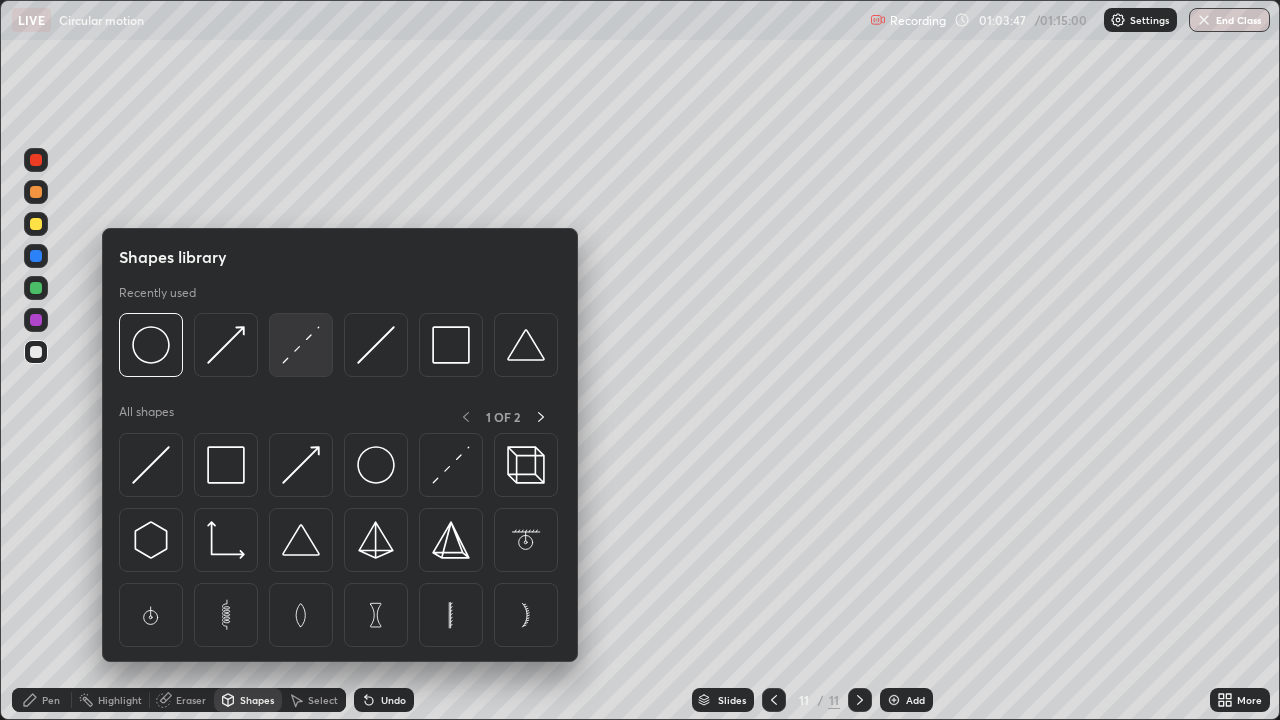 click at bounding box center [301, 345] 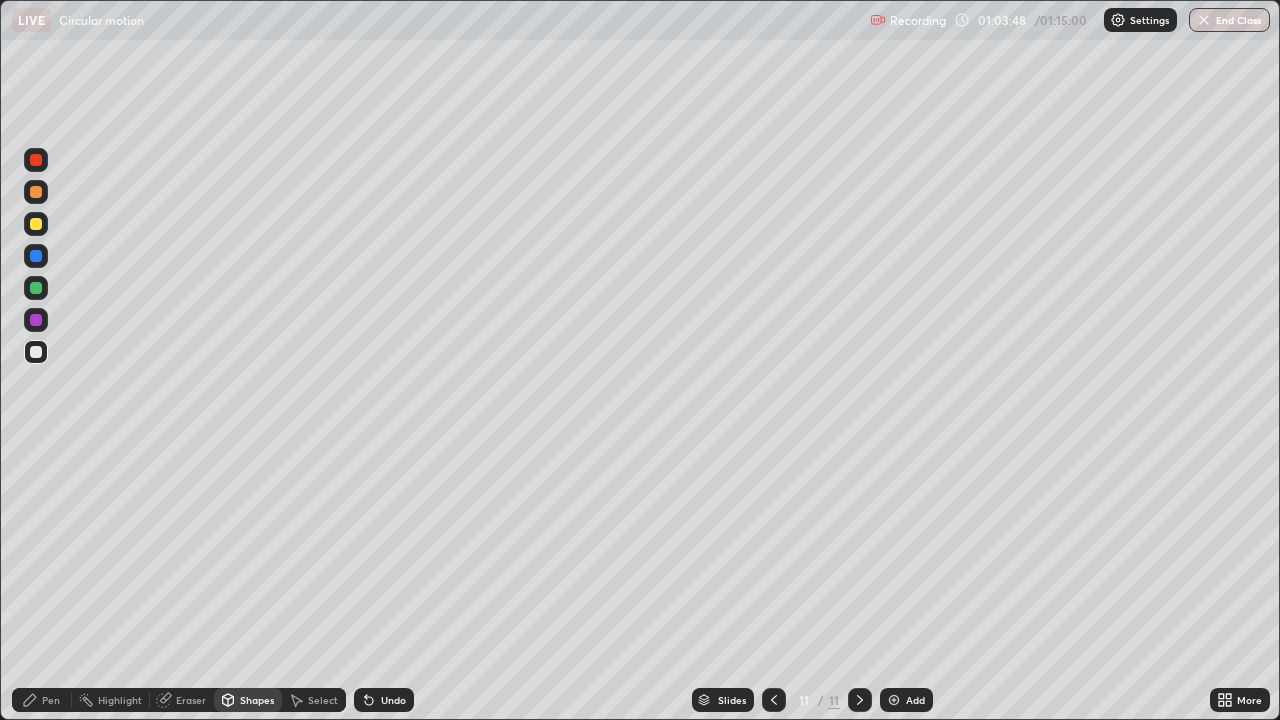 click at bounding box center [36, 224] 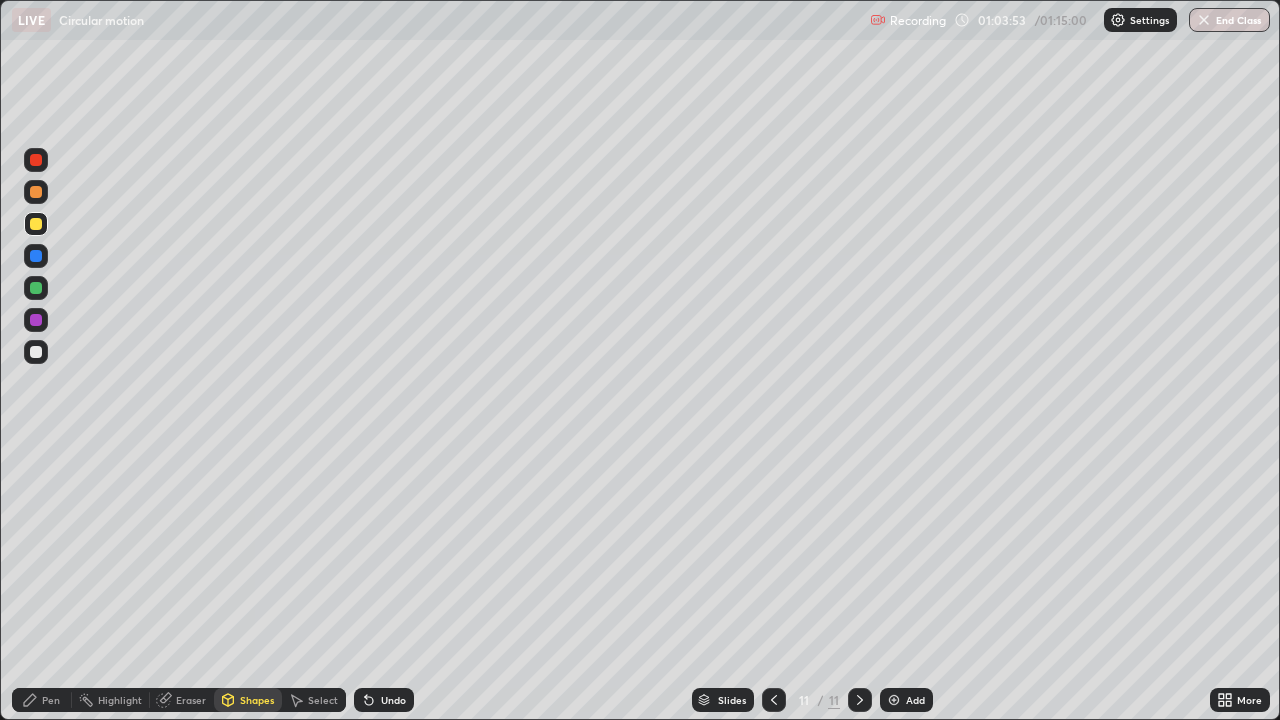 click on "Pen" at bounding box center (51, 700) 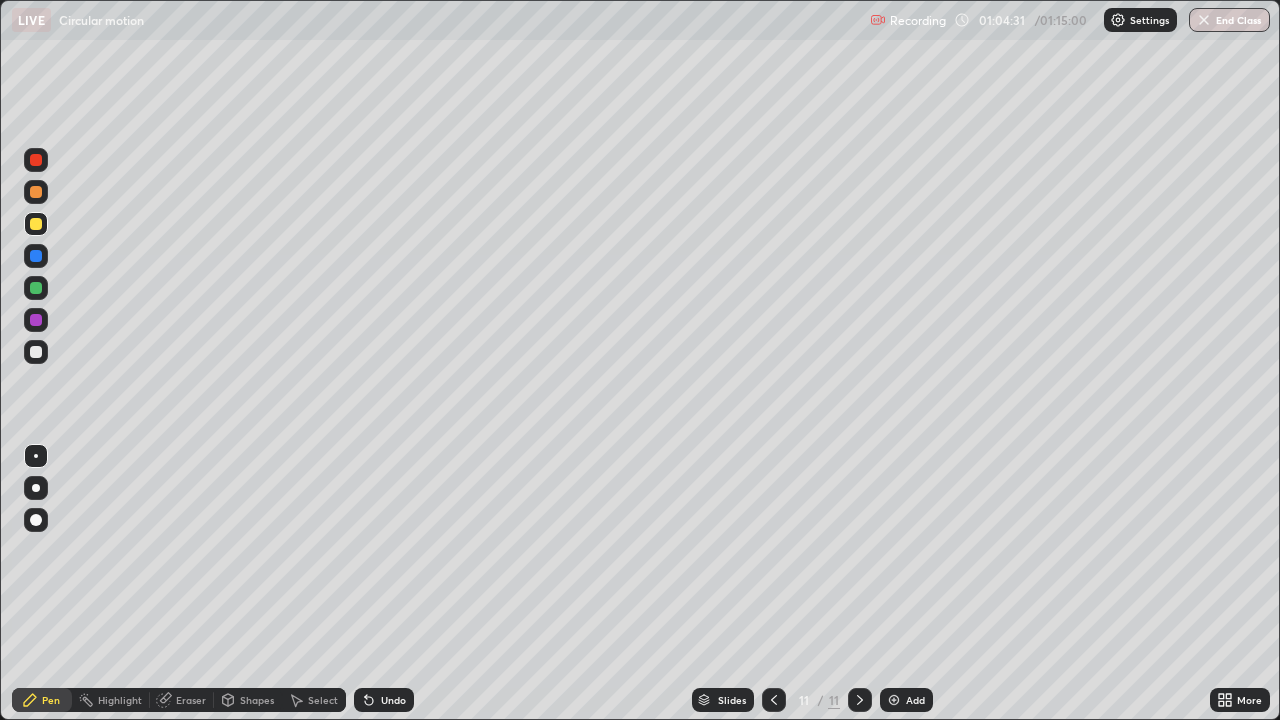 click at bounding box center (36, 192) 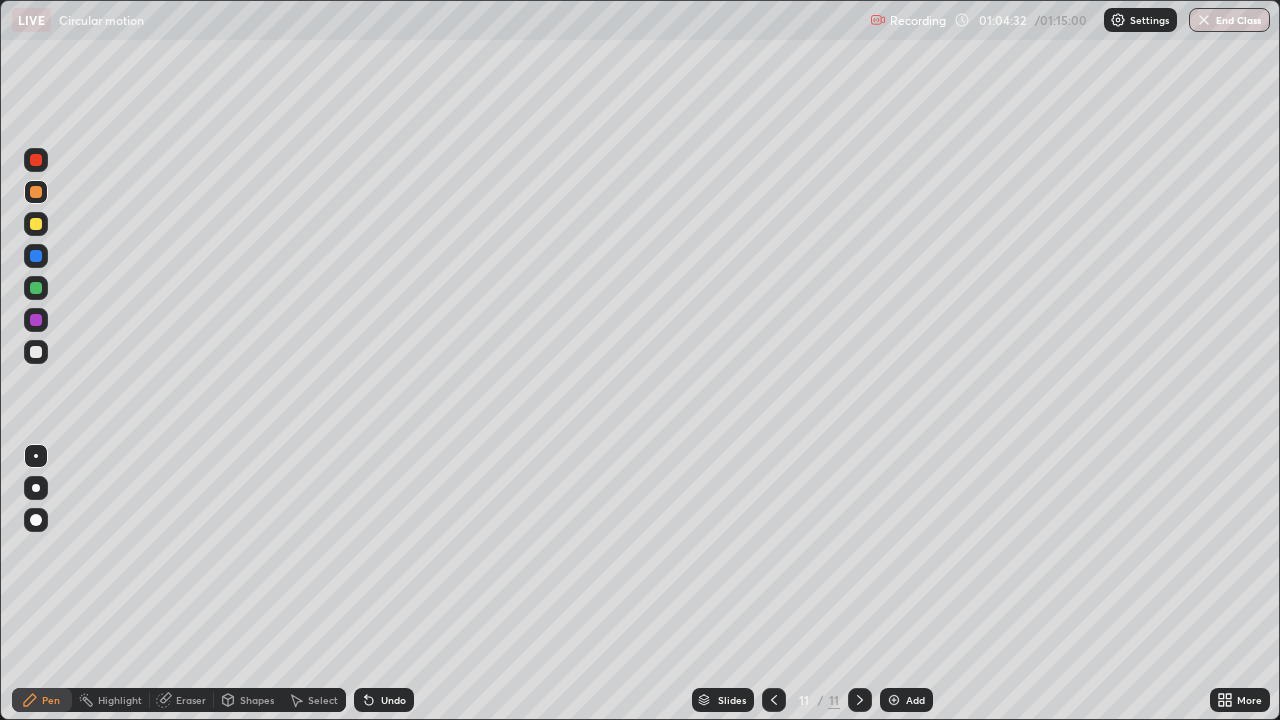 click at bounding box center [36, 224] 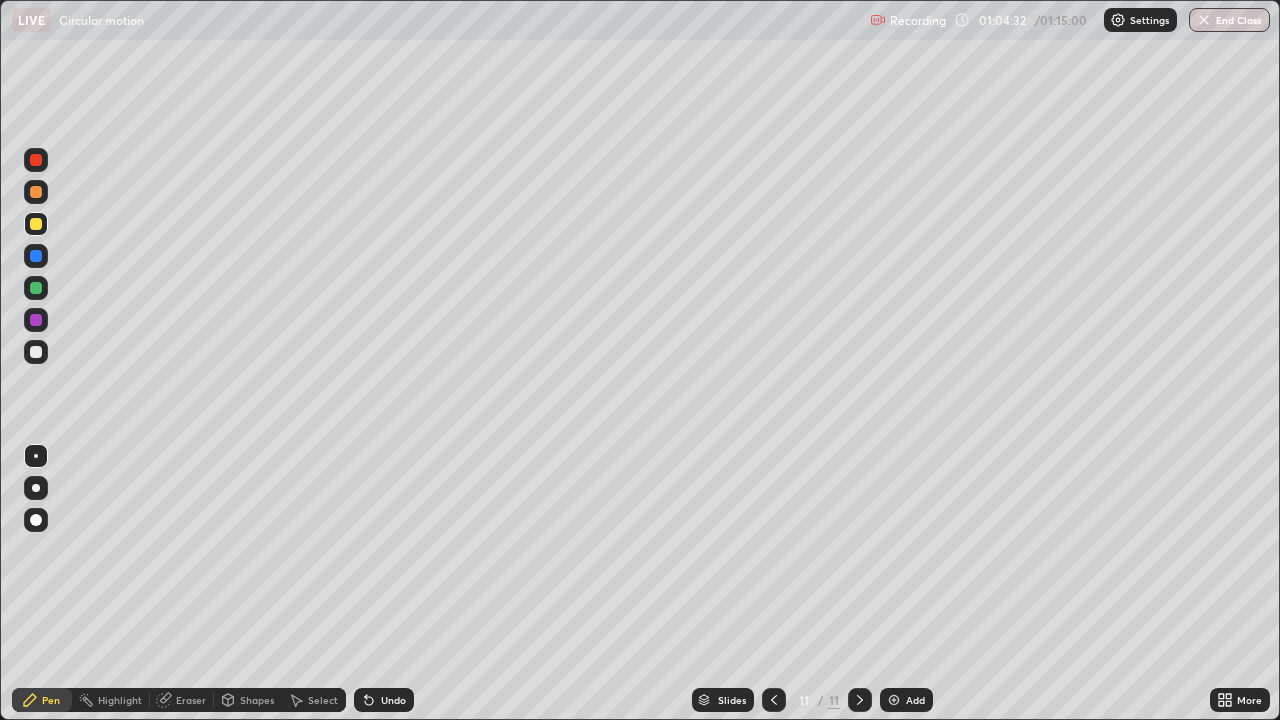 click at bounding box center [36, 352] 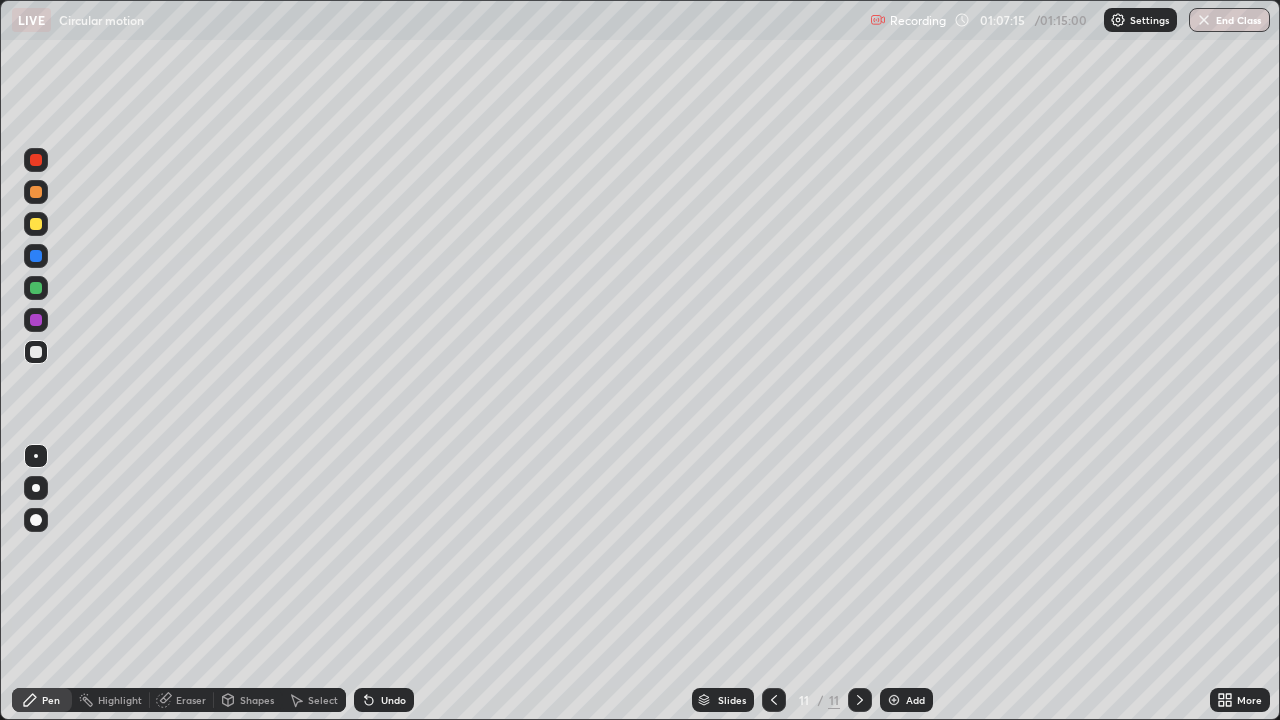 click on "Eraser" at bounding box center (191, 700) 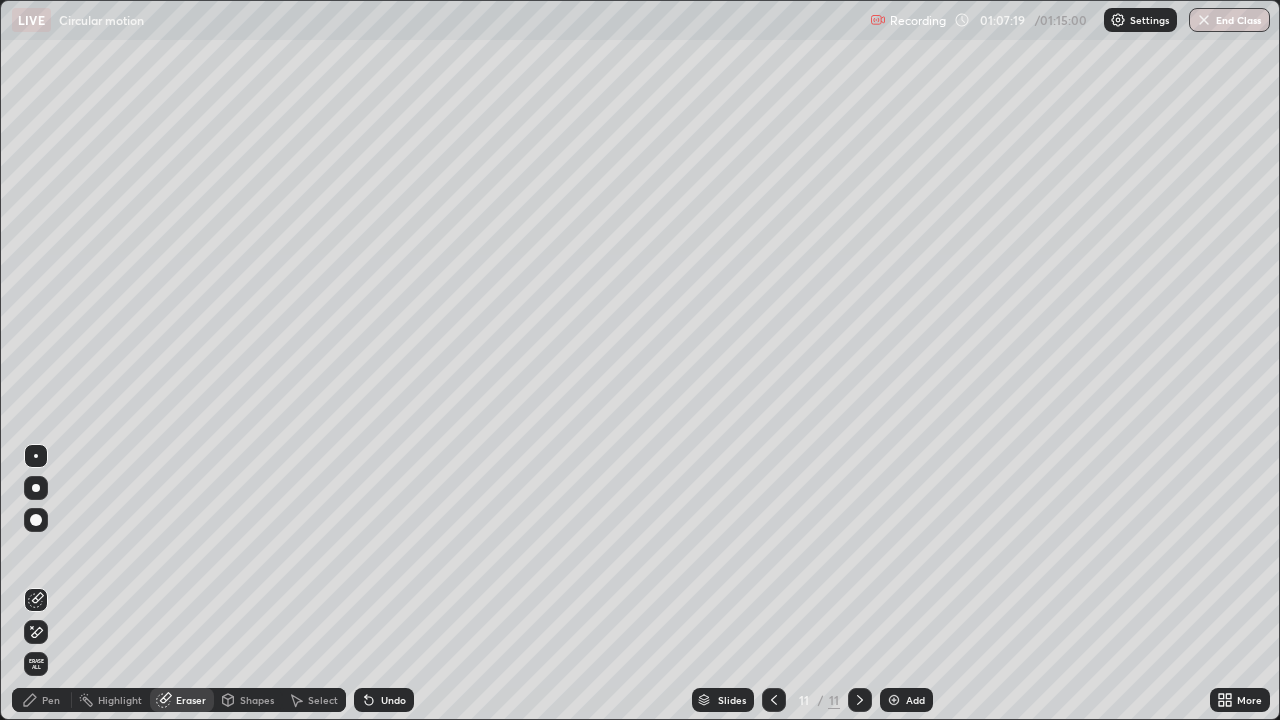 click on "Pen" at bounding box center (51, 700) 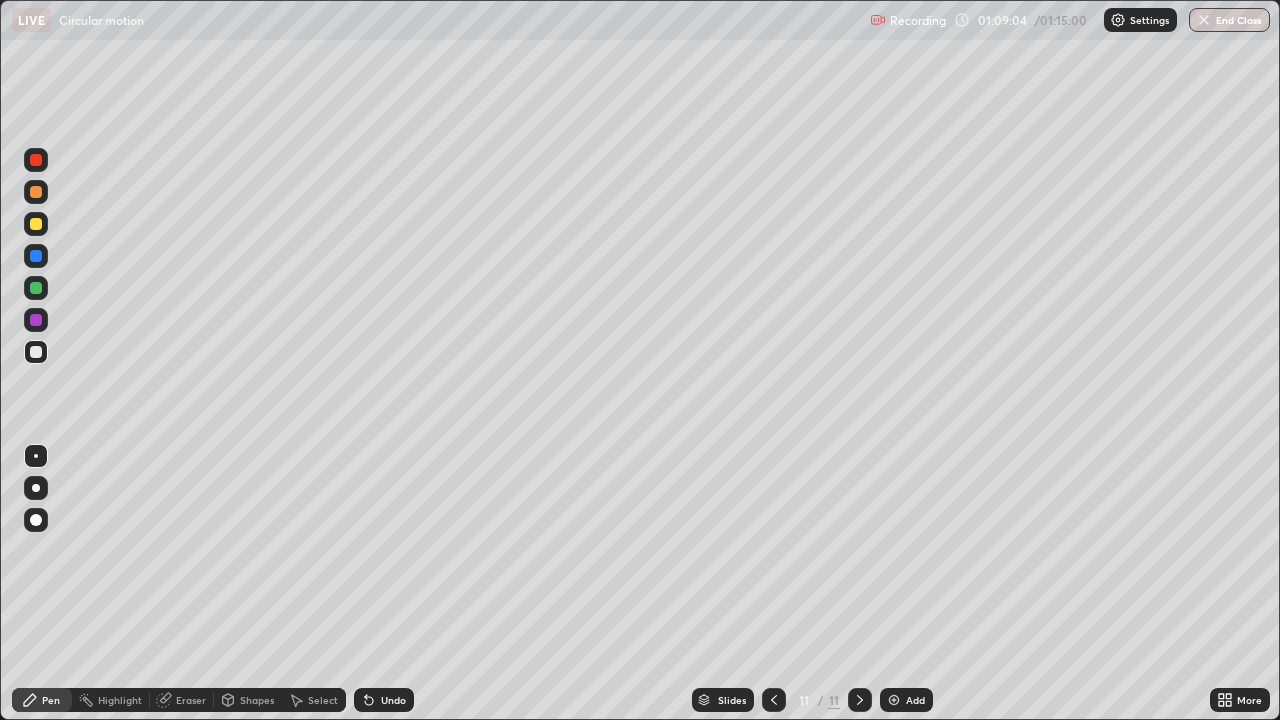 click 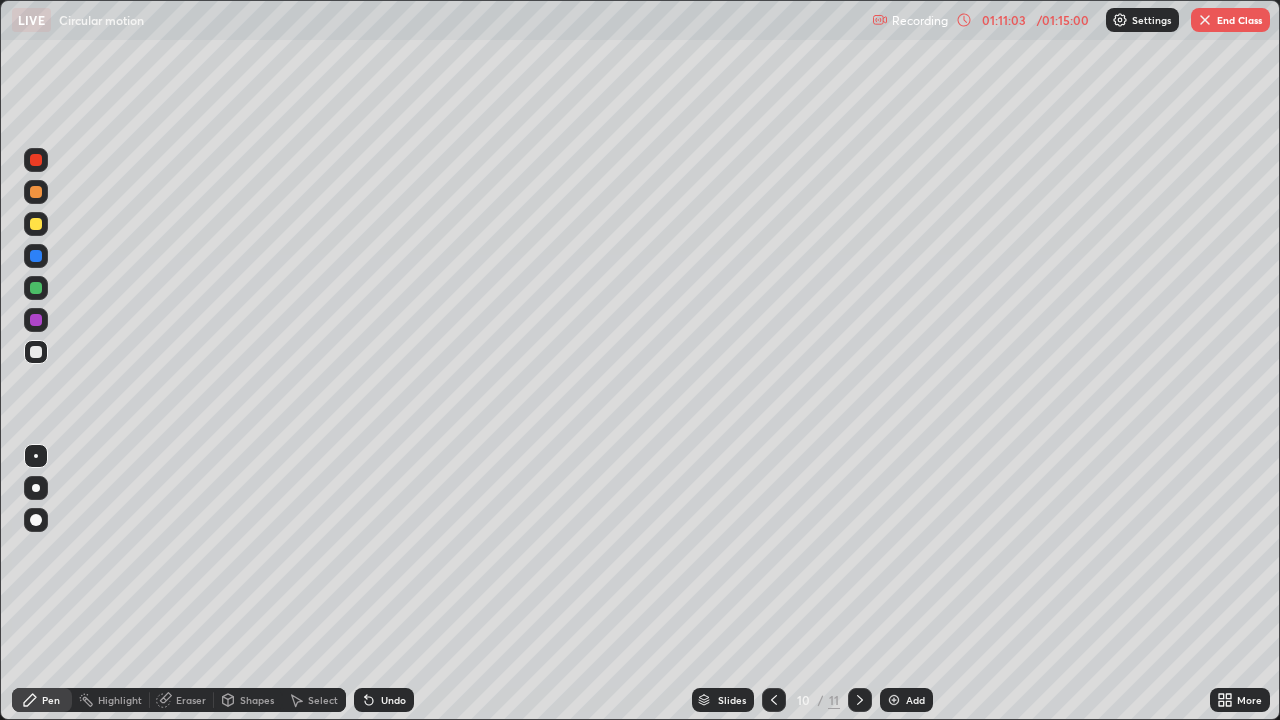 click 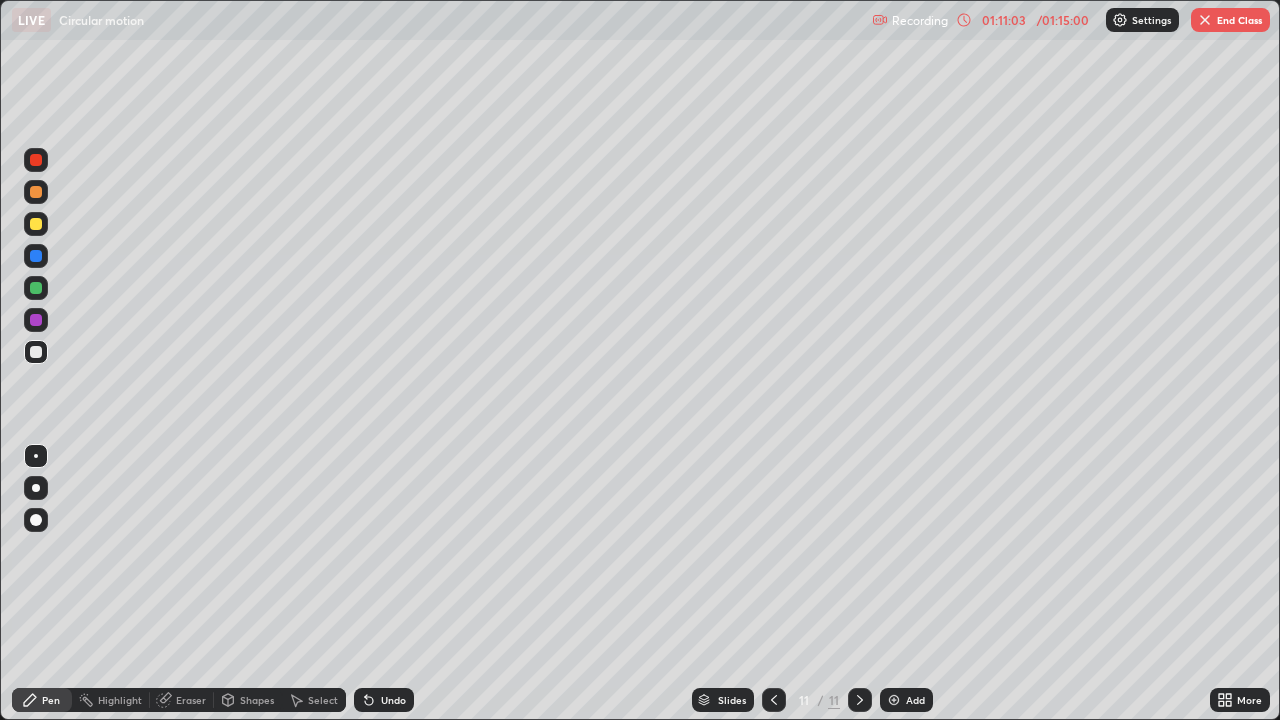 click at bounding box center [774, 700] 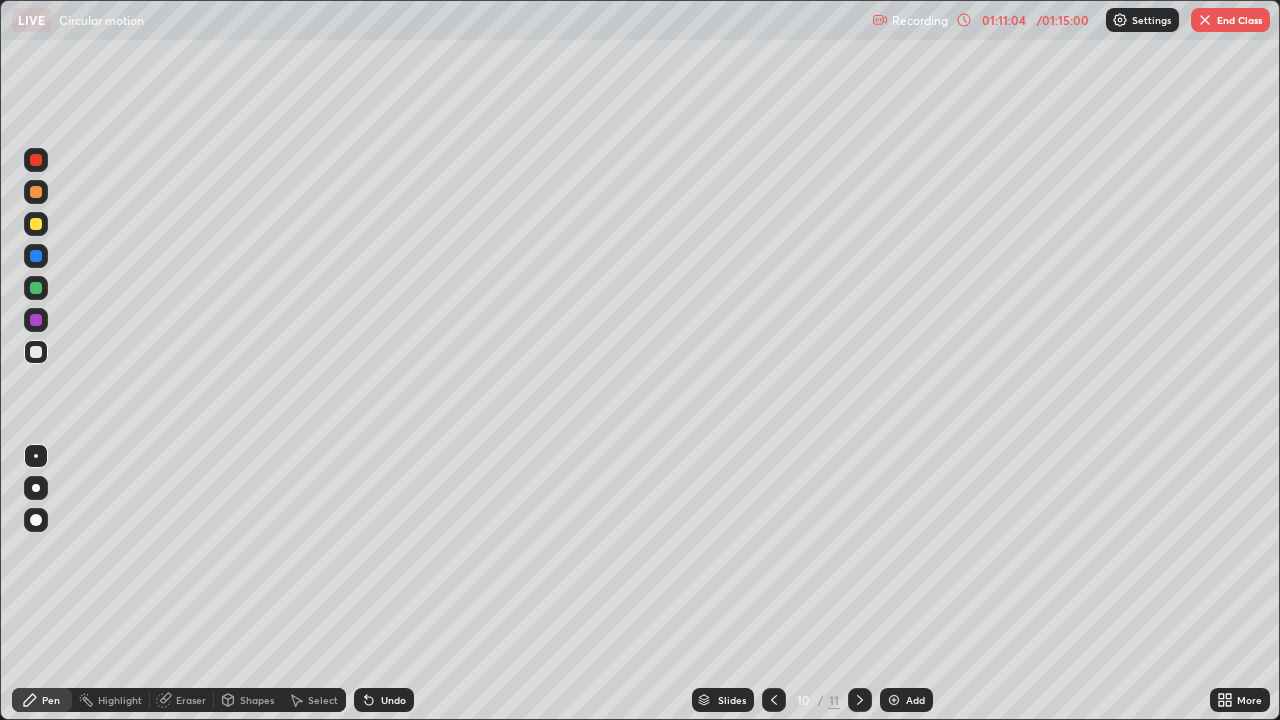 click at bounding box center (774, 700) 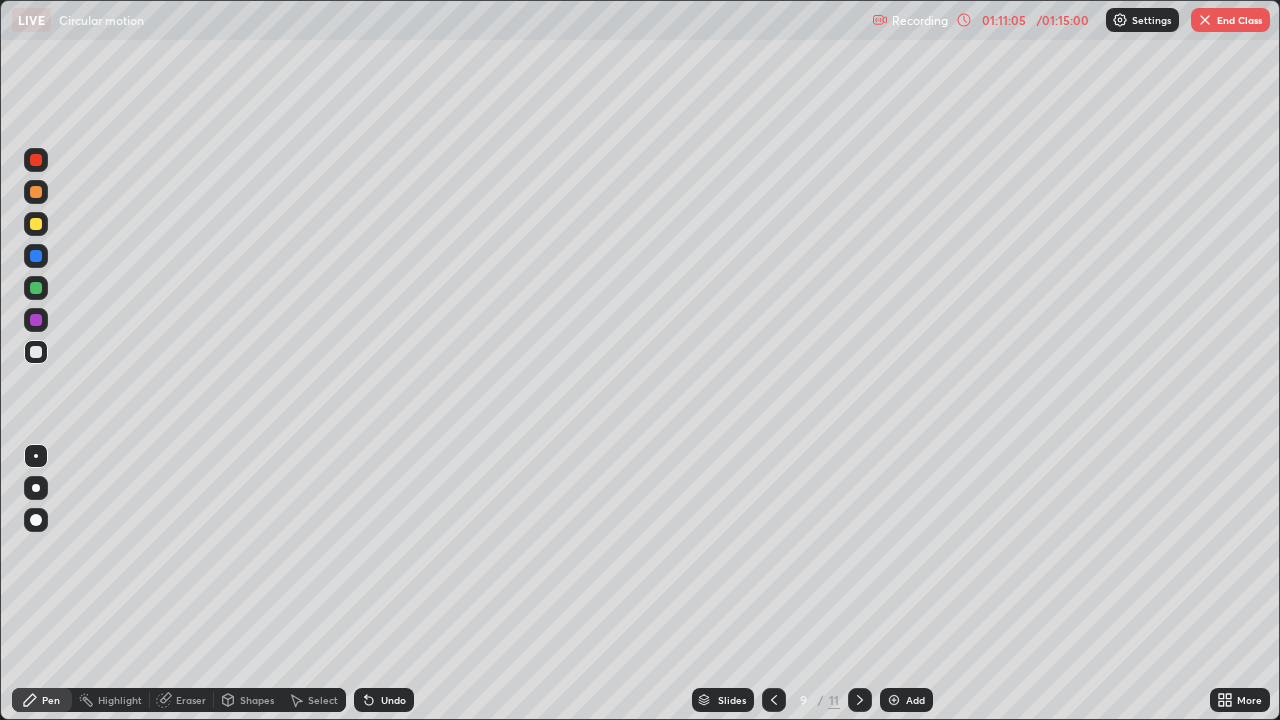 click 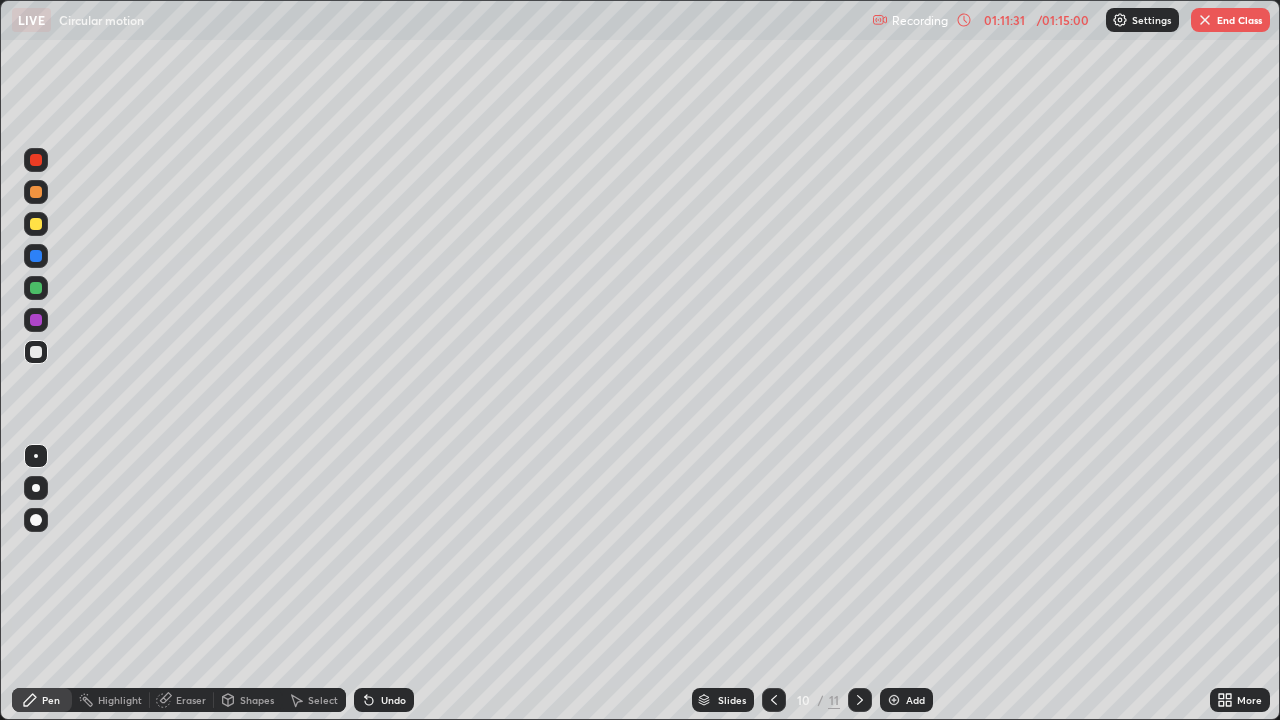 click 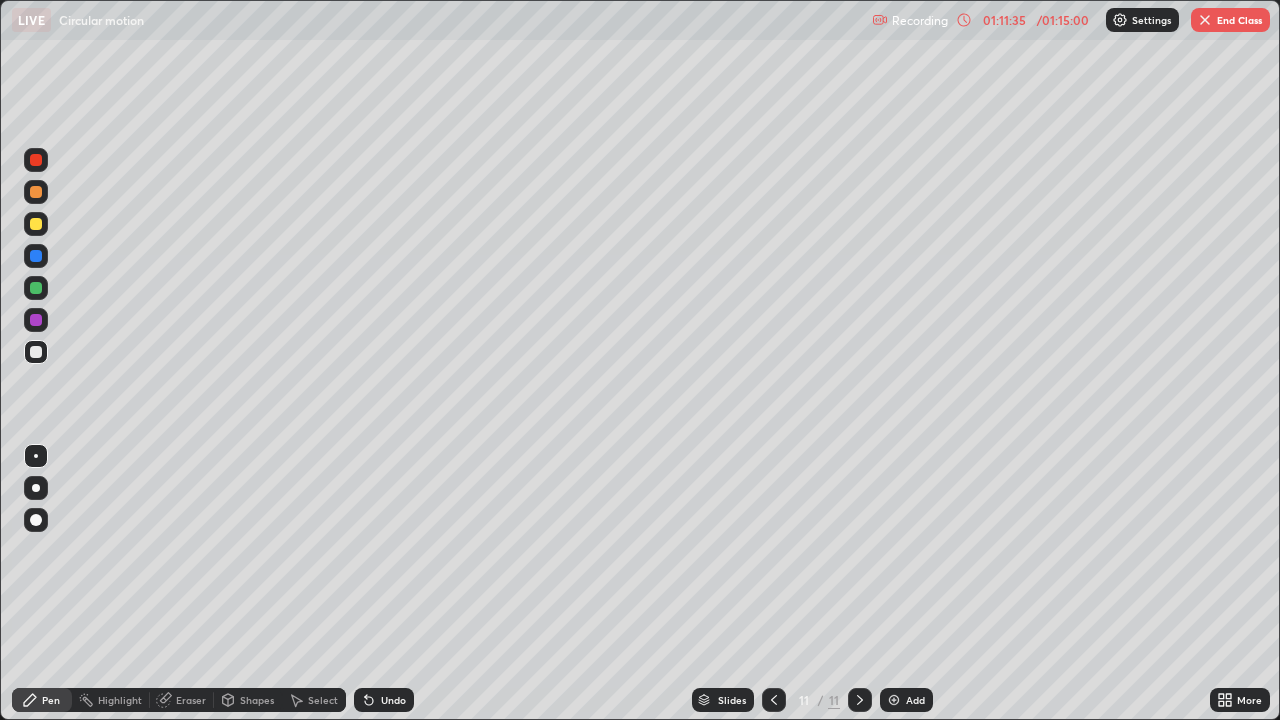 click at bounding box center [774, 700] 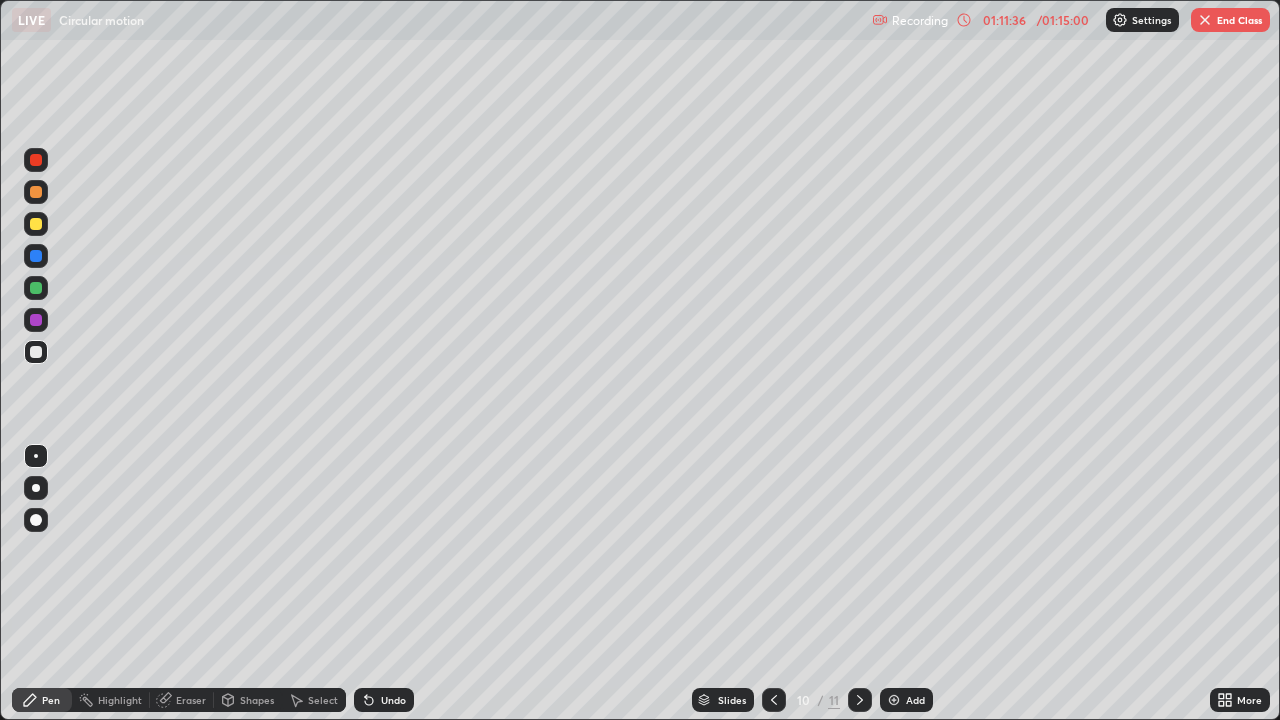 click at bounding box center [774, 700] 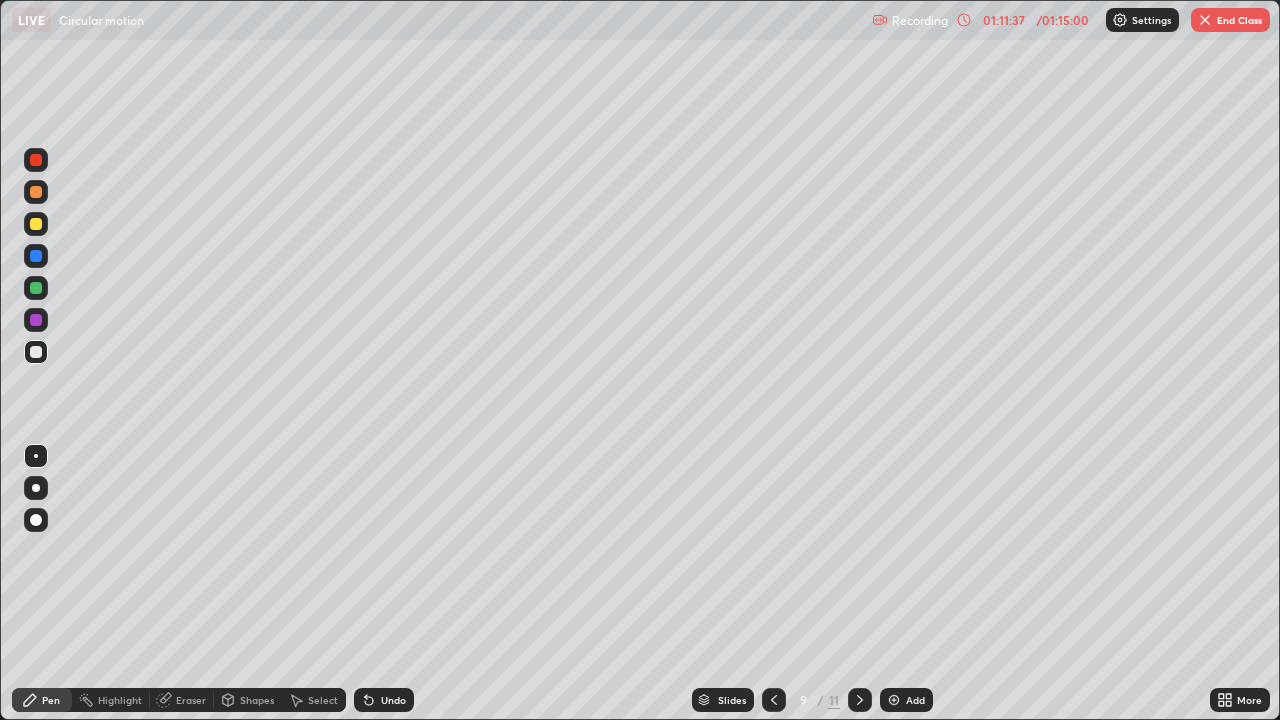 click at bounding box center (774, 700) 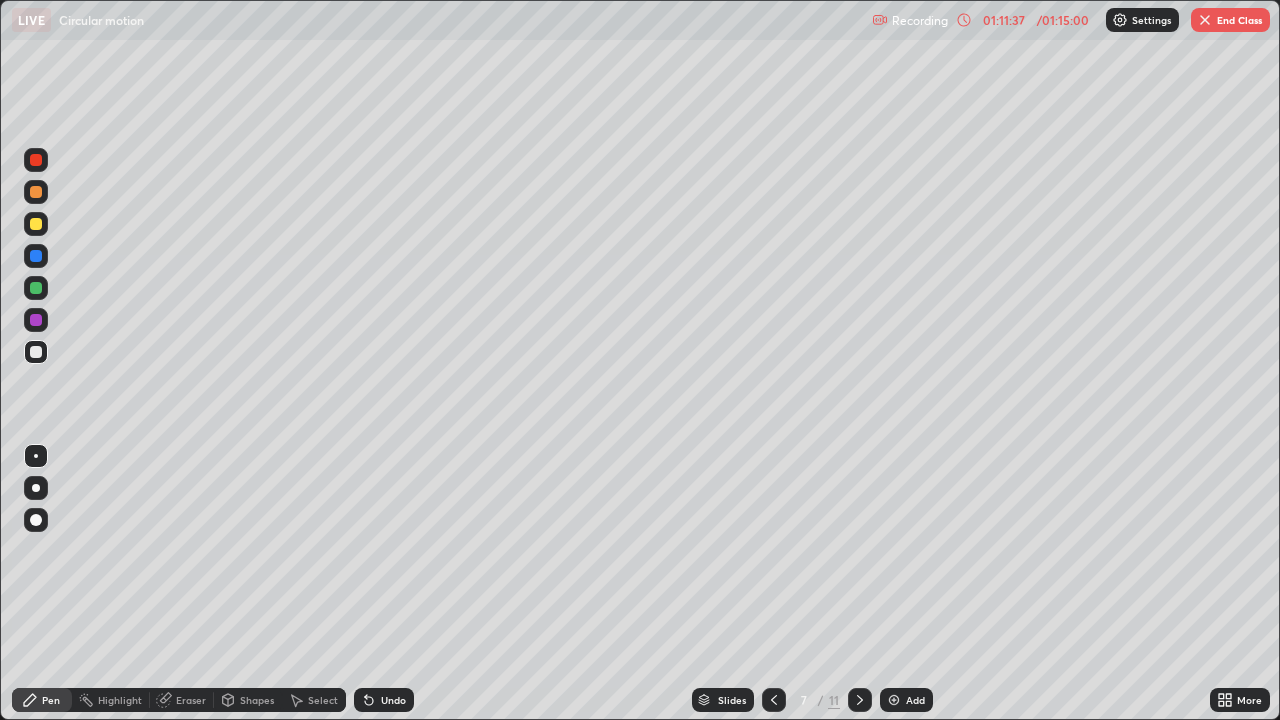 click at bounding box center [774, 700] 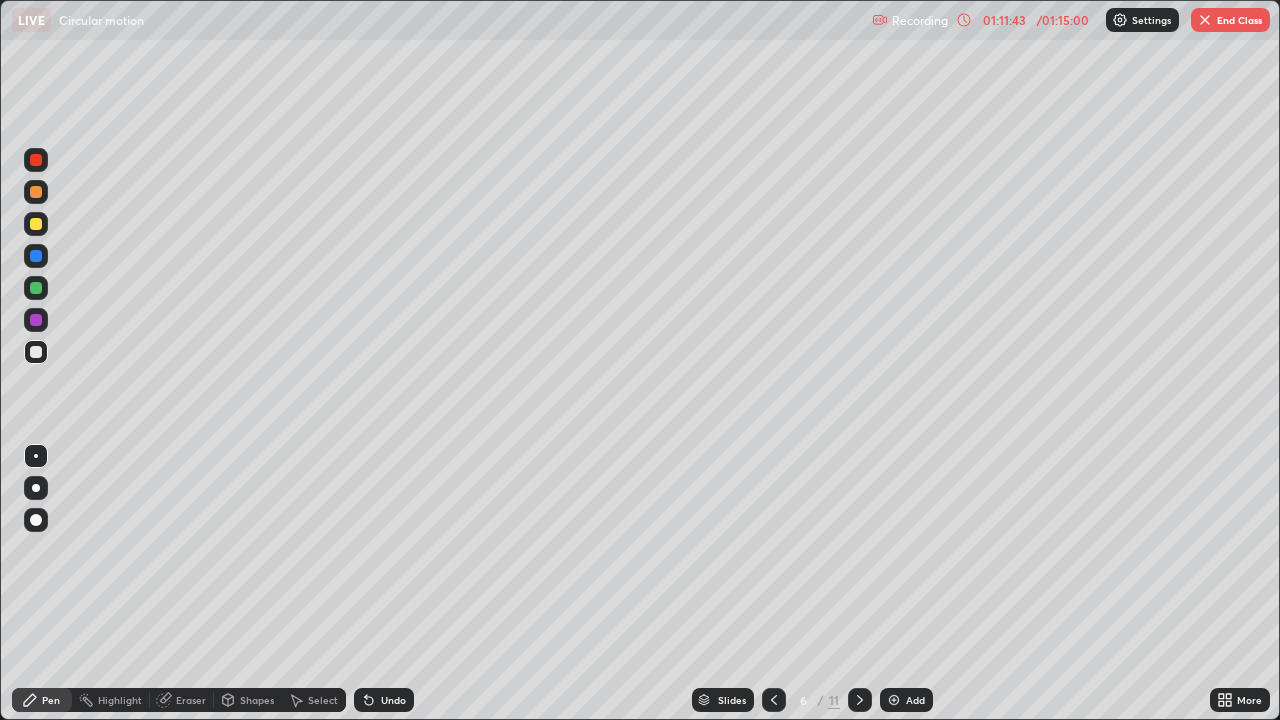 click 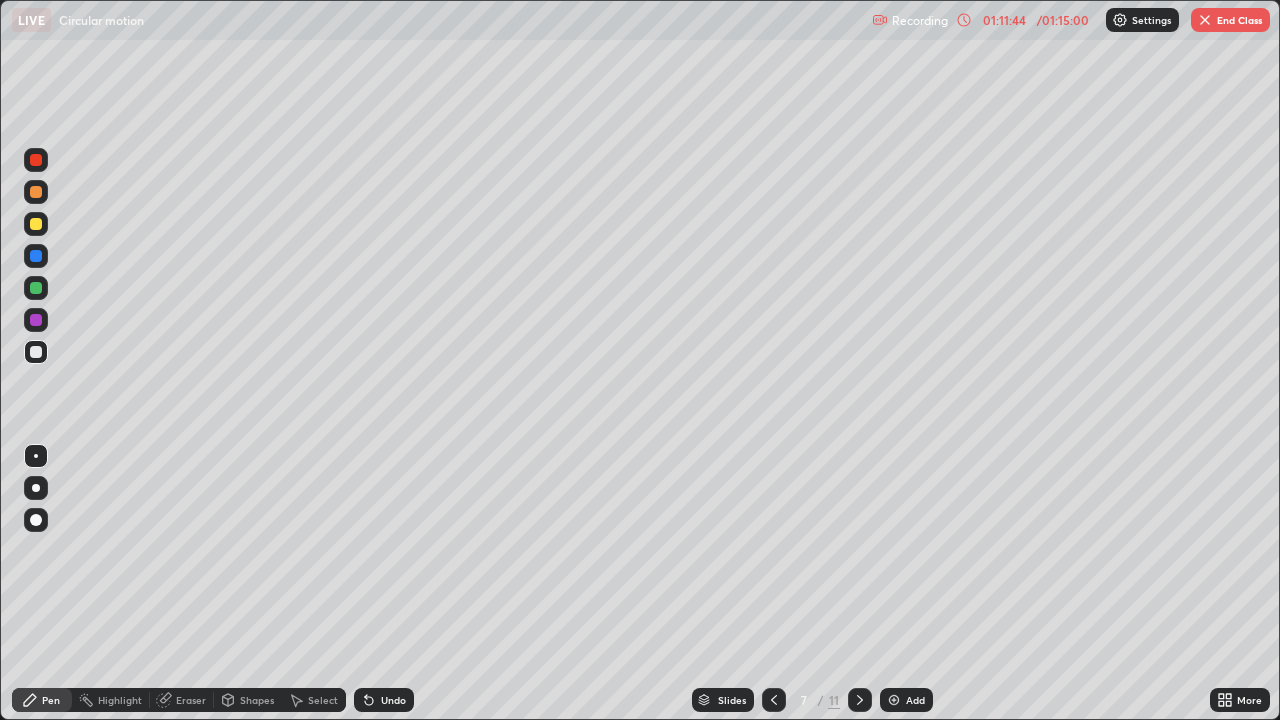 click 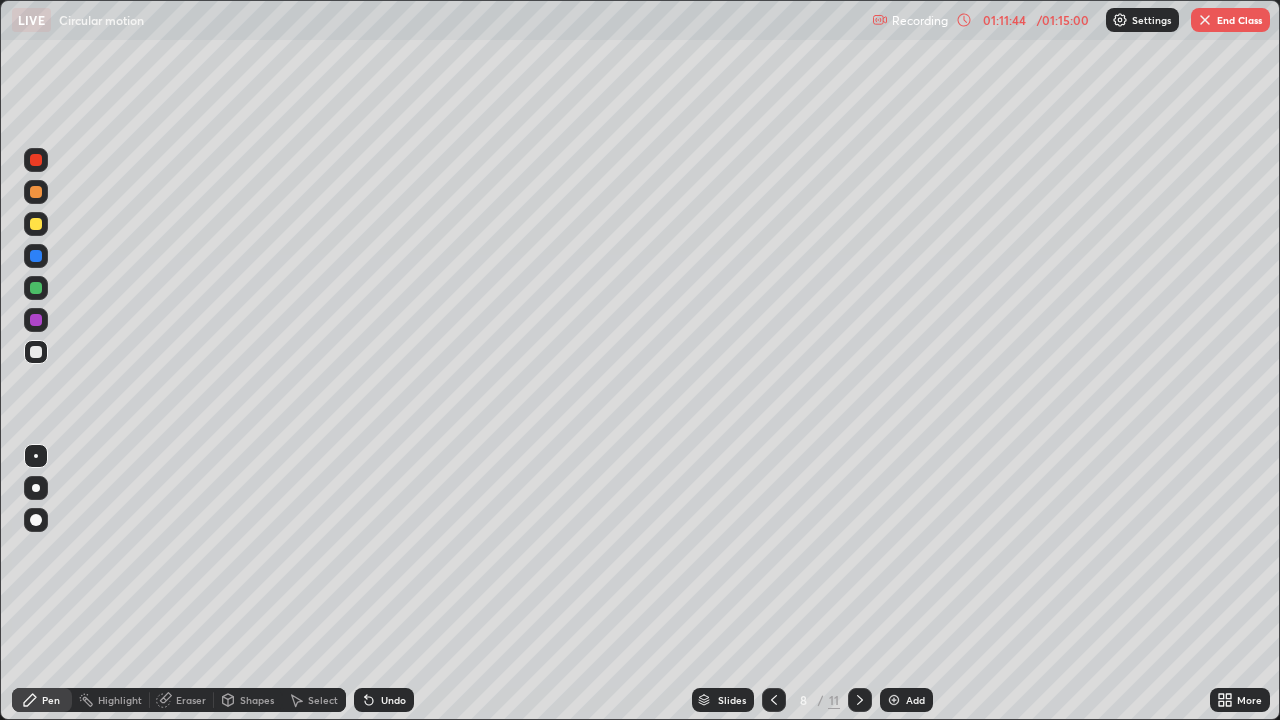 click 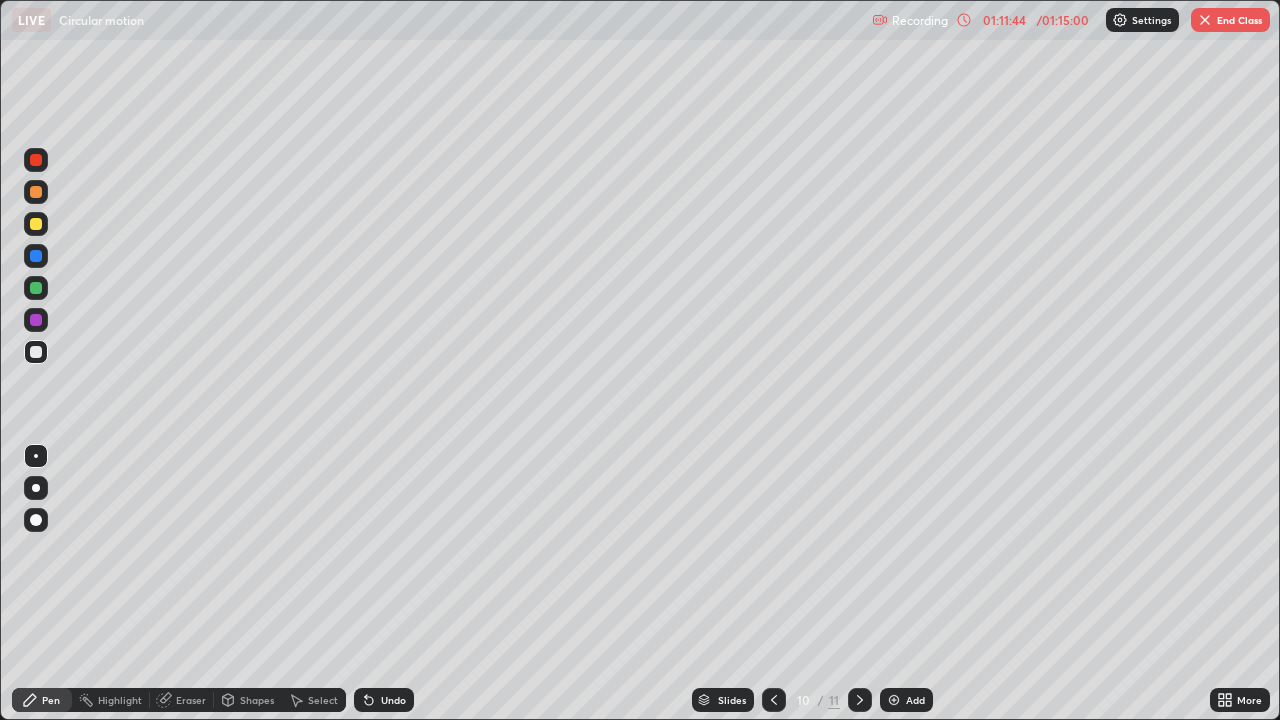 click 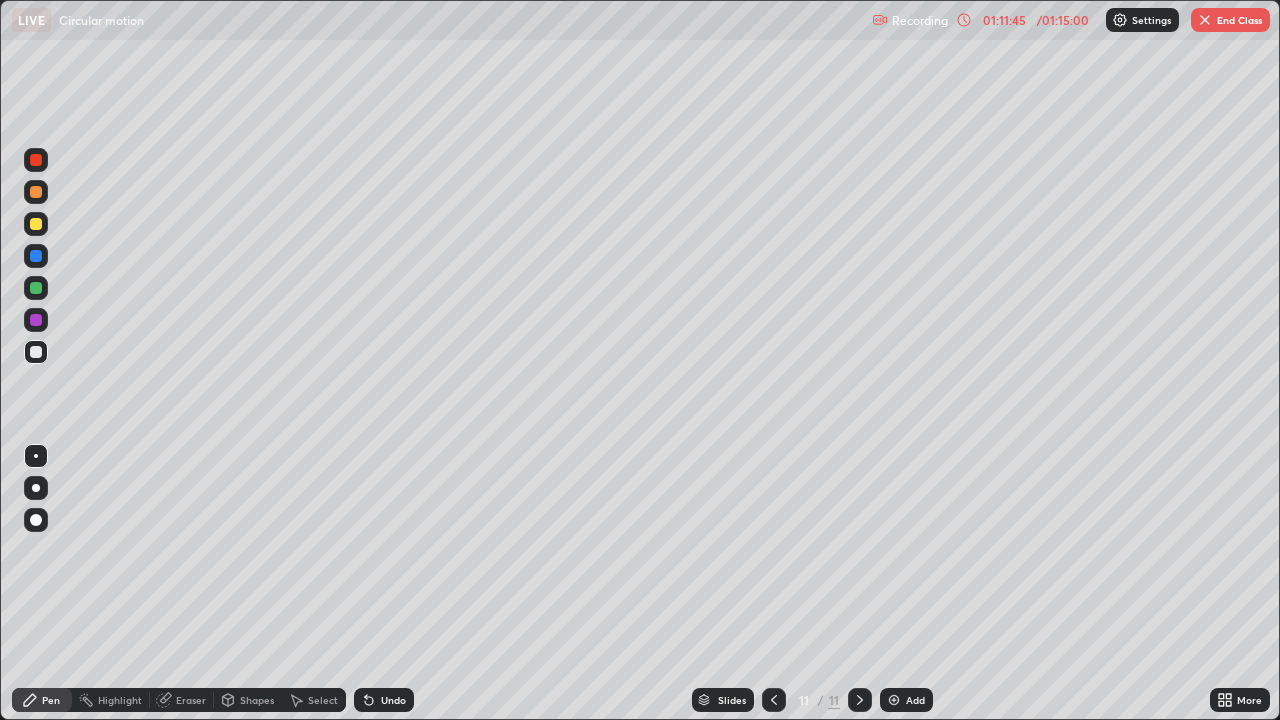 click 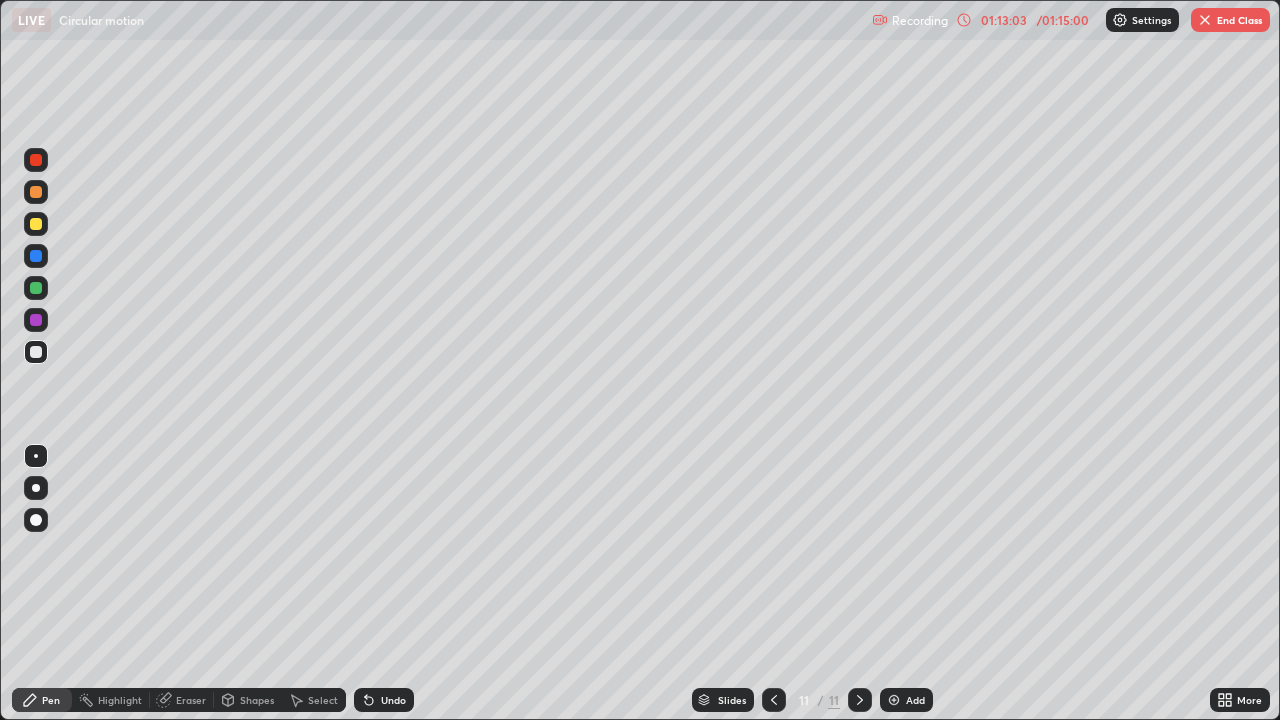 click on "End Class" at bounding box center (1230, 20) 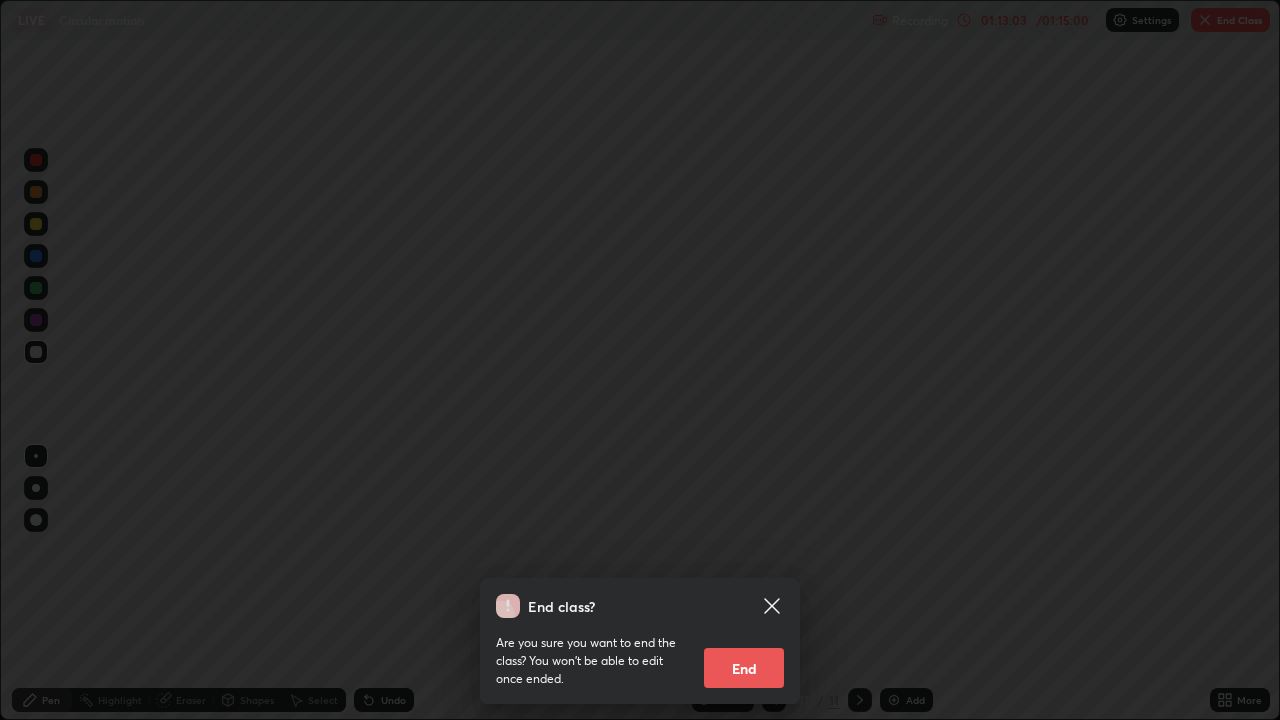 click on "End" at bounding box center (744, 668) 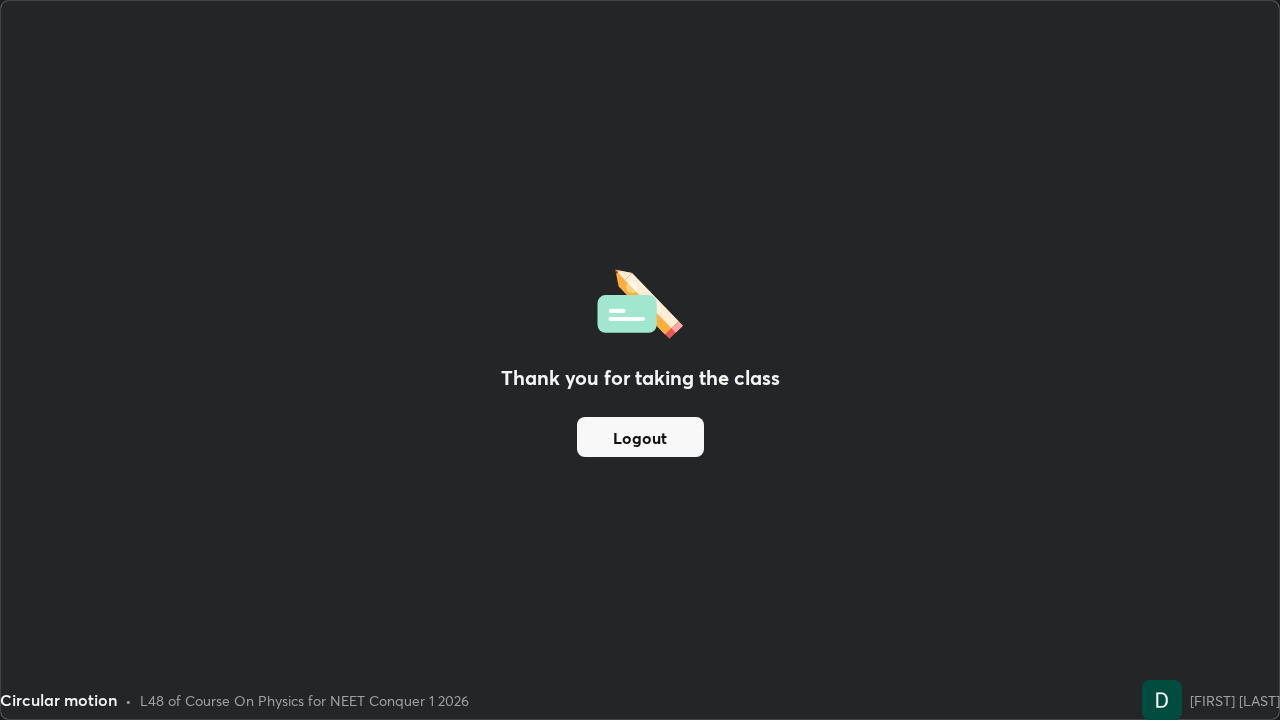 click on "Thank you for taking the class Logout" at bounding box center [640, 360] 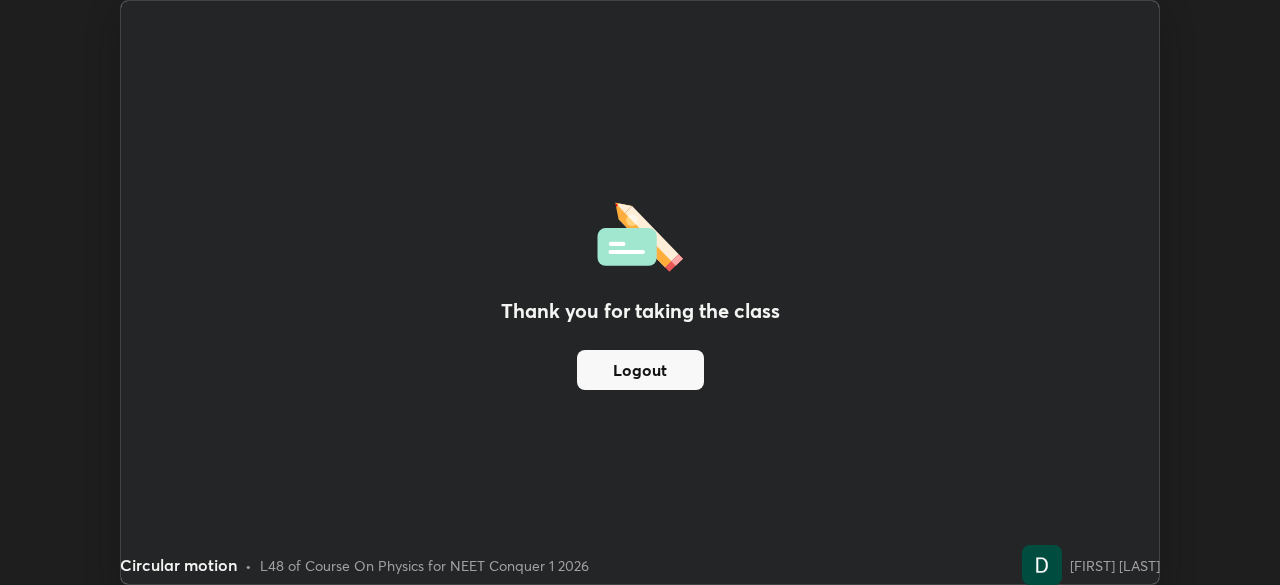 scroll, scrollTop: 585, scrollLeft: 1280, axis: both 